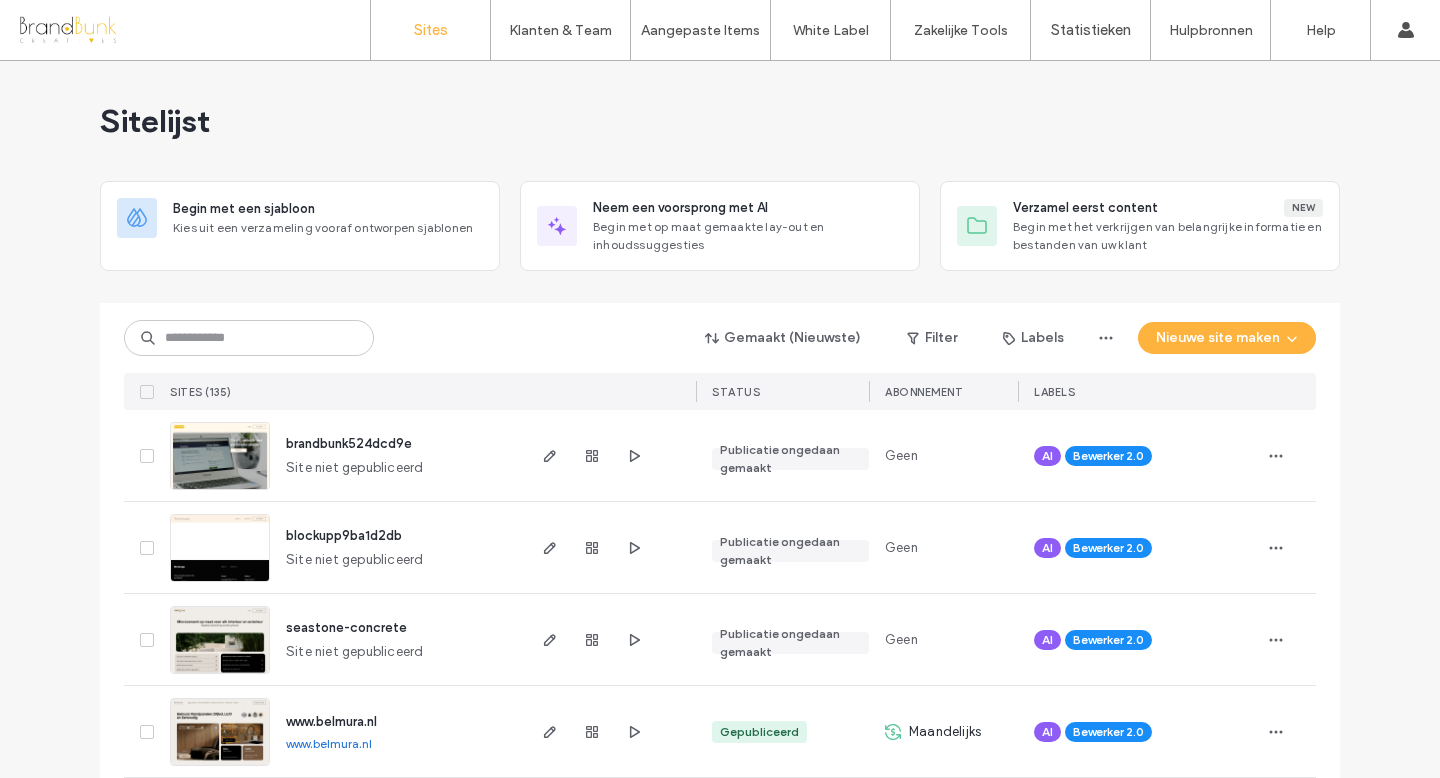 scroll, scrollTop: 0, scrollLeft: 0, axis: both 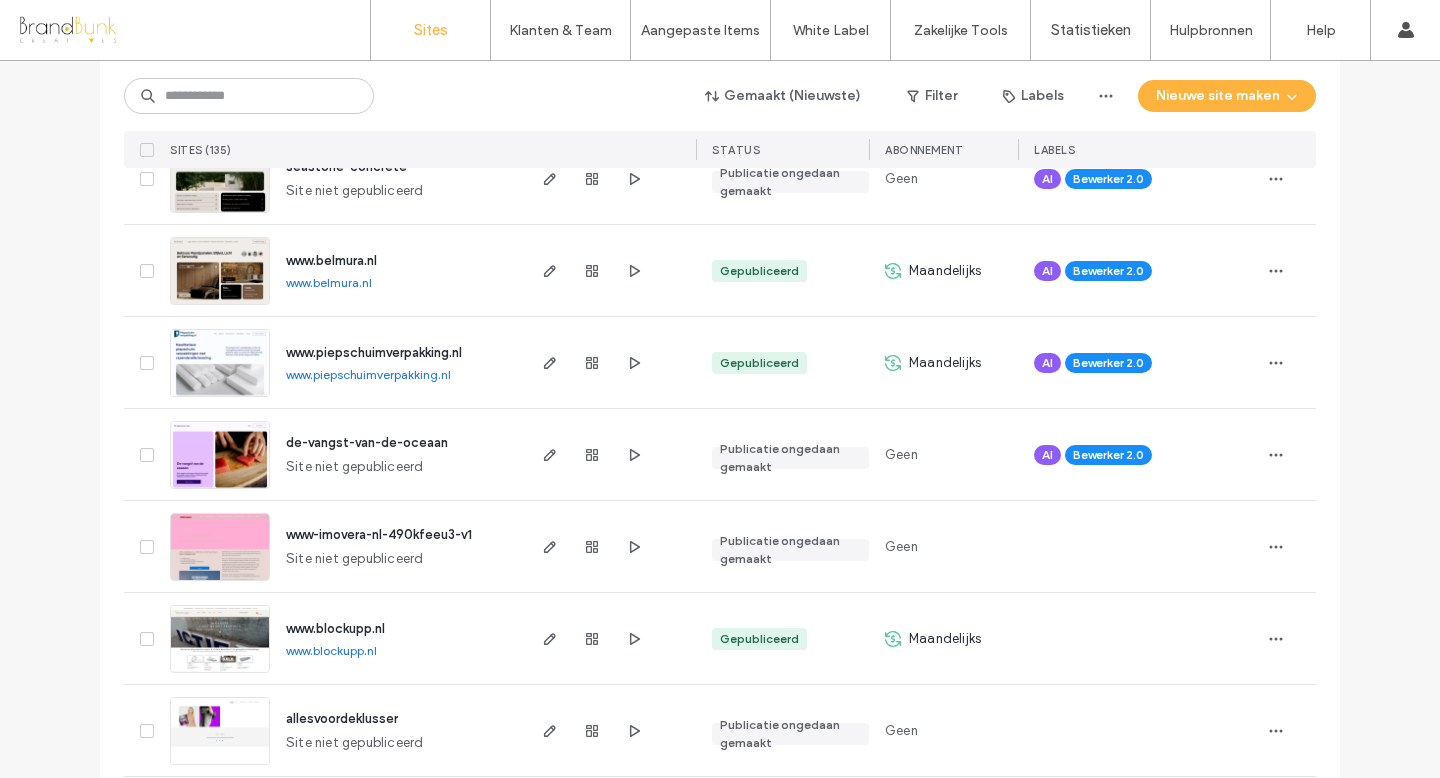click on "www.piepschuimverpakking.nl" at bounding box center [374, 352] 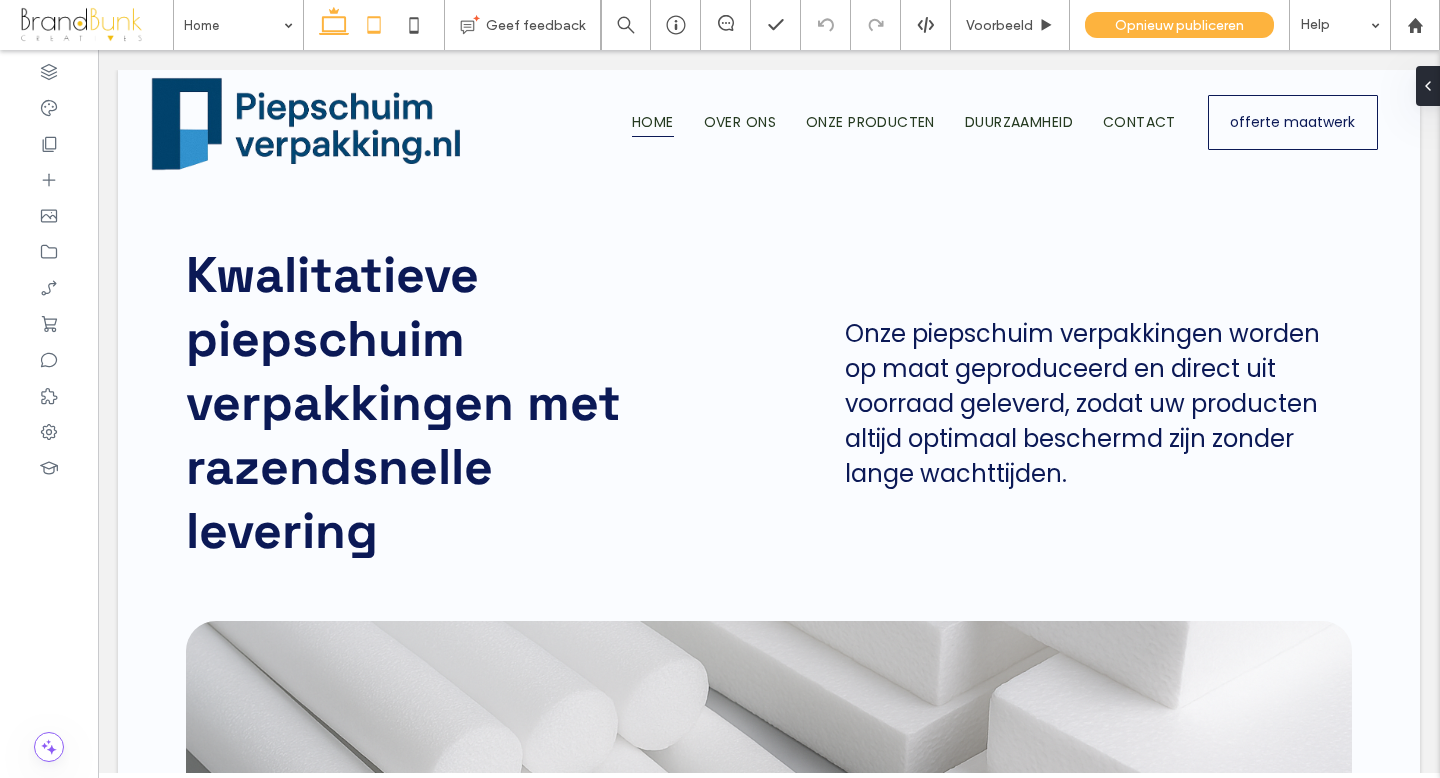 scroll, scrollTop: 0, scrollLeft: 0, axis: both 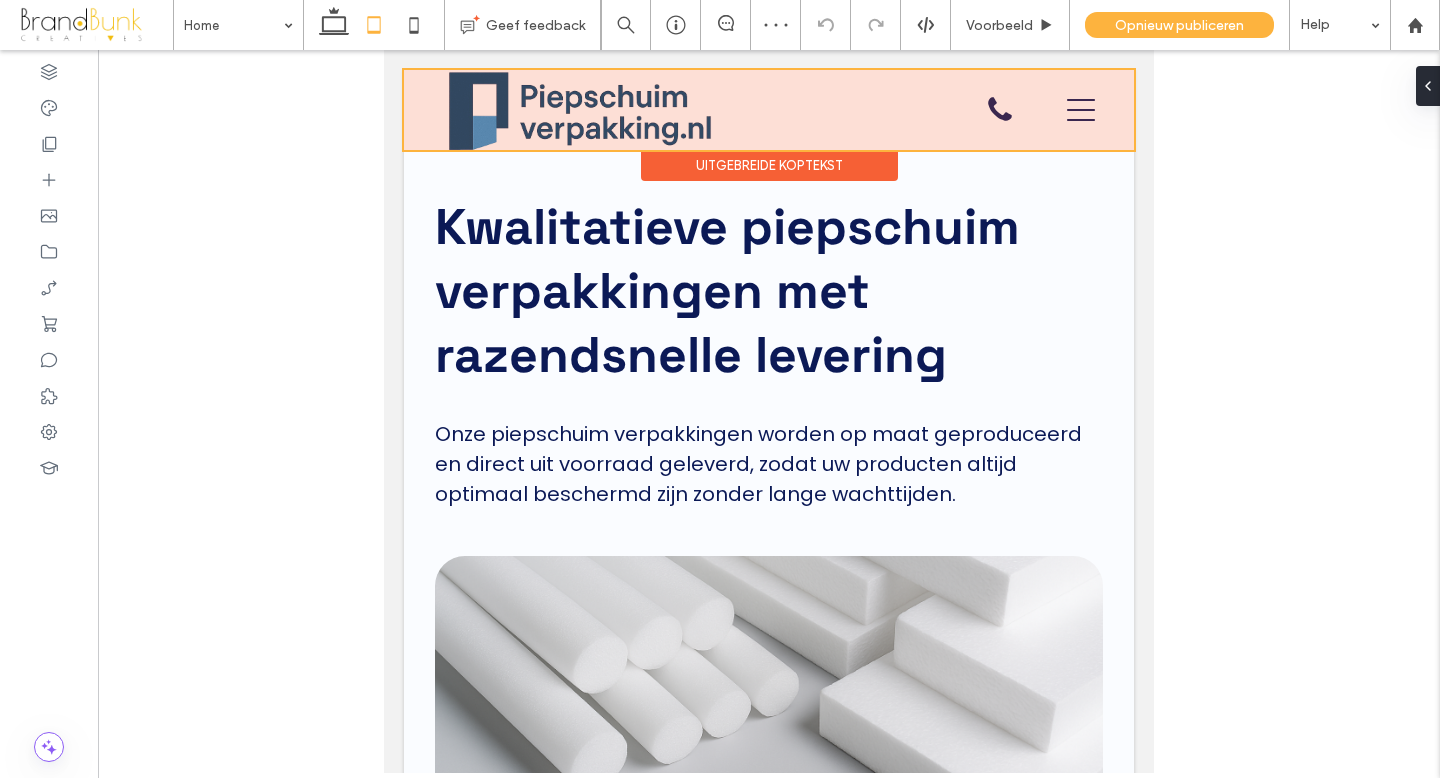 click at bounding box center (769, 110) 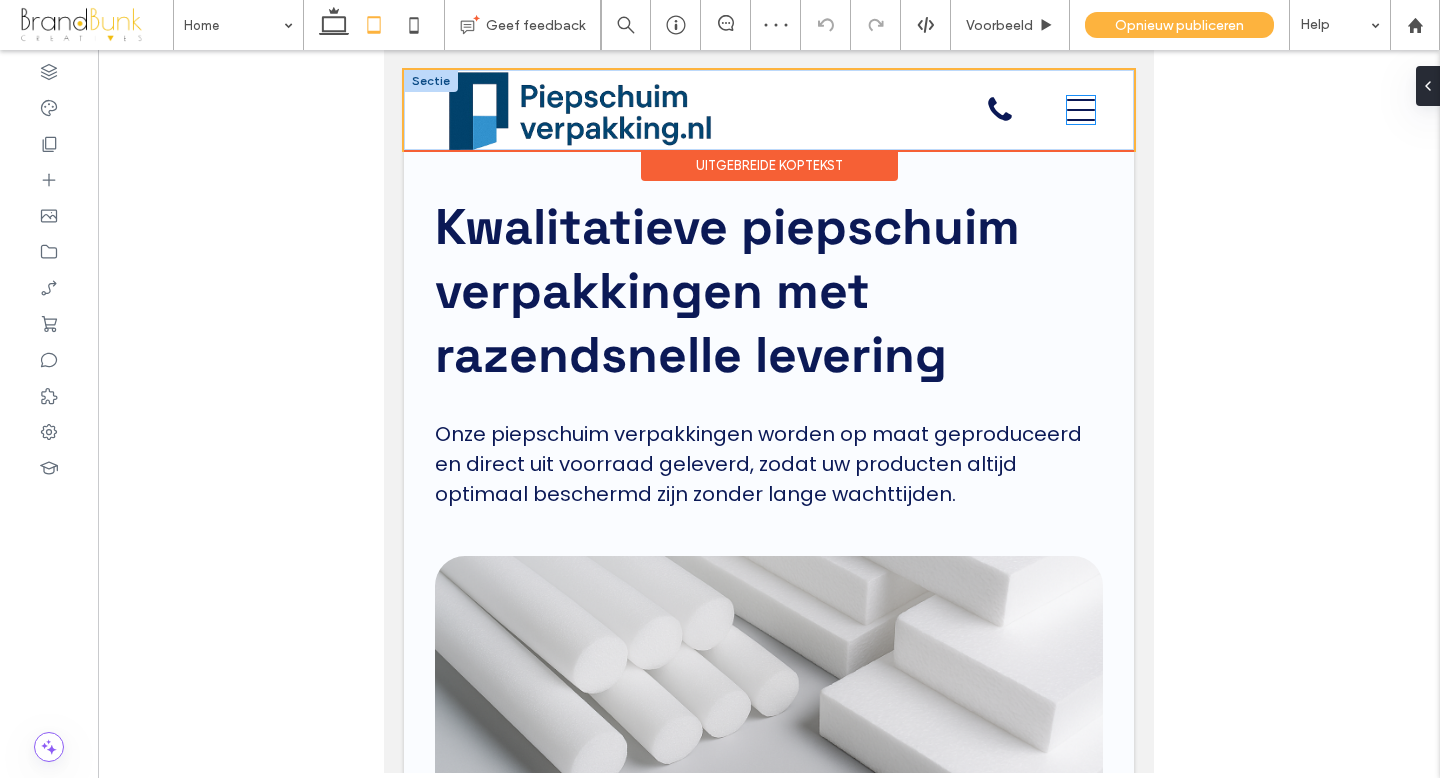 click 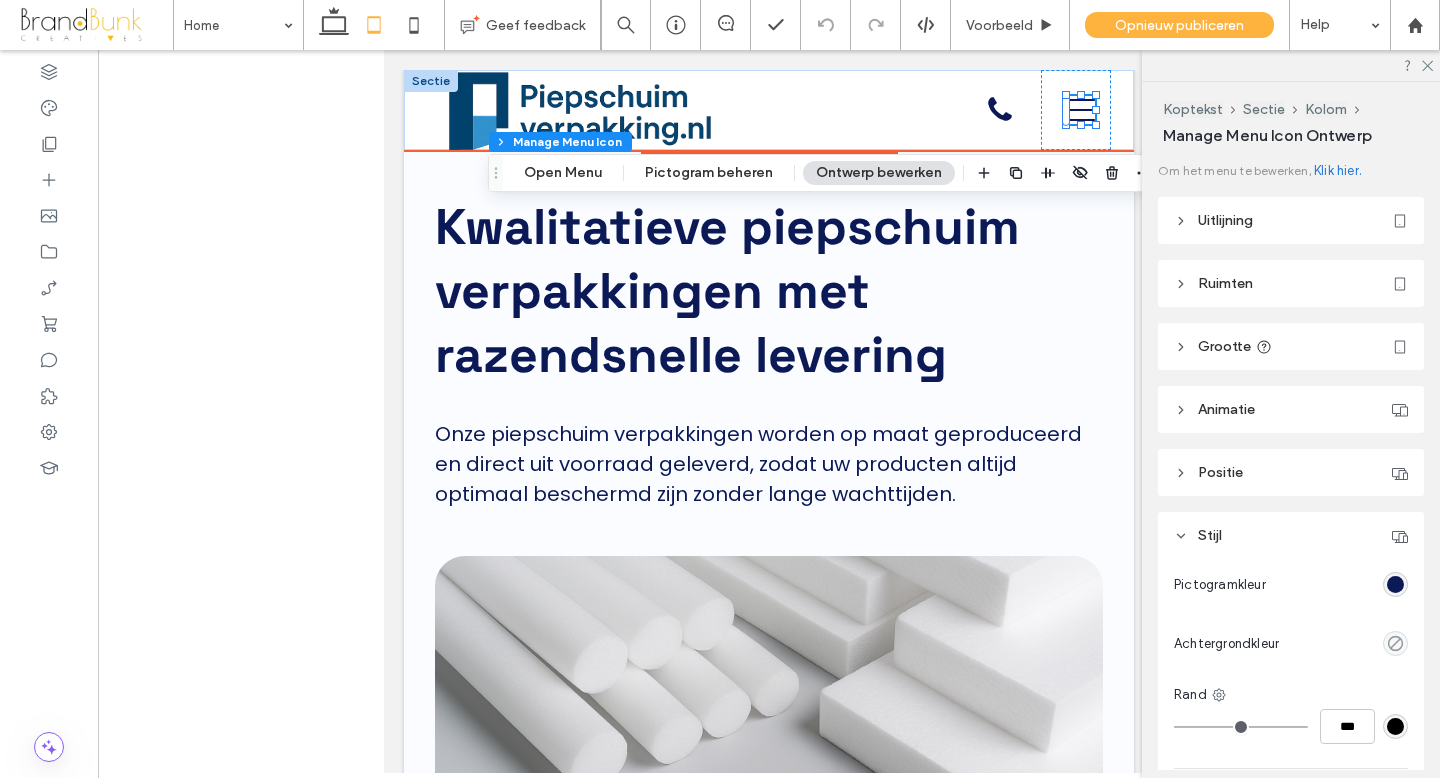 click 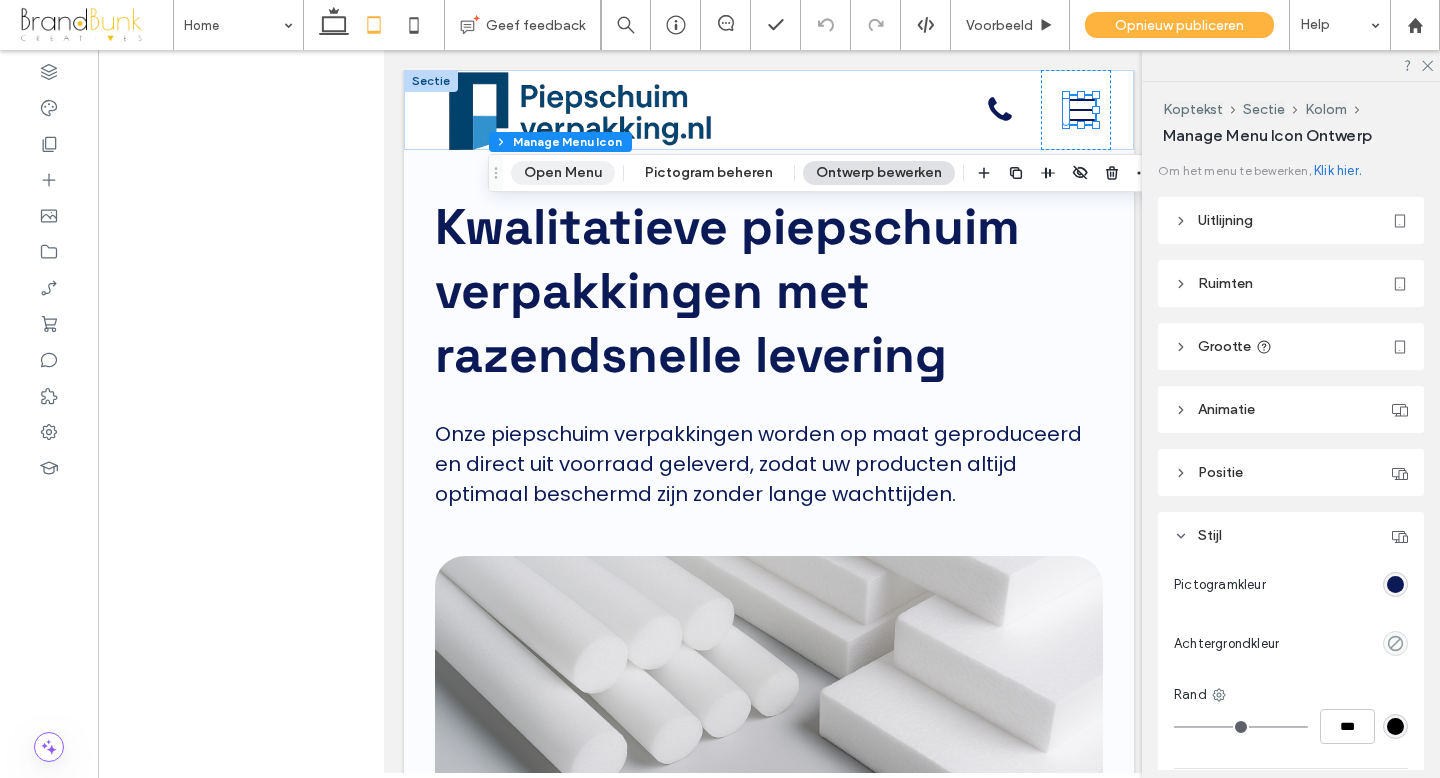 click on "Open Menu" at bounding box center [563, 173] 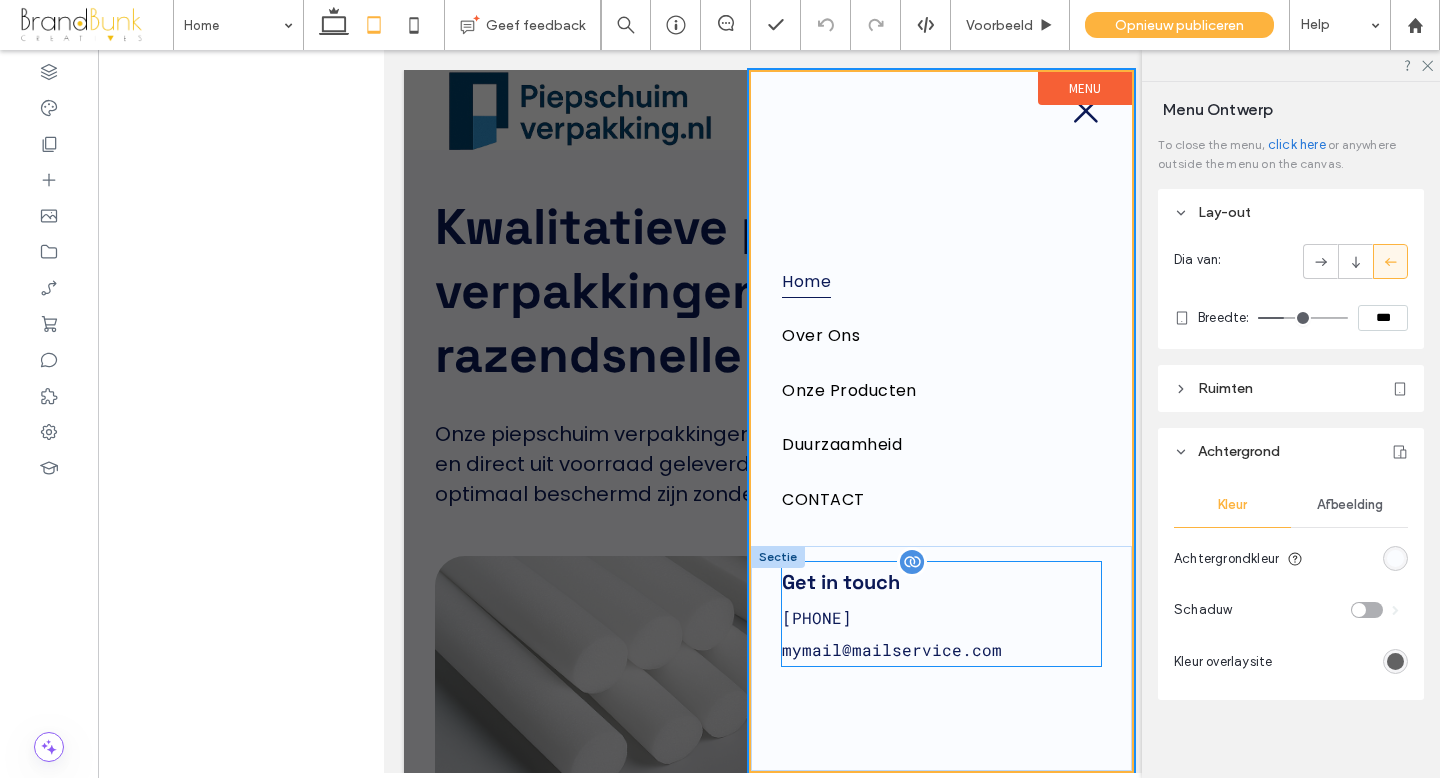 click on "Get in touch" at bounding box center [841, 582] 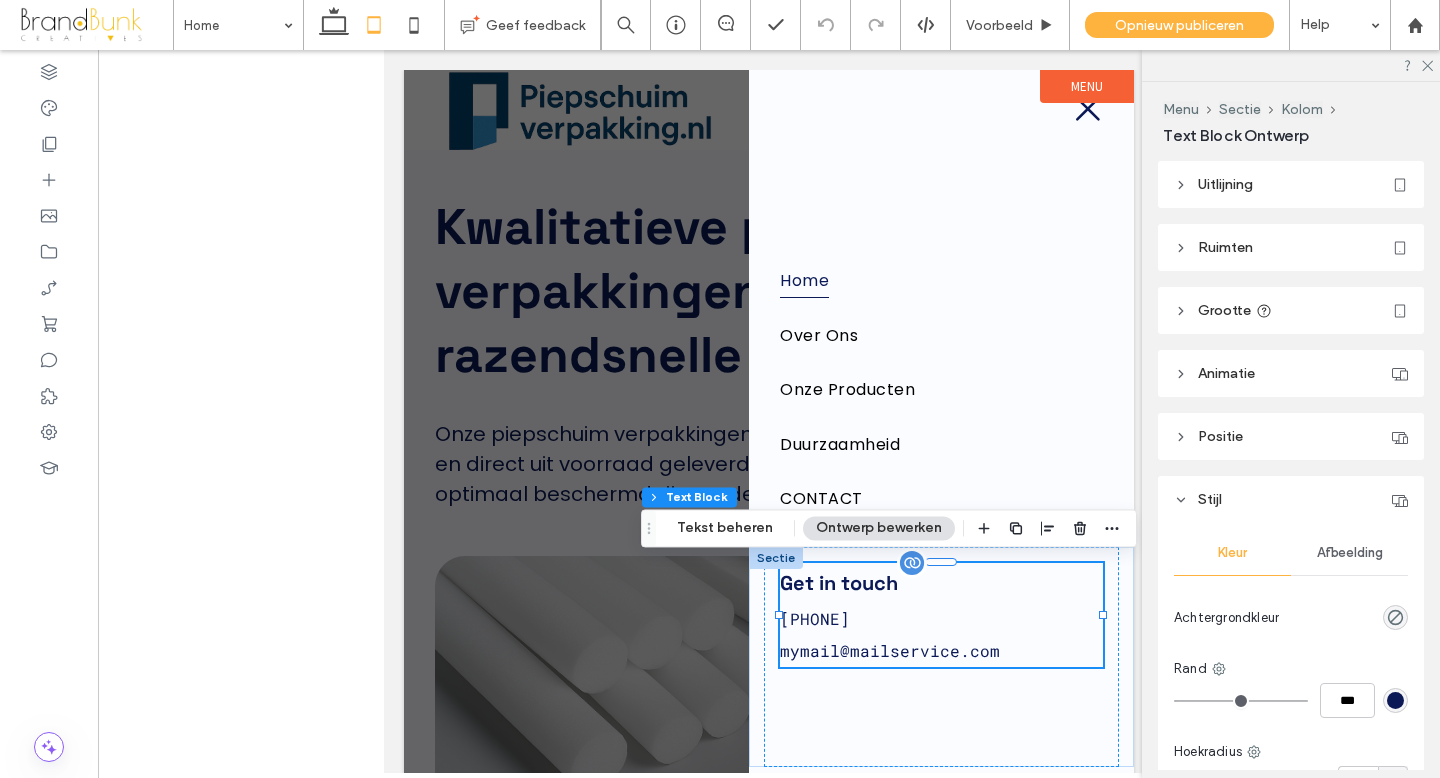 click on "Get in touch" at bounding box center (839, 583) 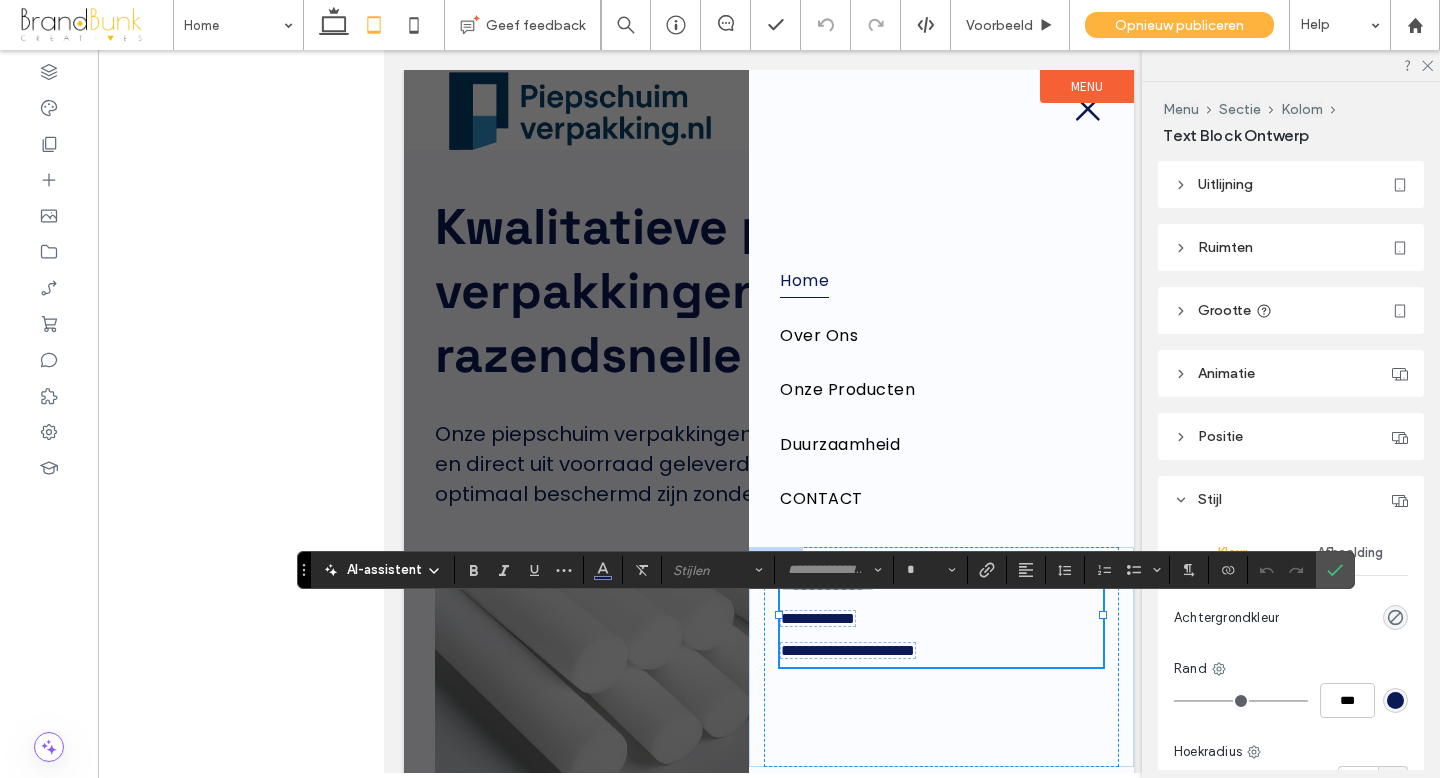 click on "**********" at bounding box center (941, 583) 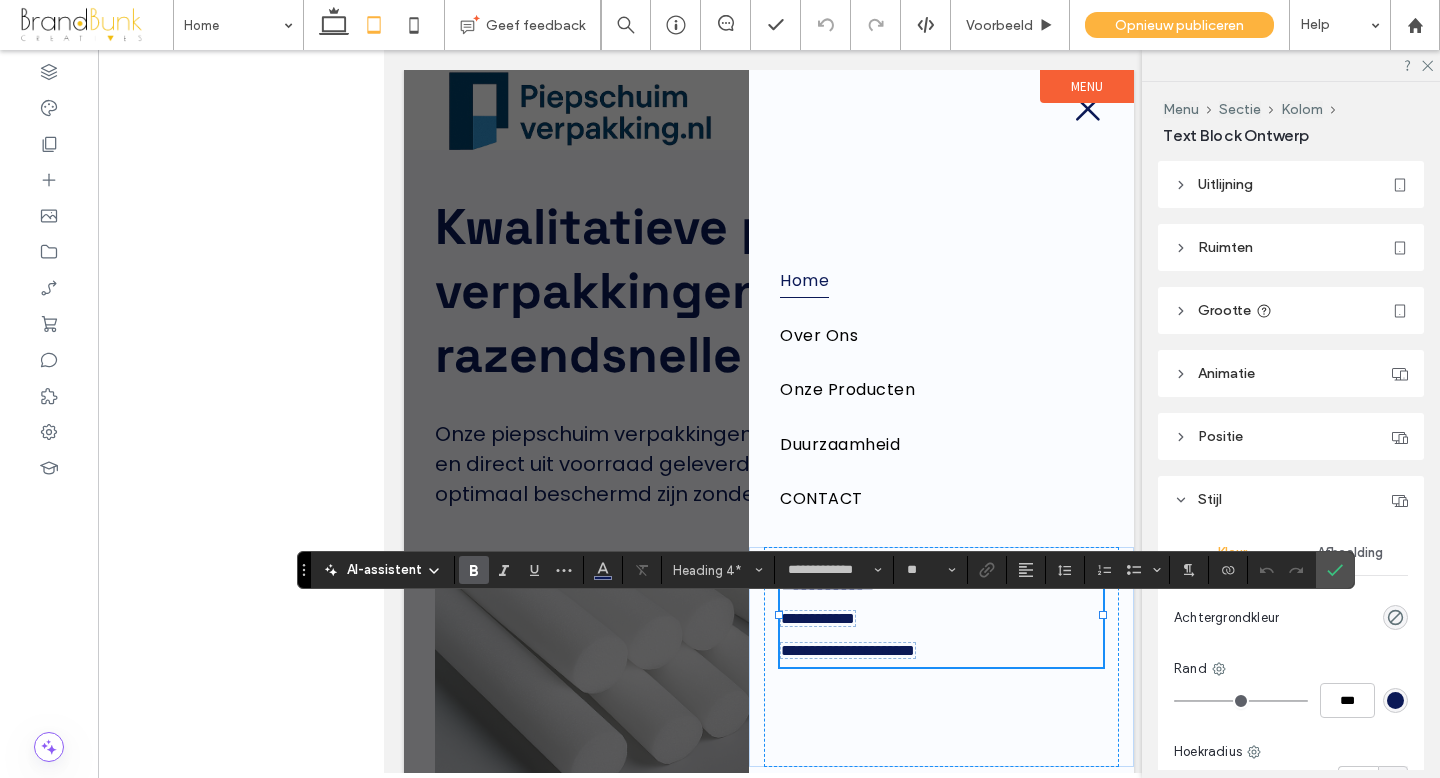 click 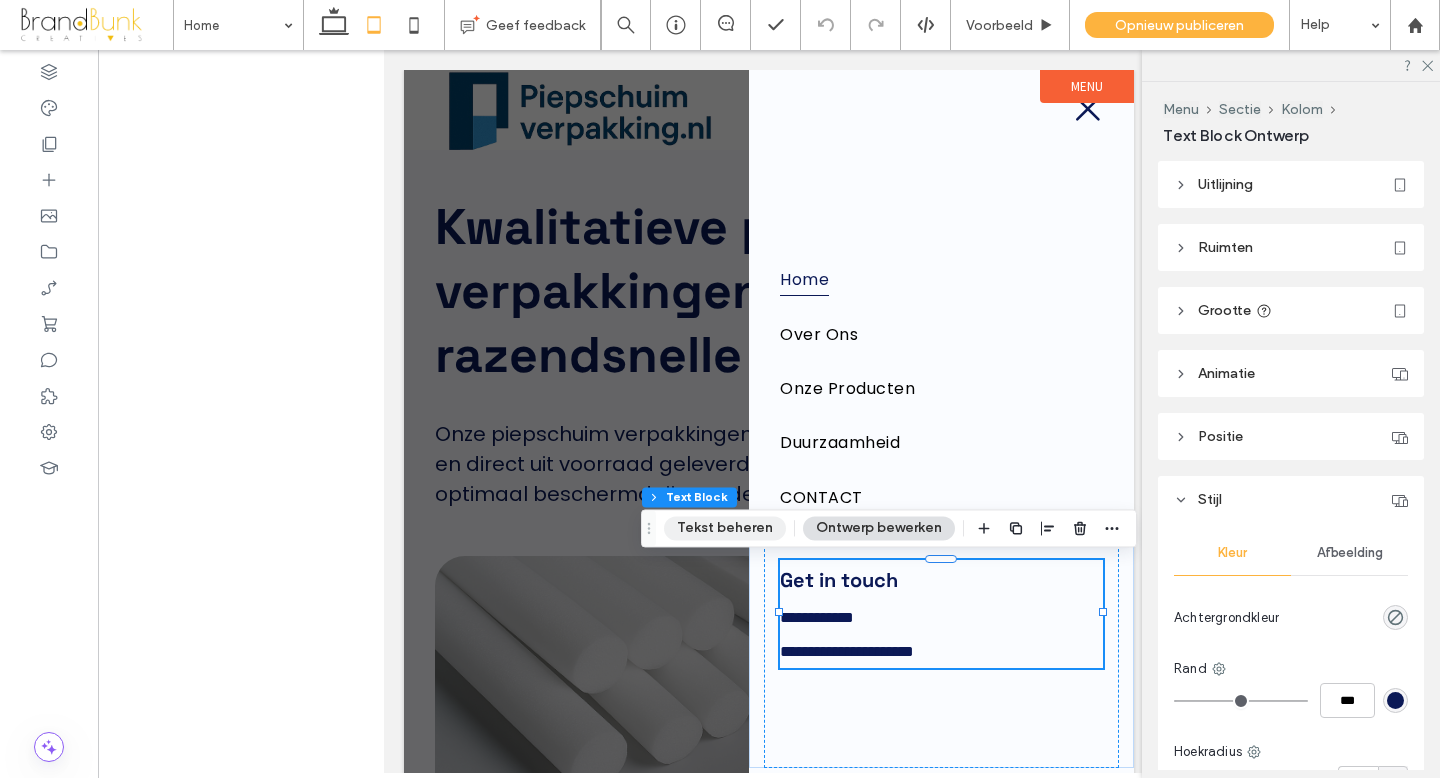 click on "Tekst beheren" at bounding box center [725, 528] 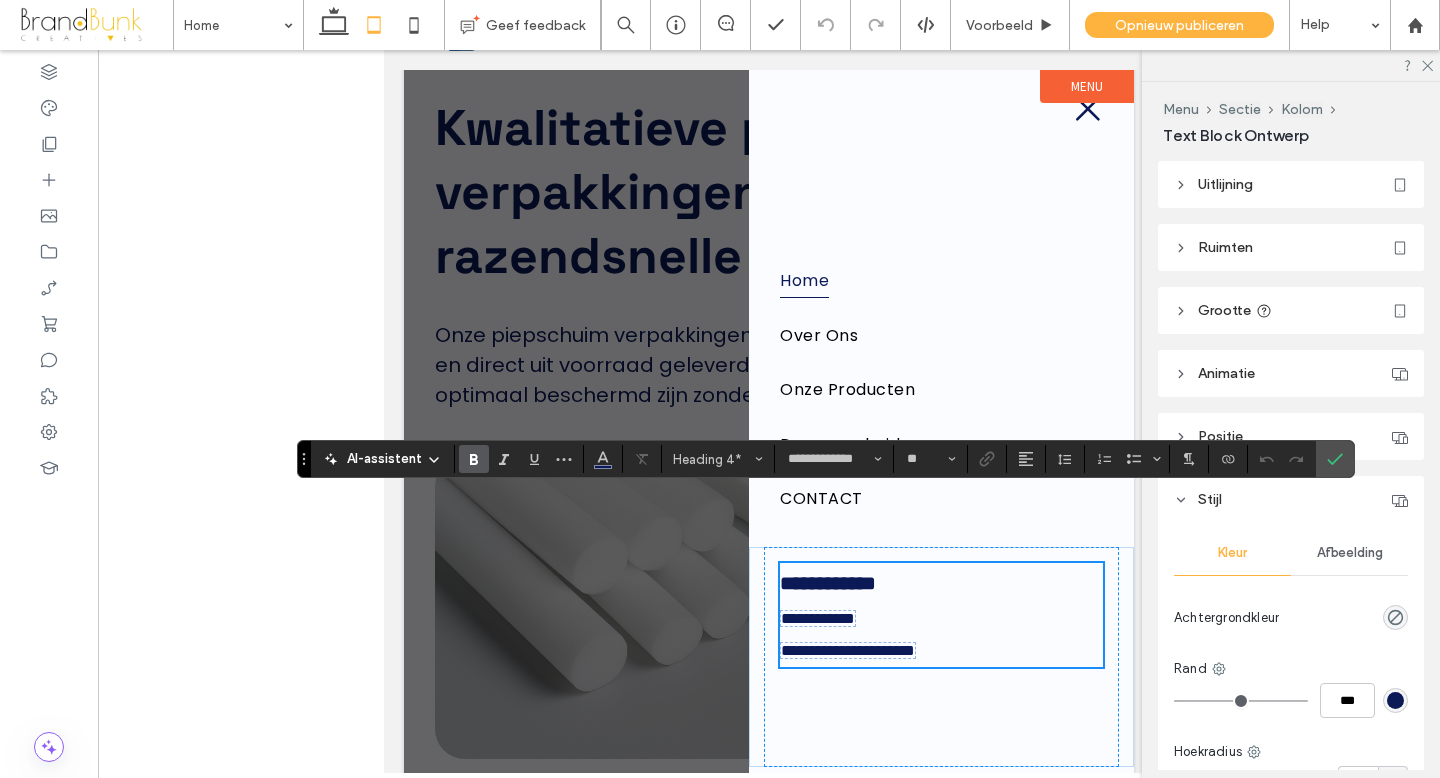 scroll, scrollTop: 128, scrollLeft: 0, axis: vertical 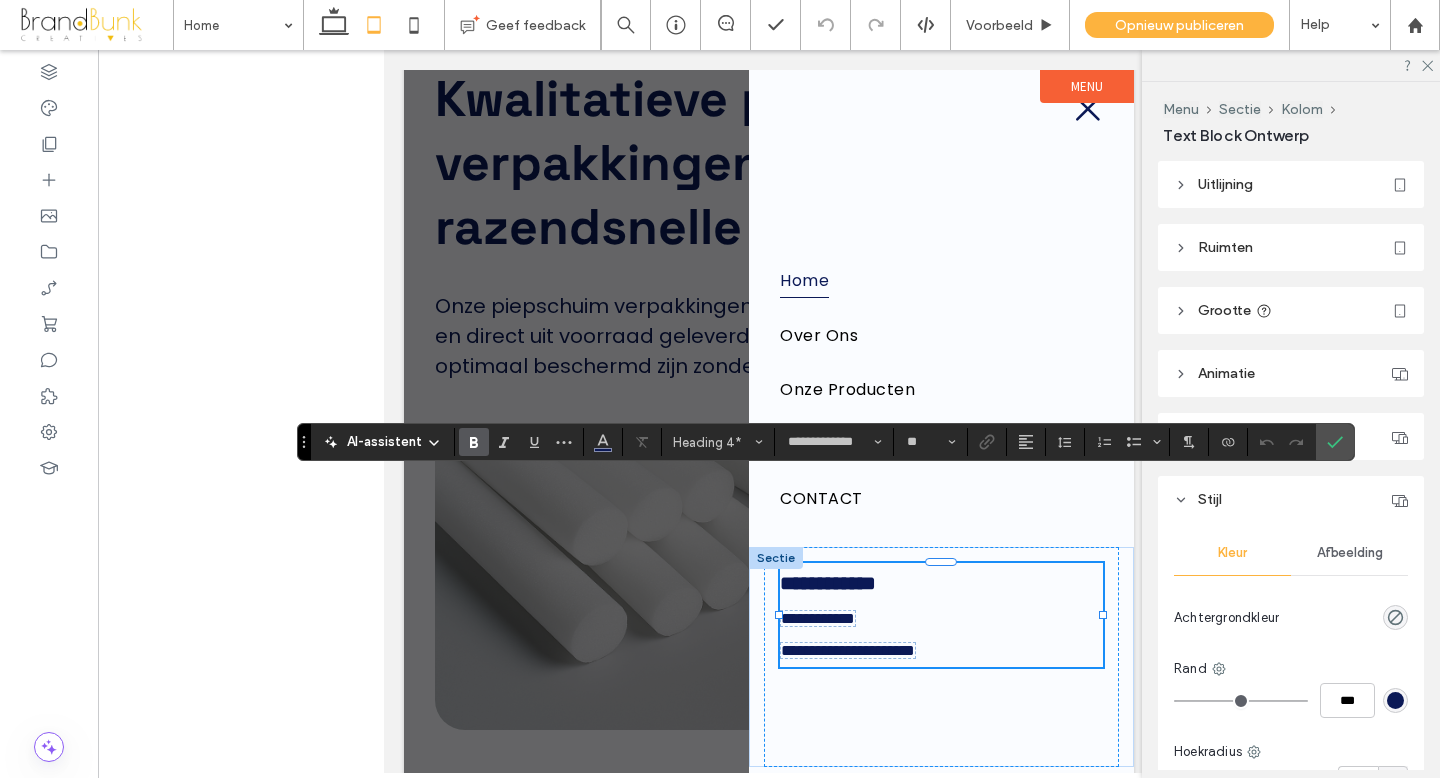 type 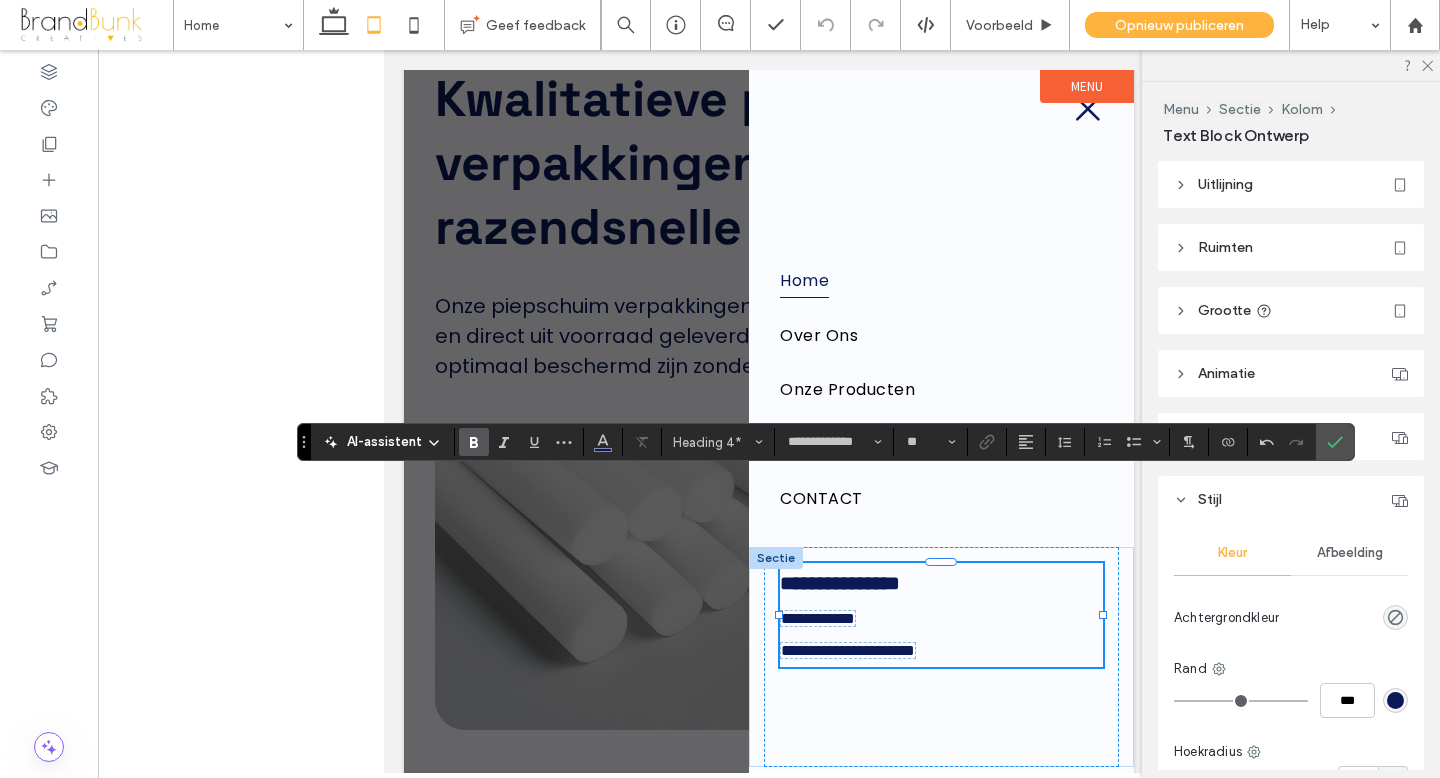 type on "**********" 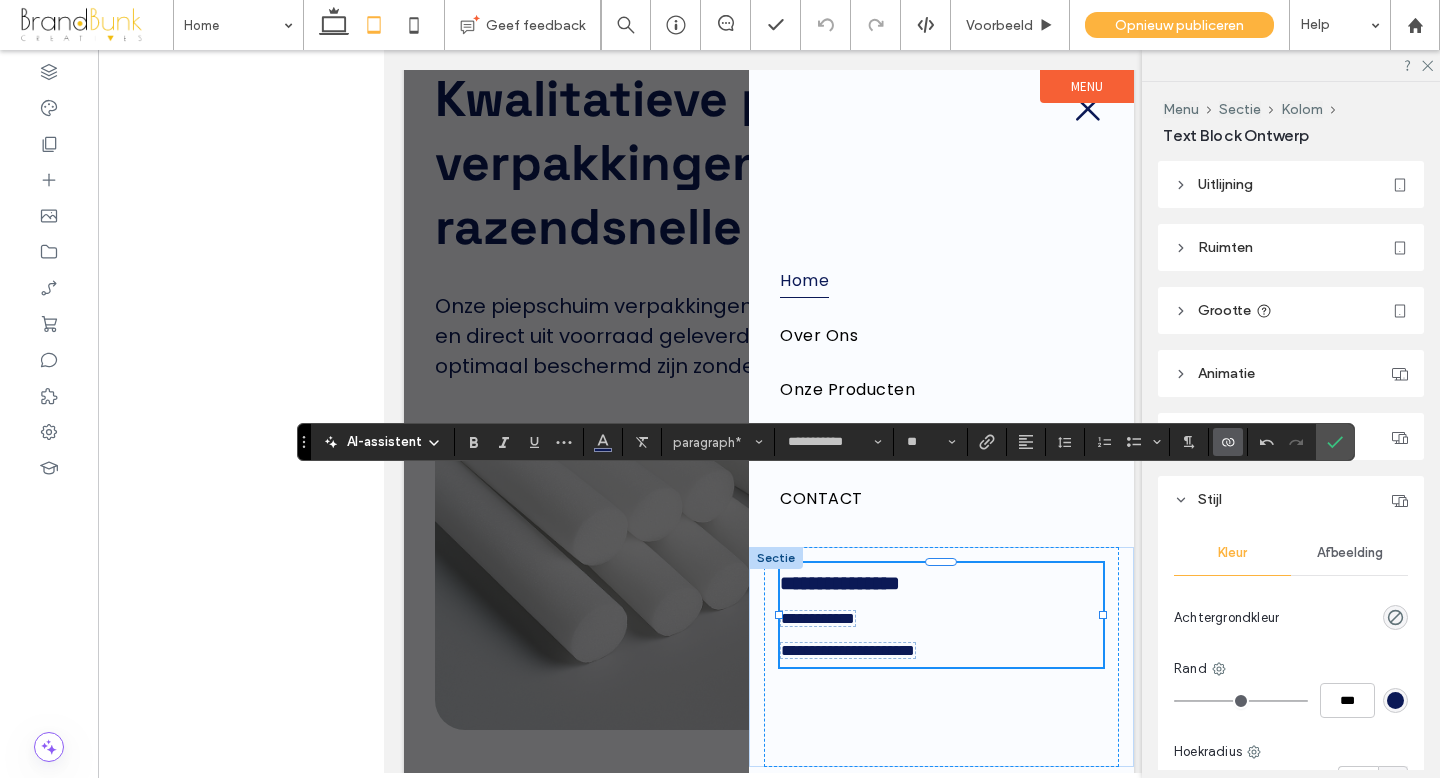 click on "**********" at bounding box center [848, 650] 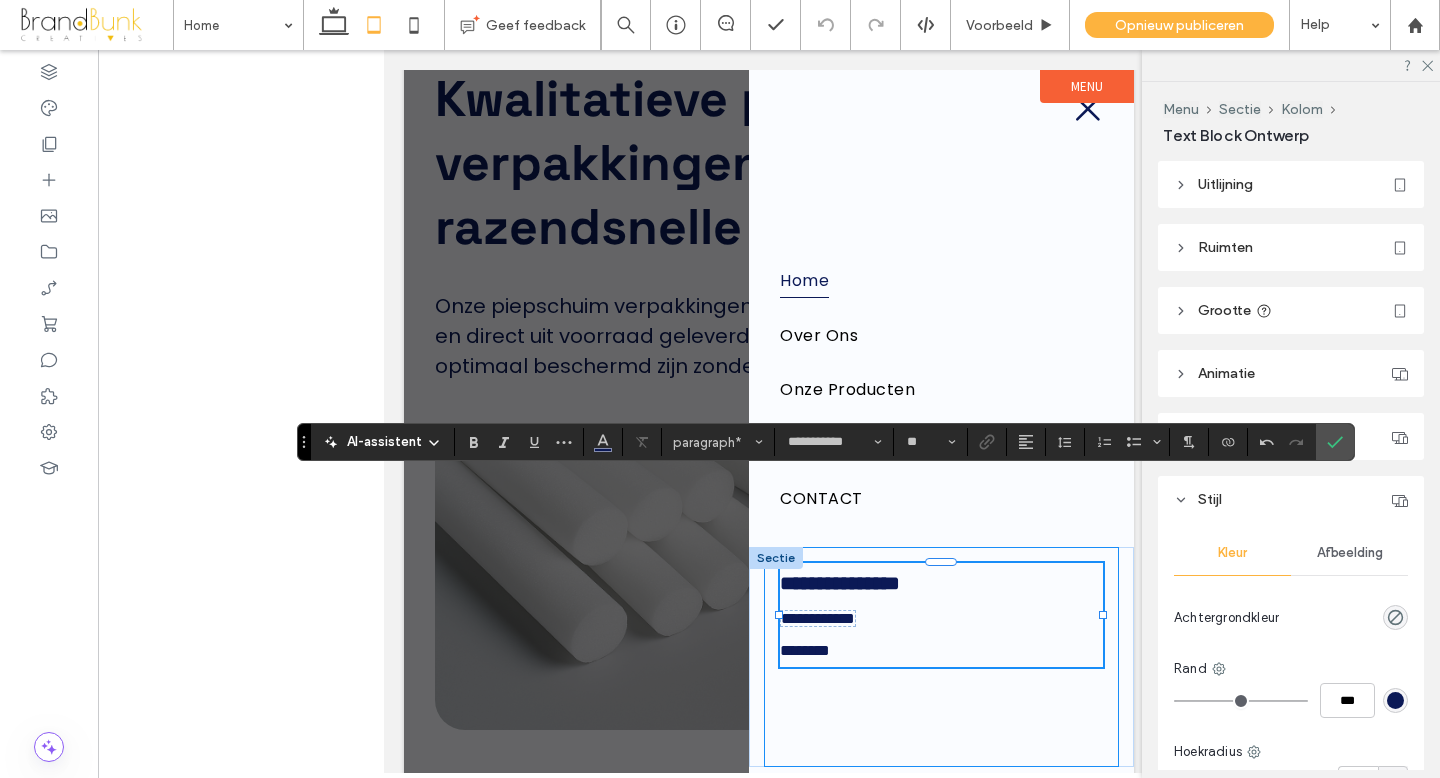 drag, startPoint x: 859, startPoint y: 649, endPoint x: 766, endPoint y: 648, distance: 93.00538 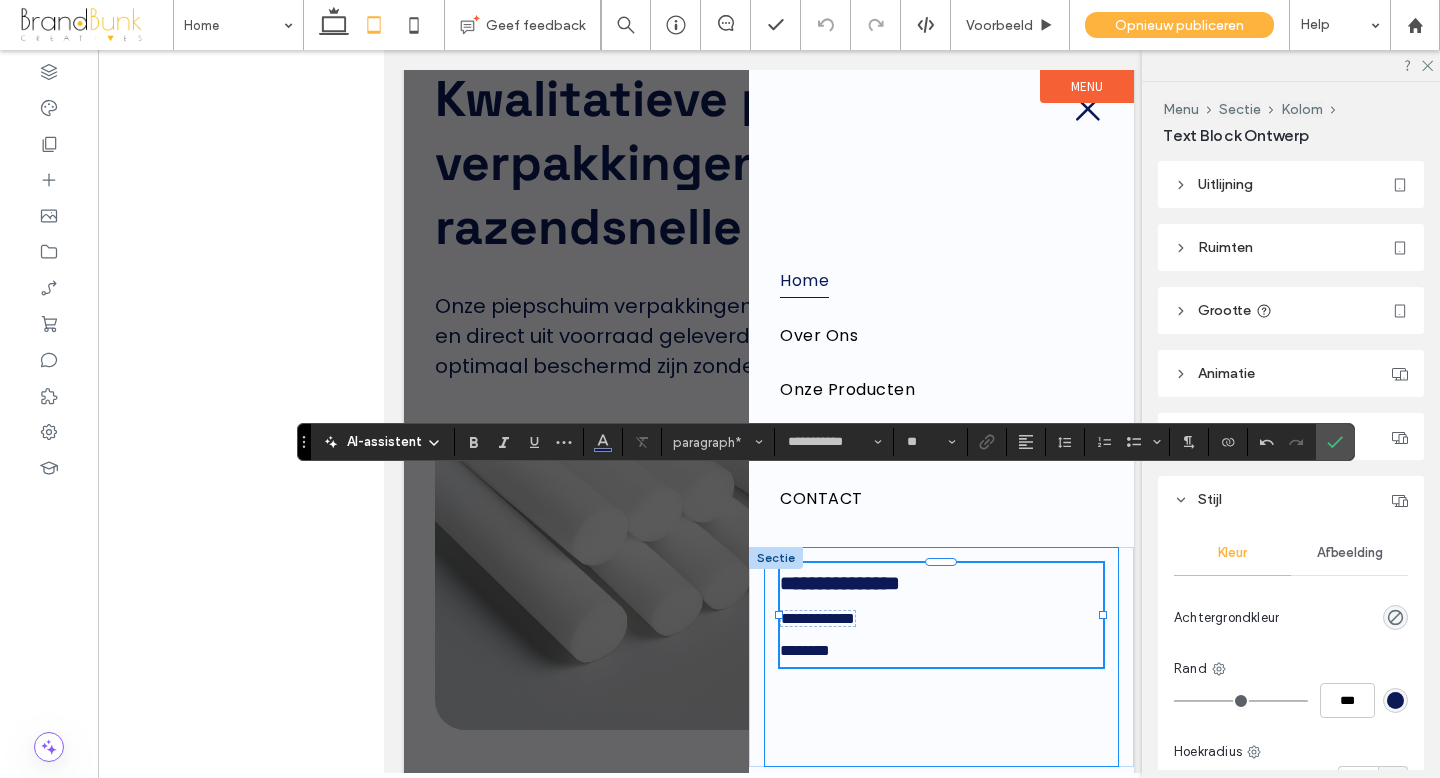 click on "**********" at bounding box center [941, 657] 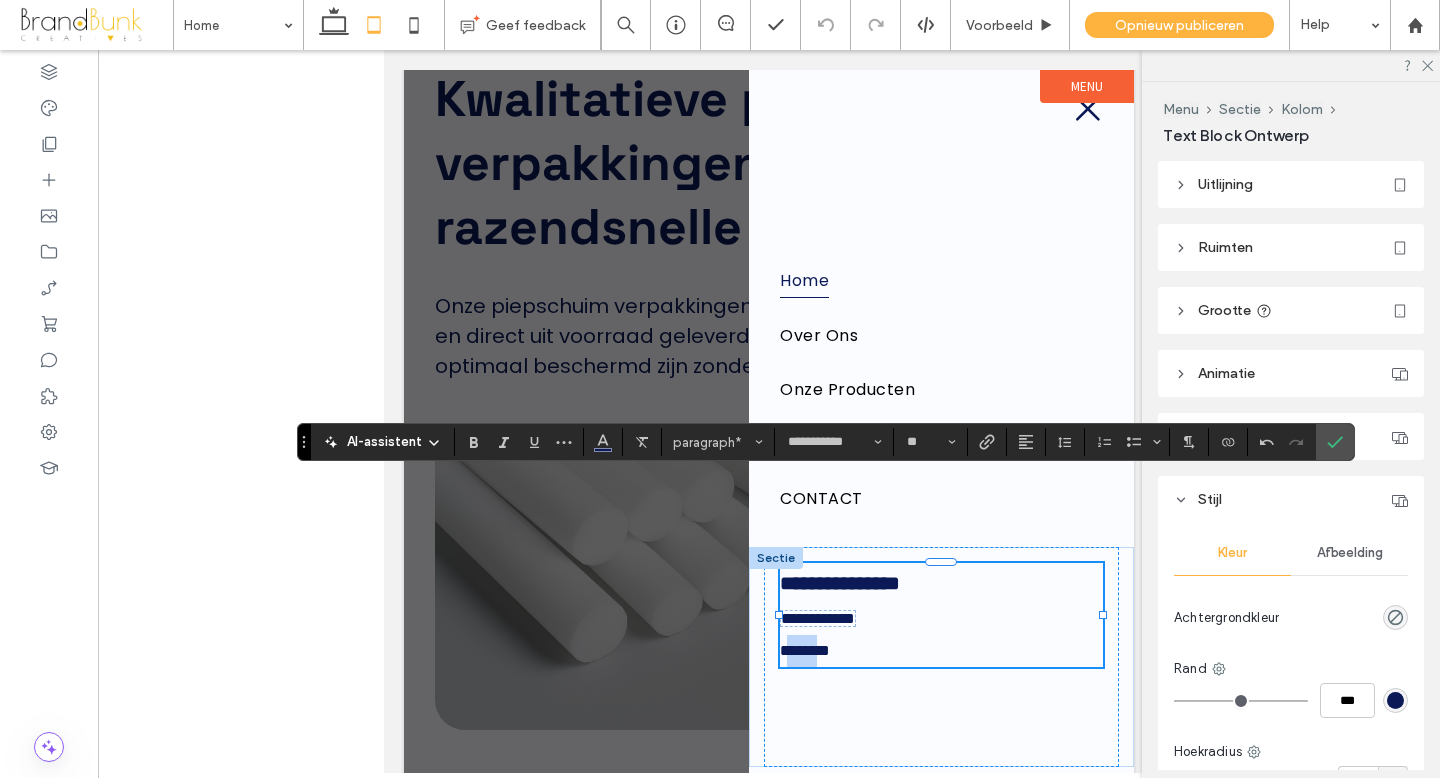 drag, startPoint x: 862, startPoint y: 651, endPoint x: 793, endPoint y: 650, distance: 69.00725 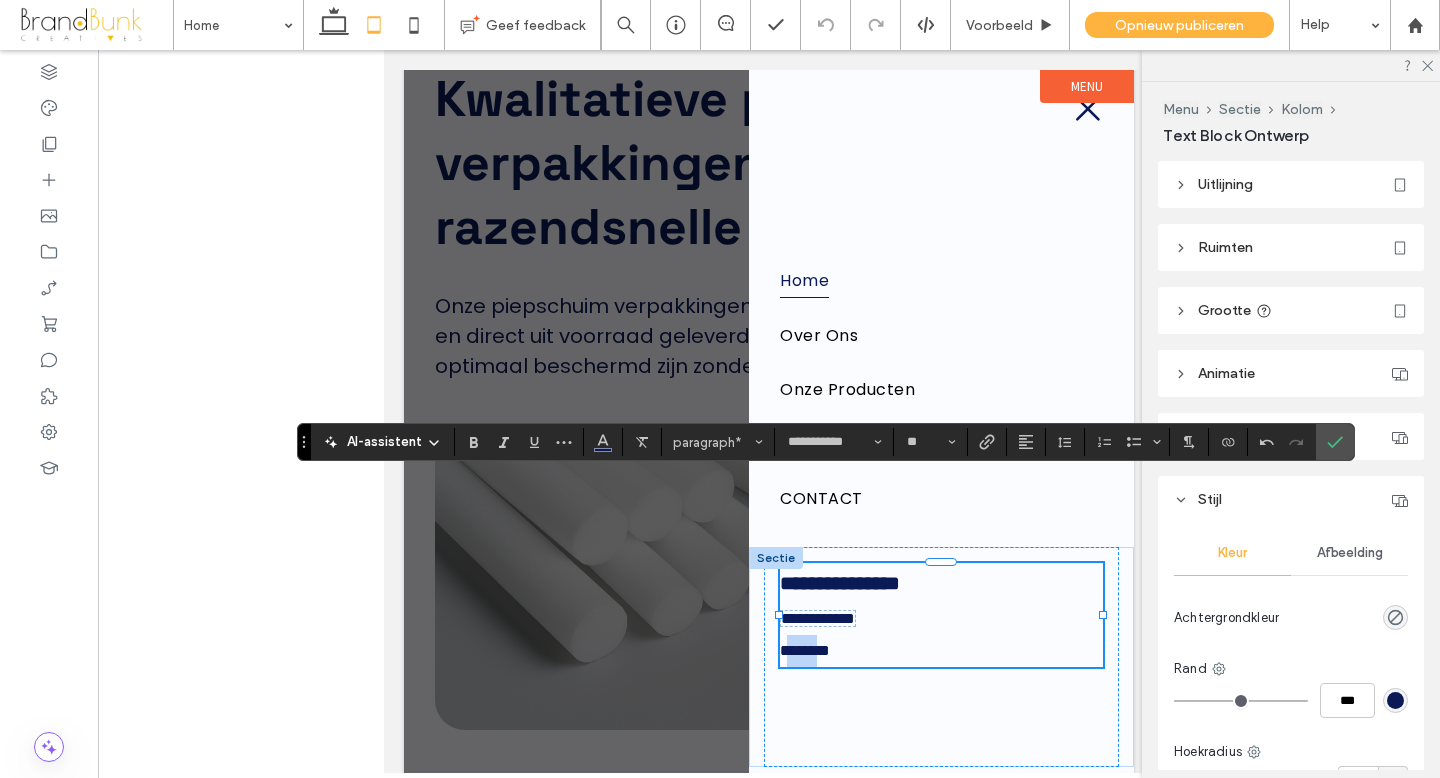 click on "********" at bounding box center (941, 651) 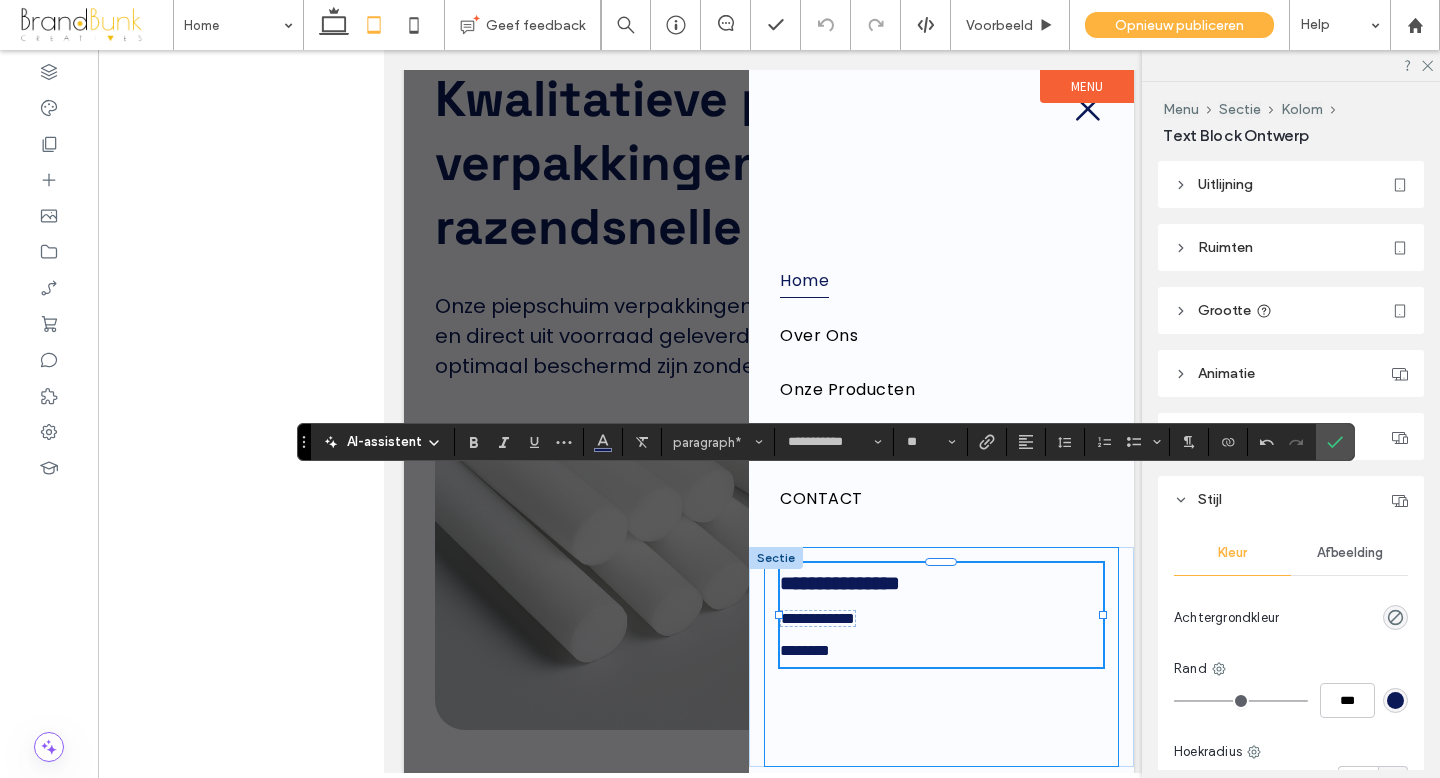 click on "**********" at bounding box center (941, 657) 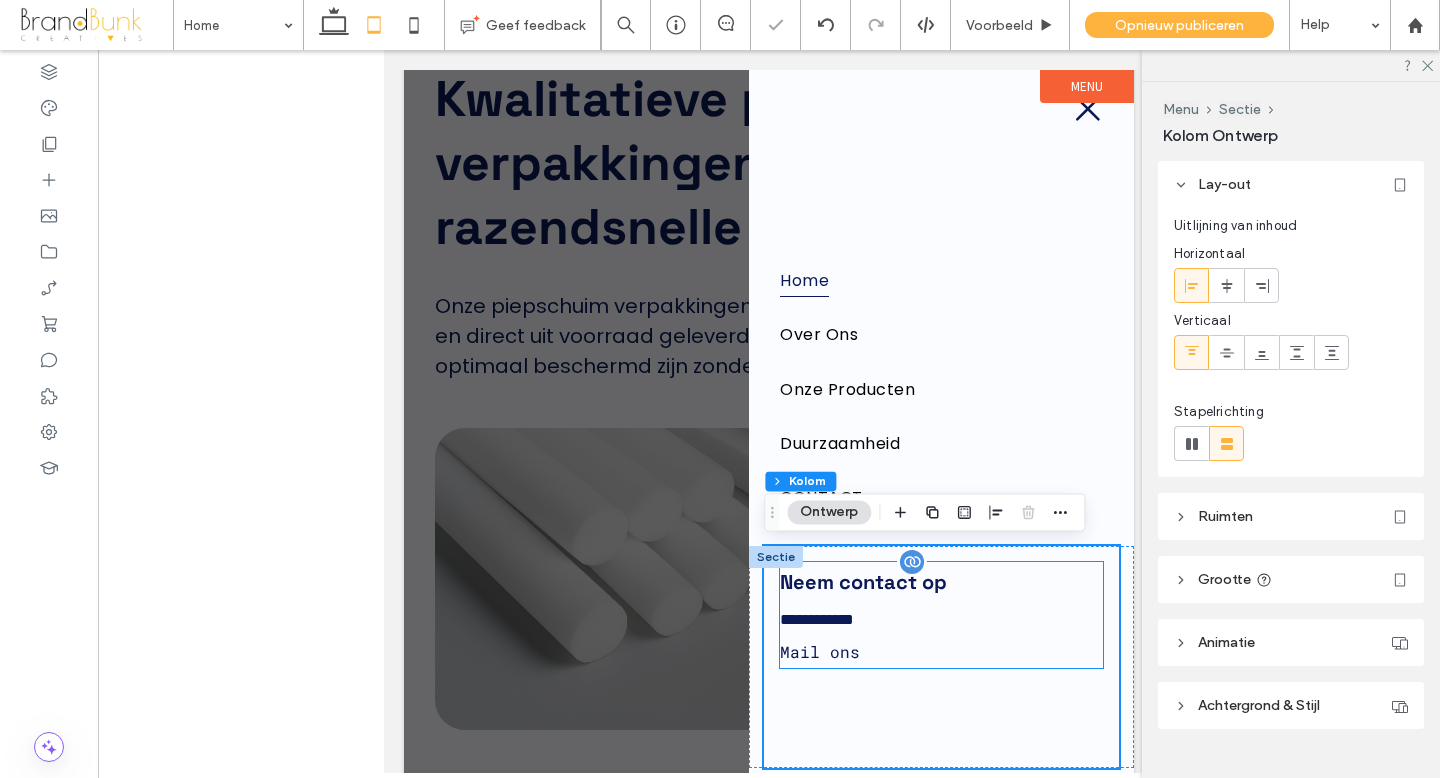click on "Mail ons" at bounding box center [820, 651] 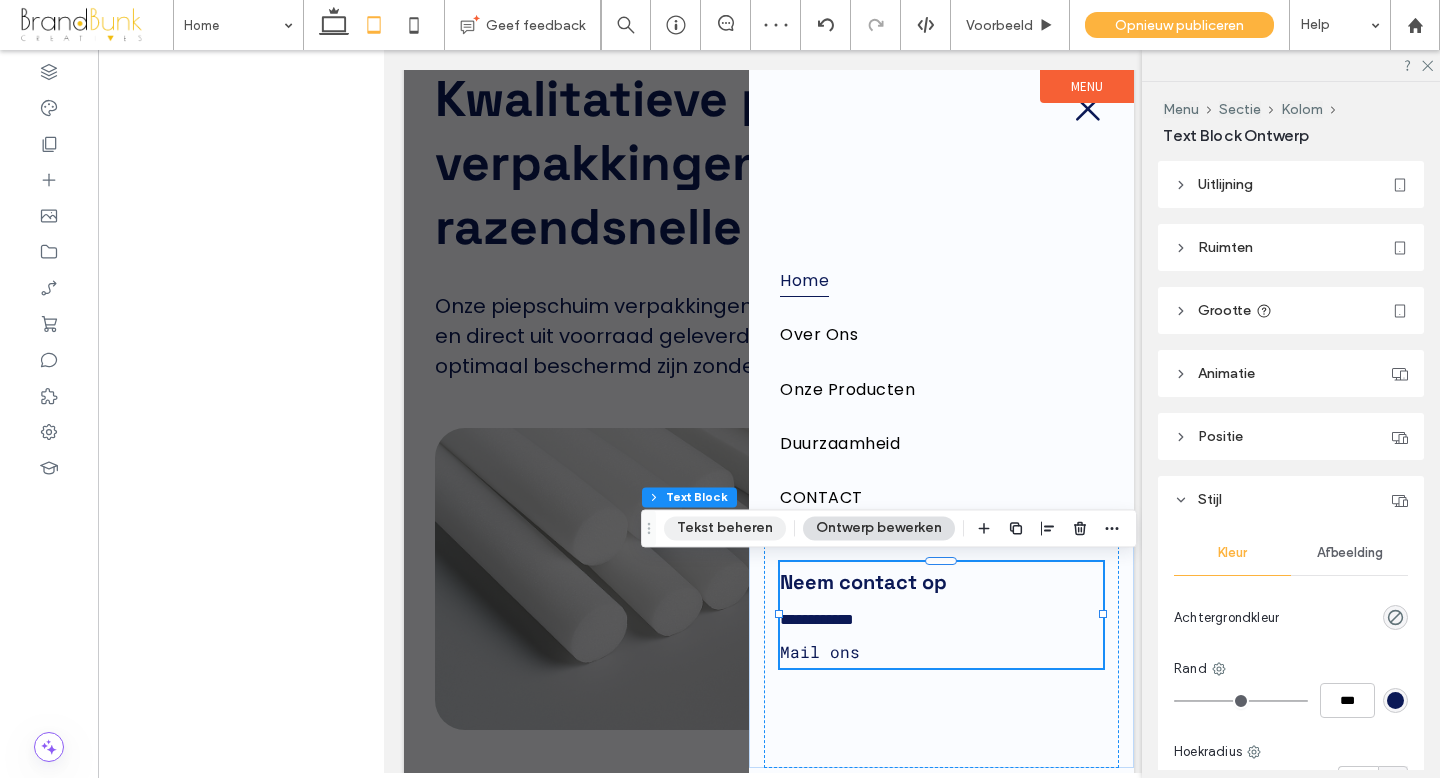click on "Tekst beheren" at bounding box center (725, 528) 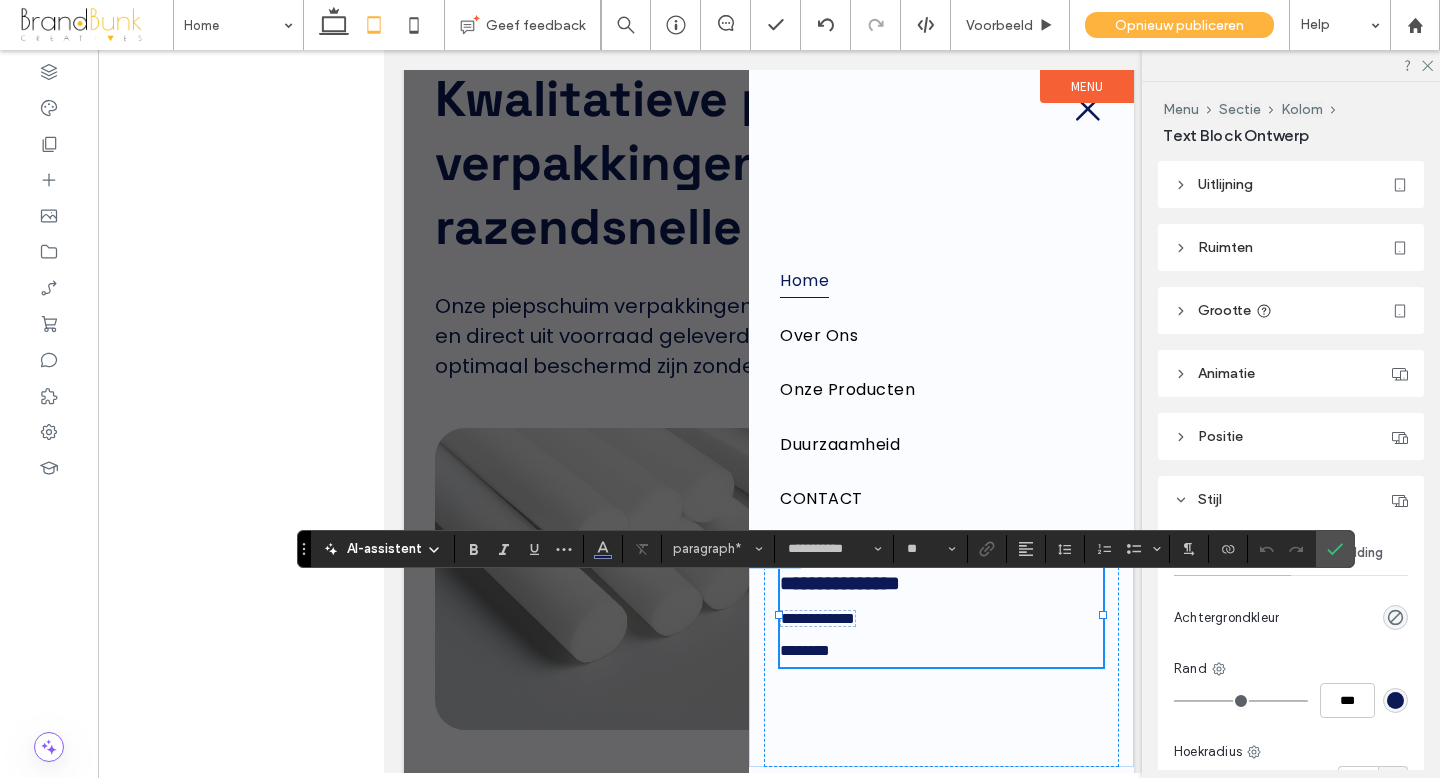 click on "********" at bounding box center [941, 651] 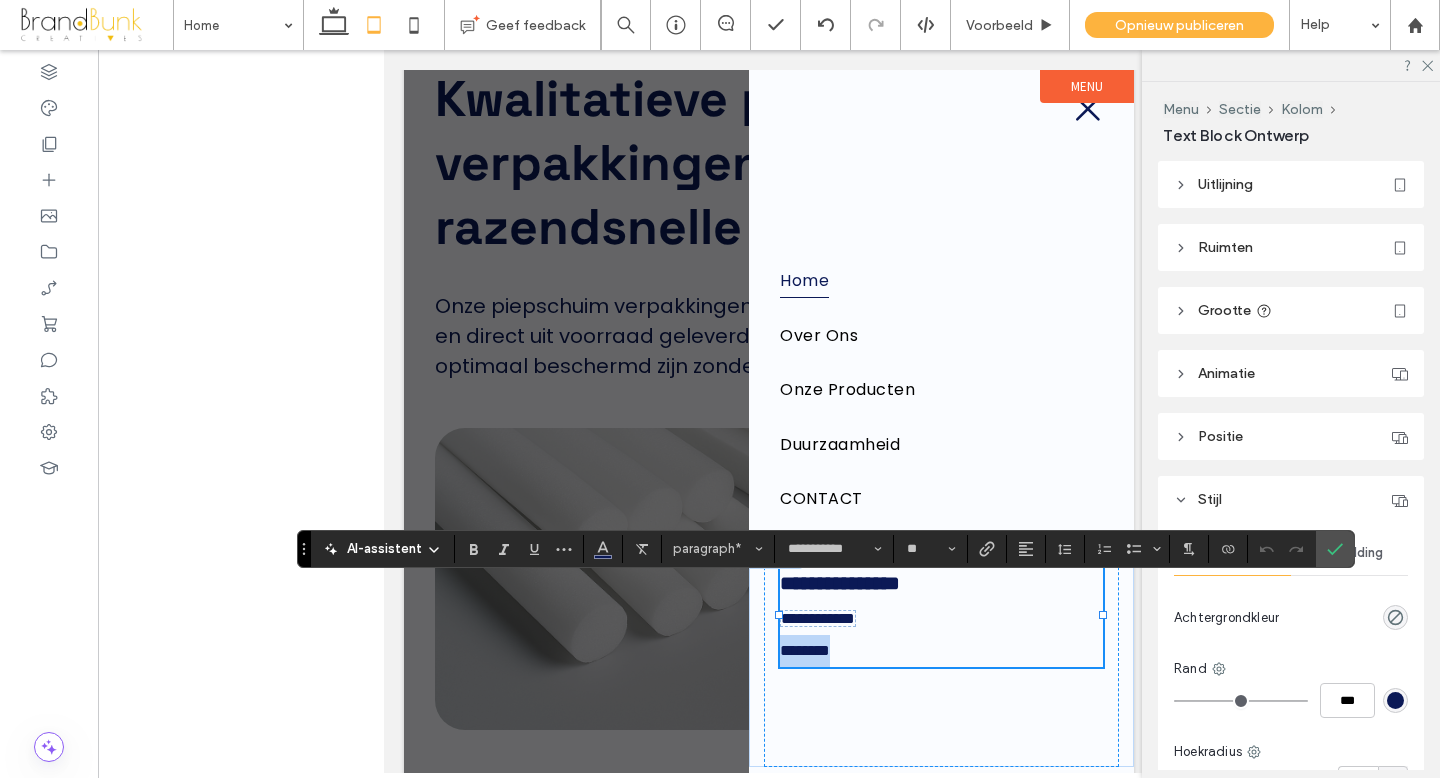 drag, startPoint x: 870, startPoint y: 648, endPoint x: 783, endPoint y: 648, distance: 87 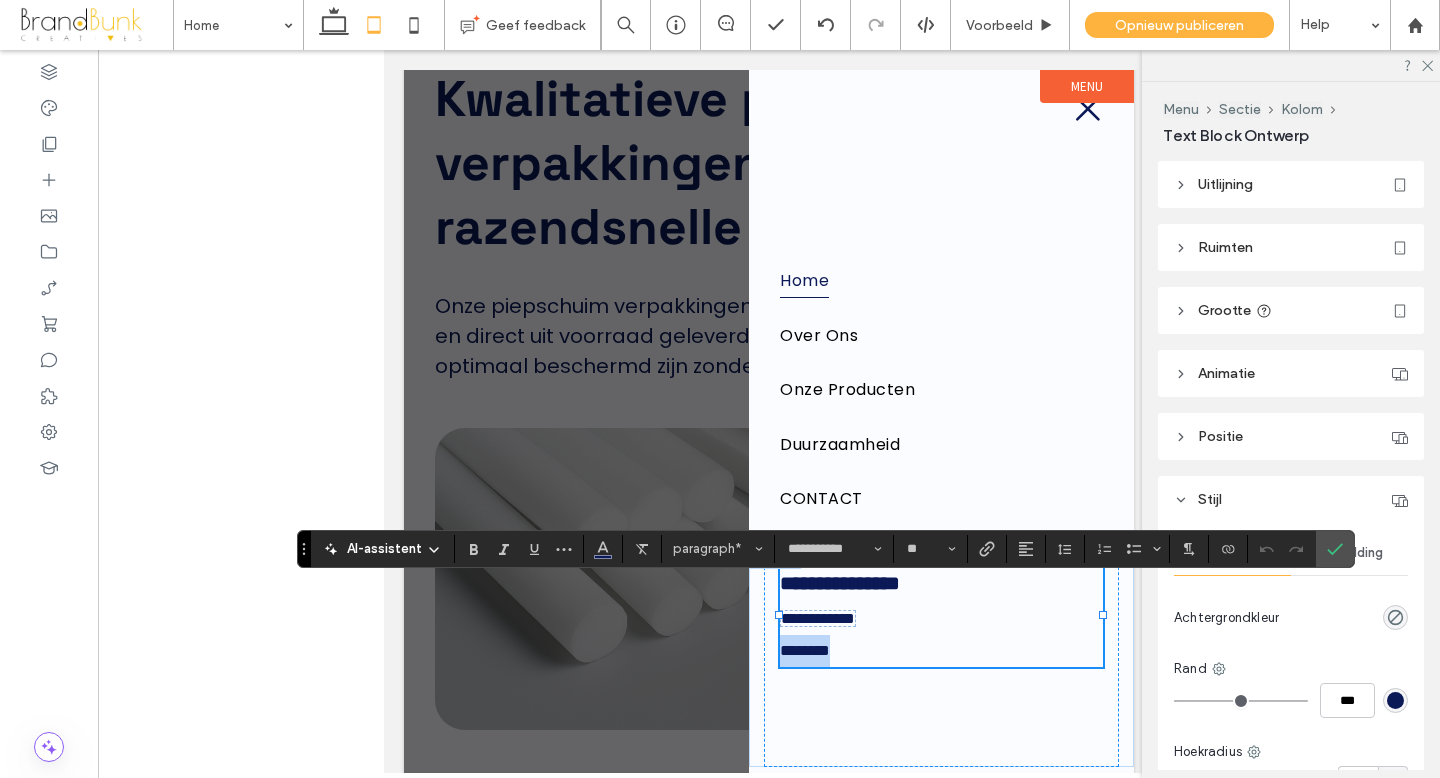 click on "********" at bounding box center (941, 651) 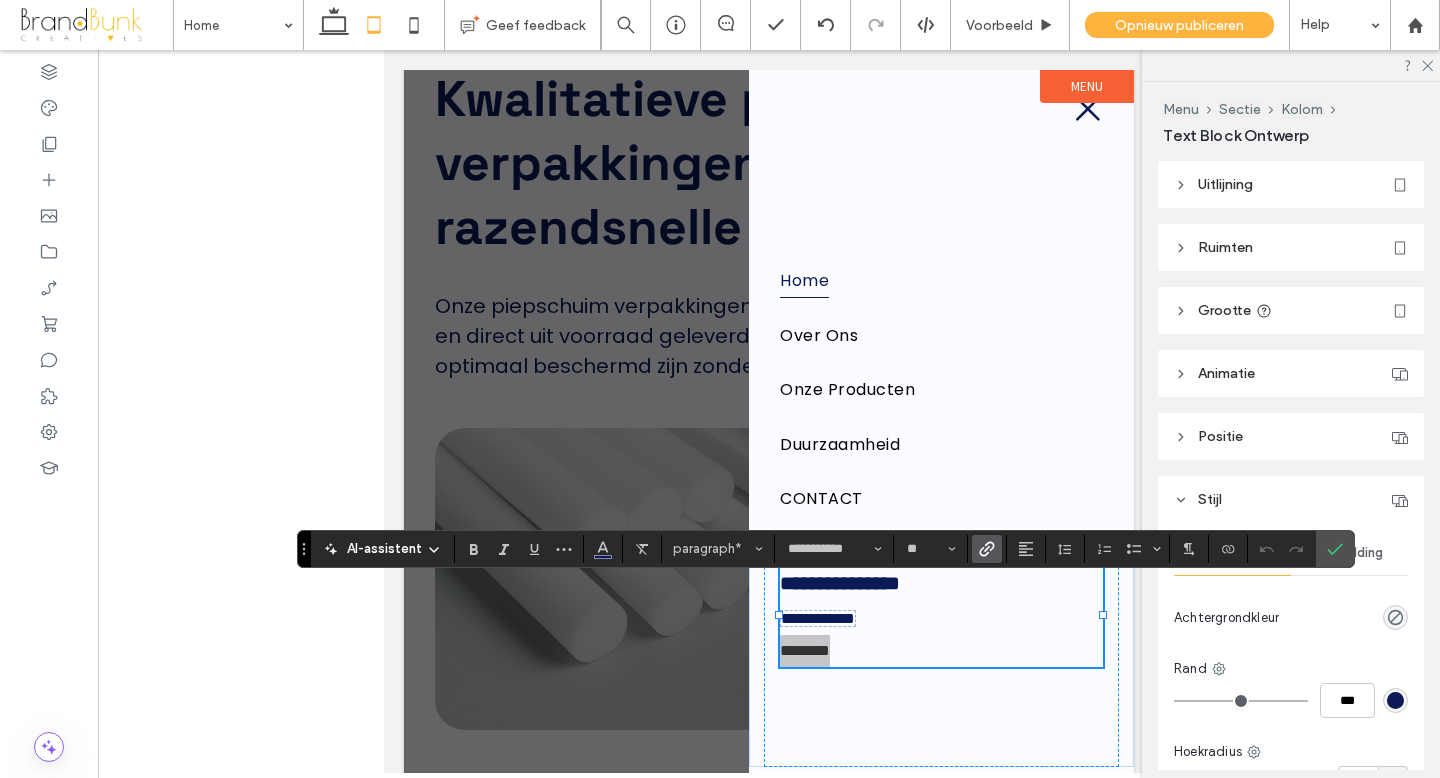 click 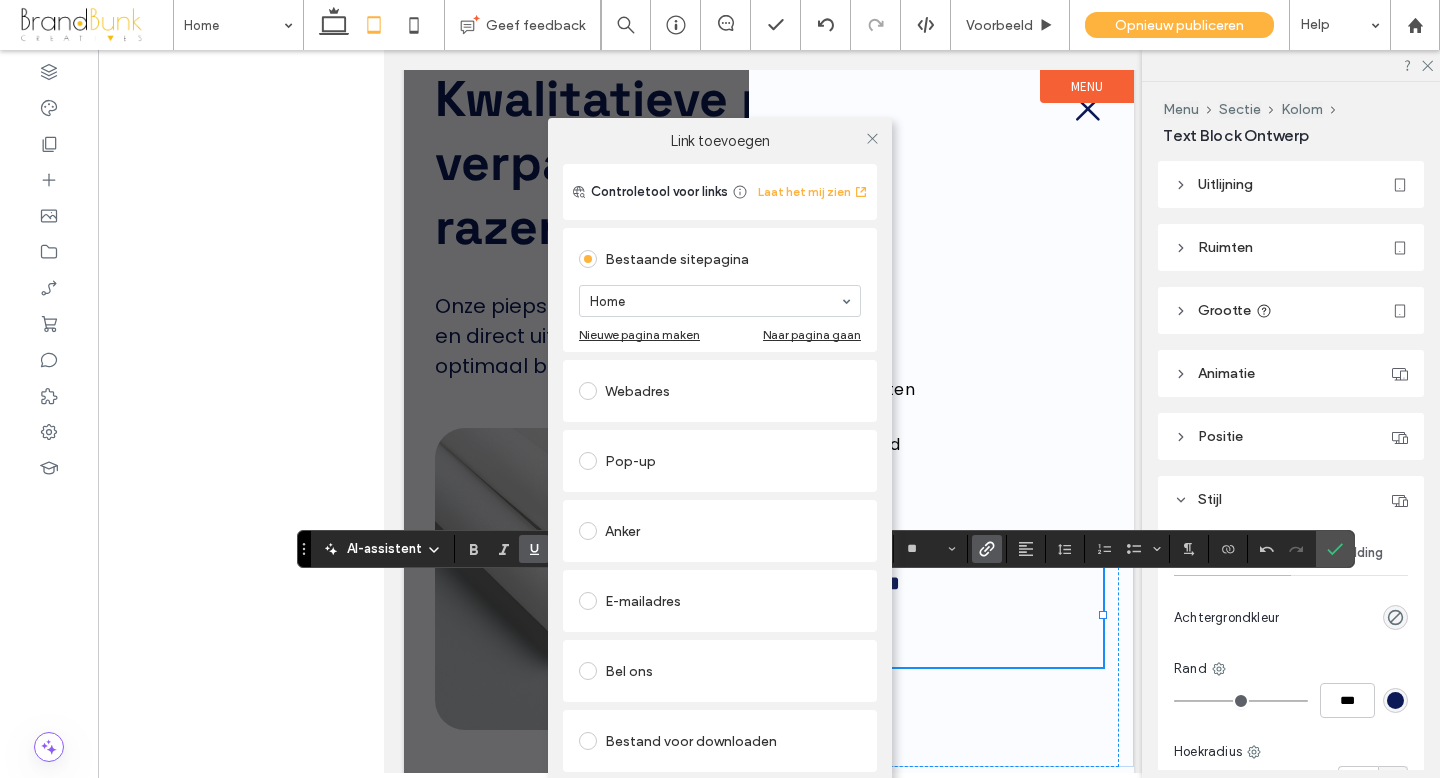 click at bounding box center (588, 531) 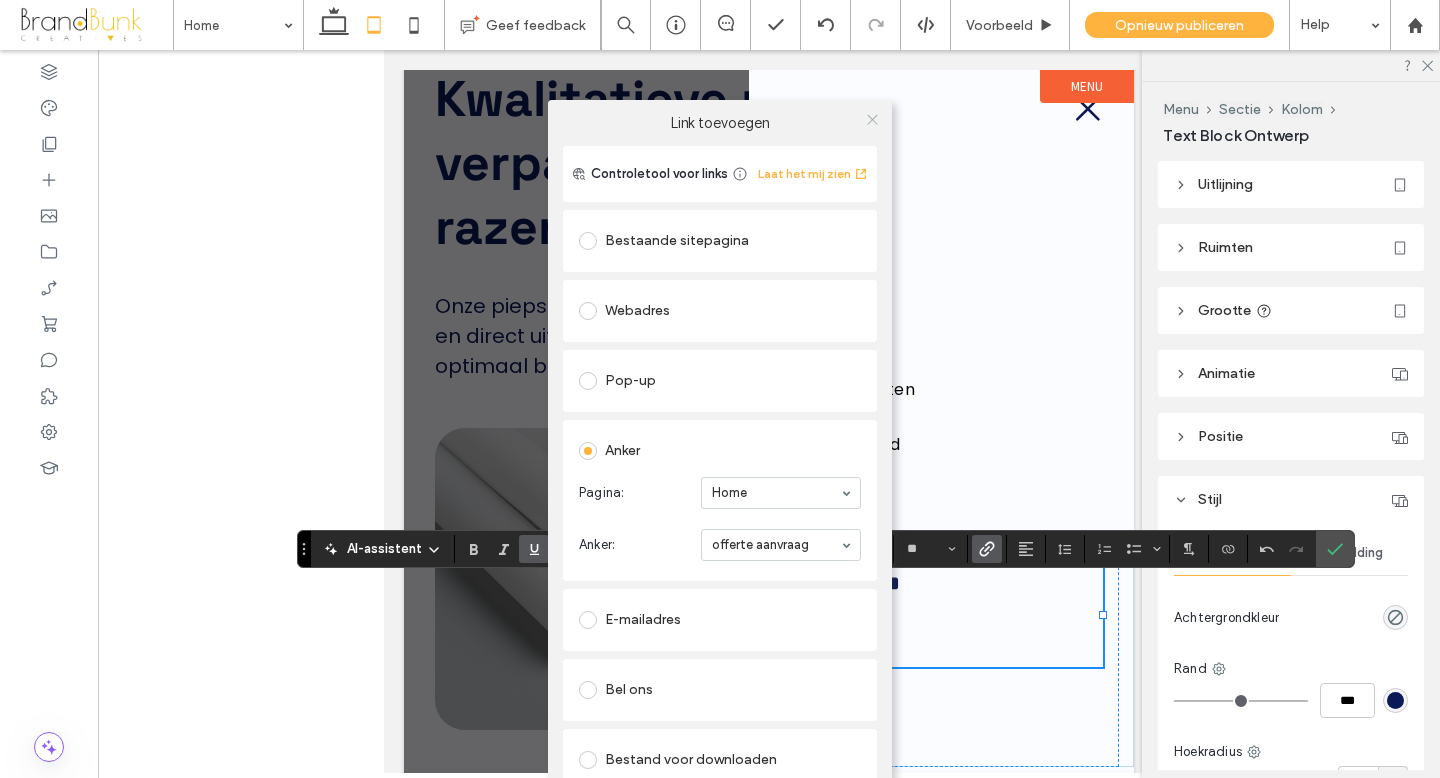 click 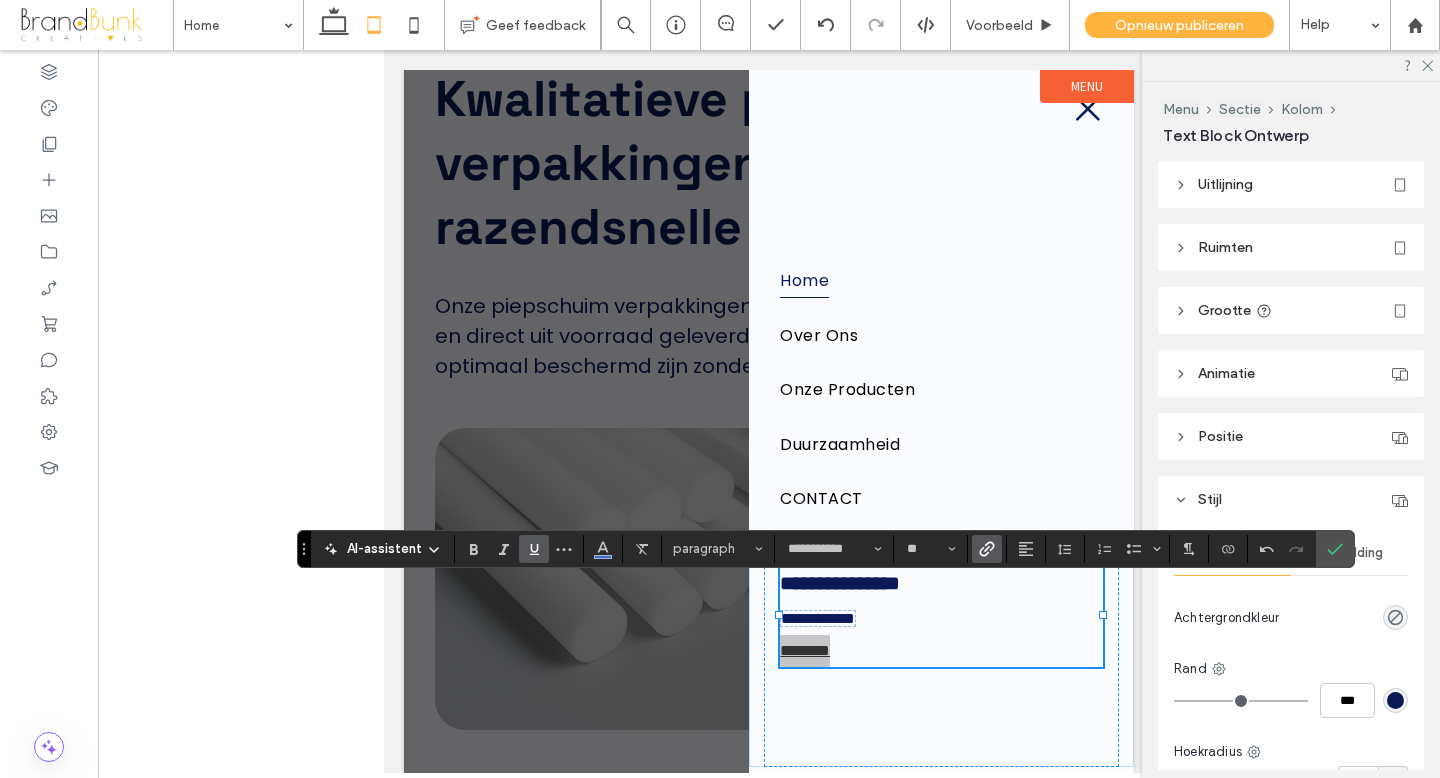 click 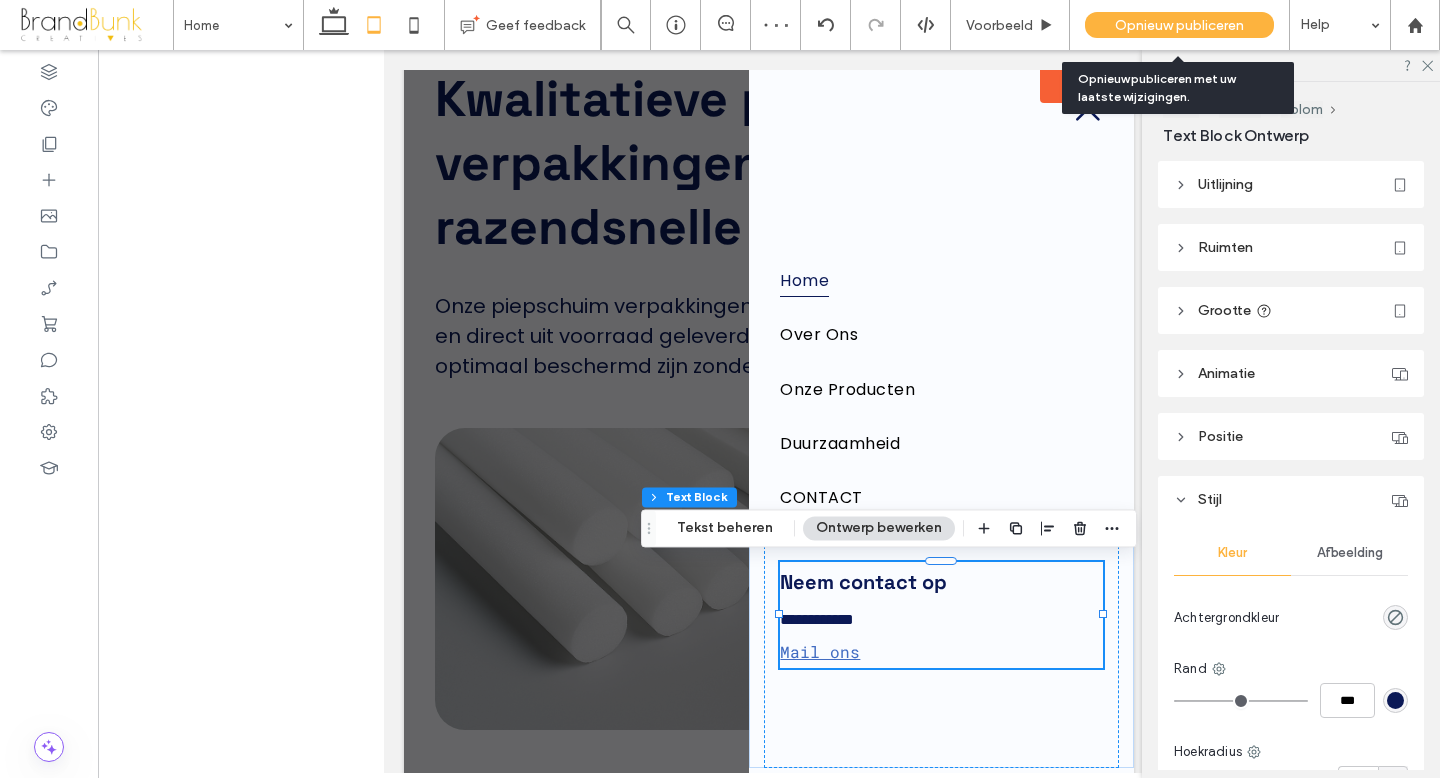 click on "Opnieuw publiceren" at bounding box center [1179, 25] 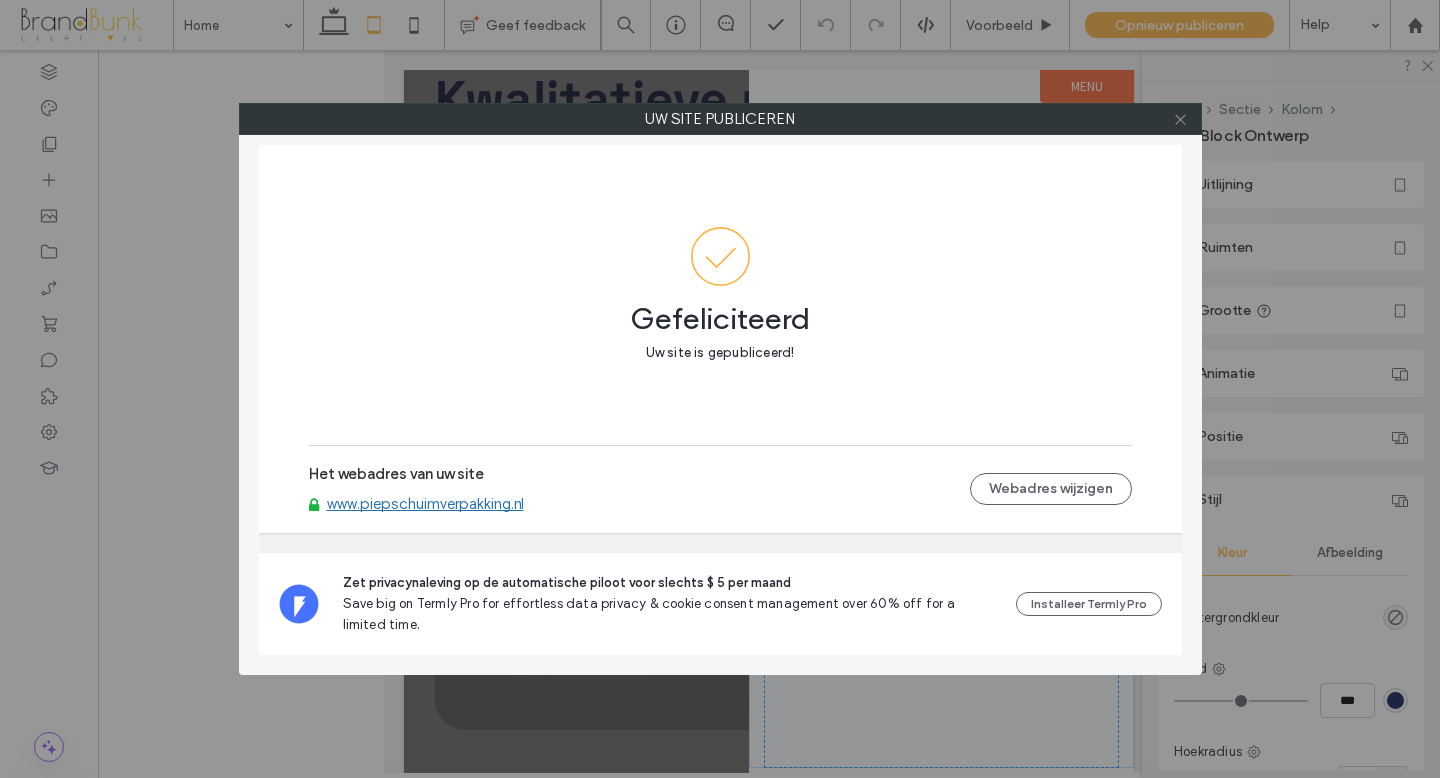 click 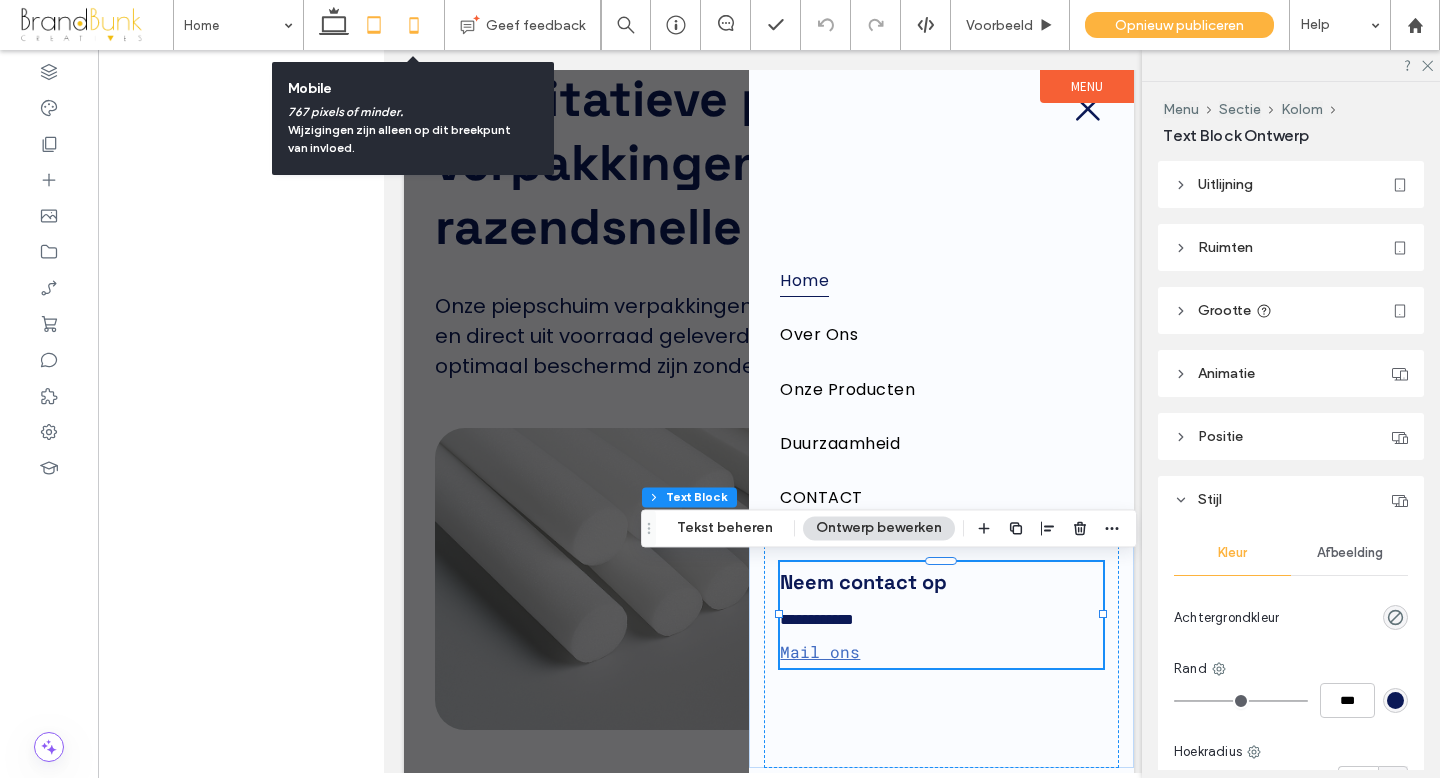 click 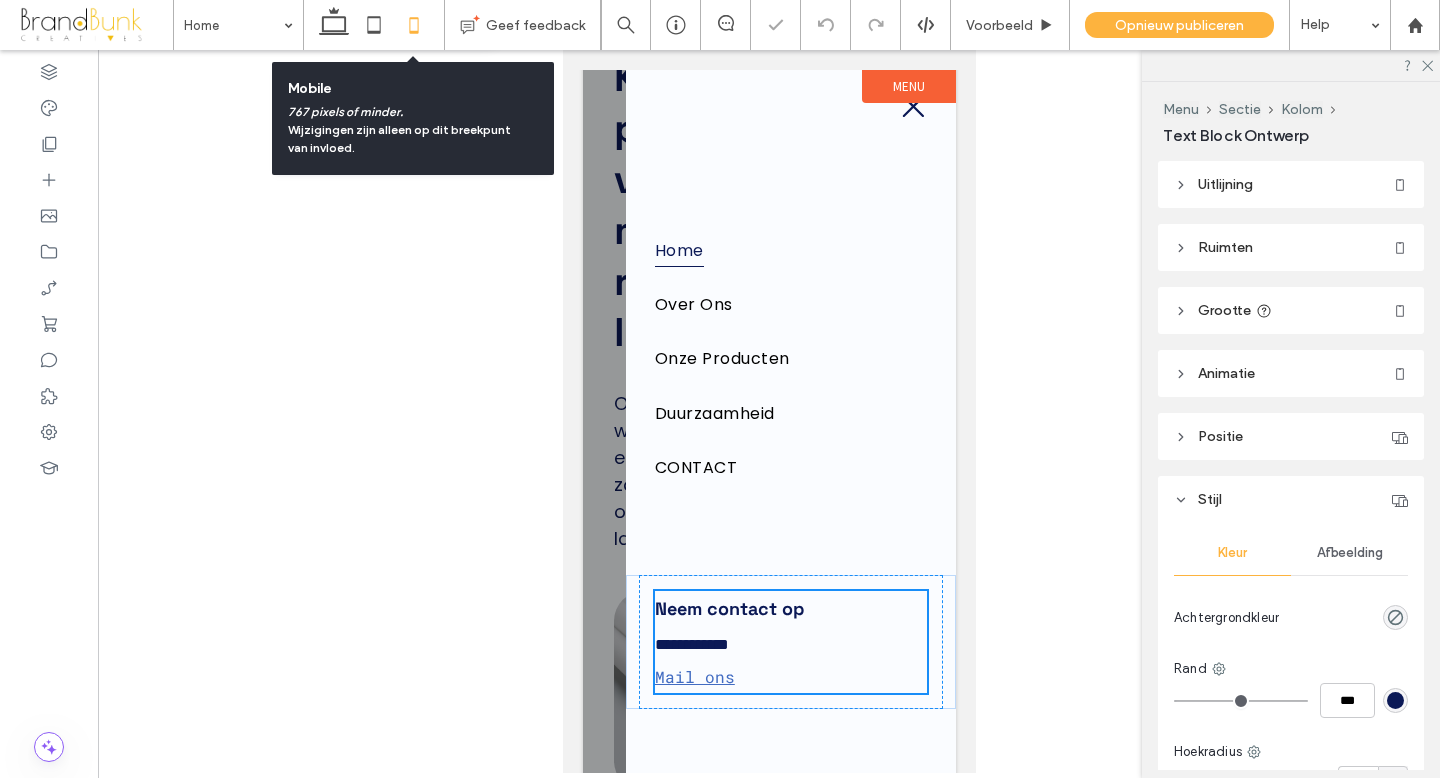 scroll, scrollTop: 112, scrollLeft: 0, axis: vertical 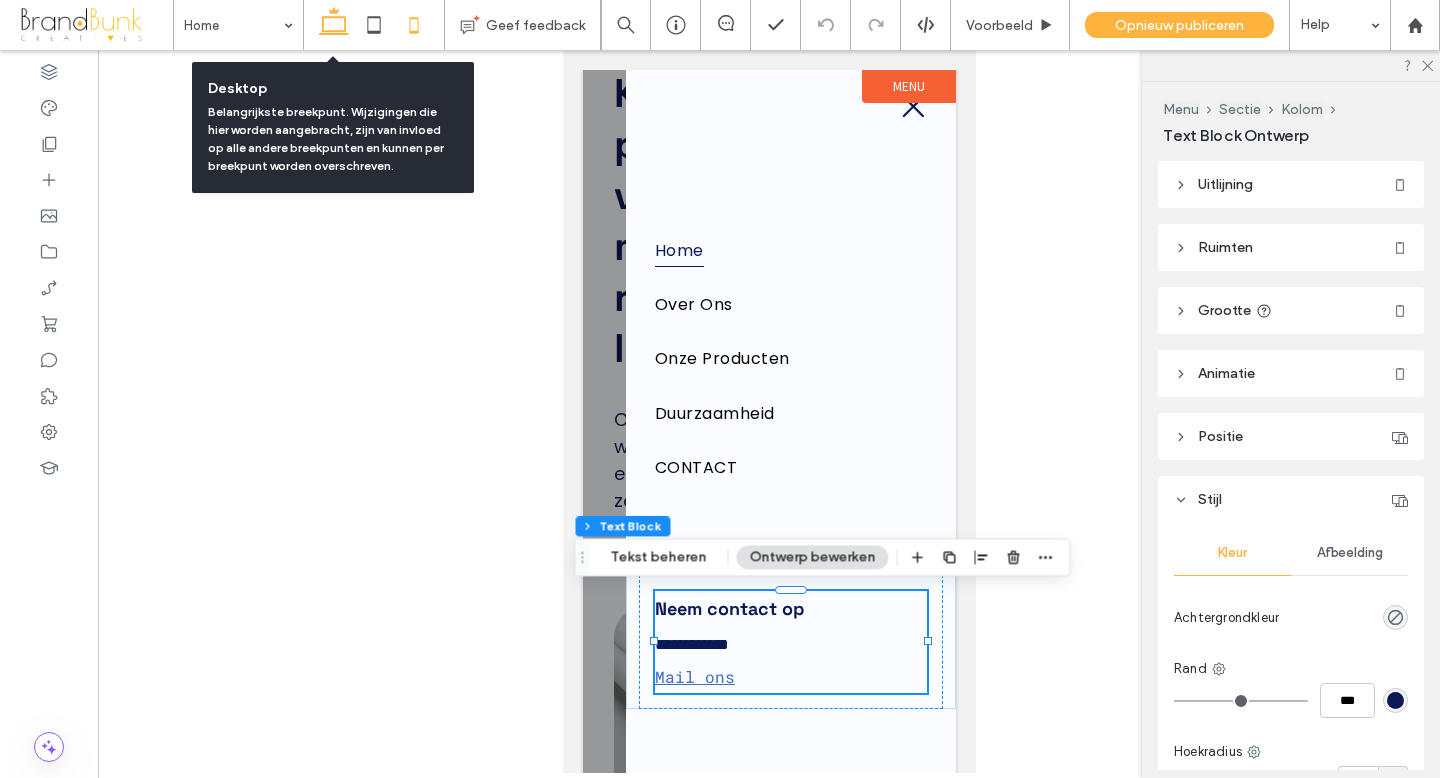click 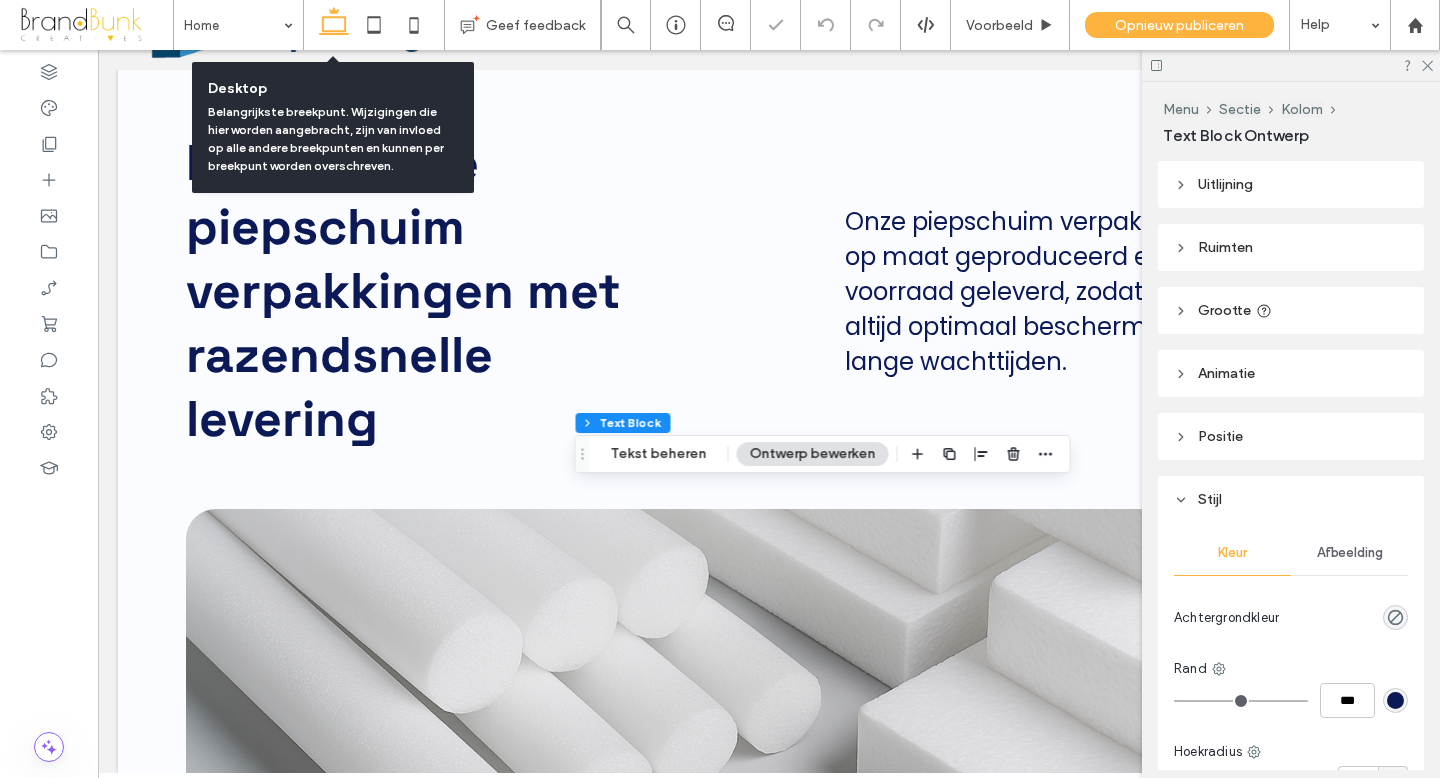 scroll, scrollTop: 0, scrollLeft: 0, axis: both 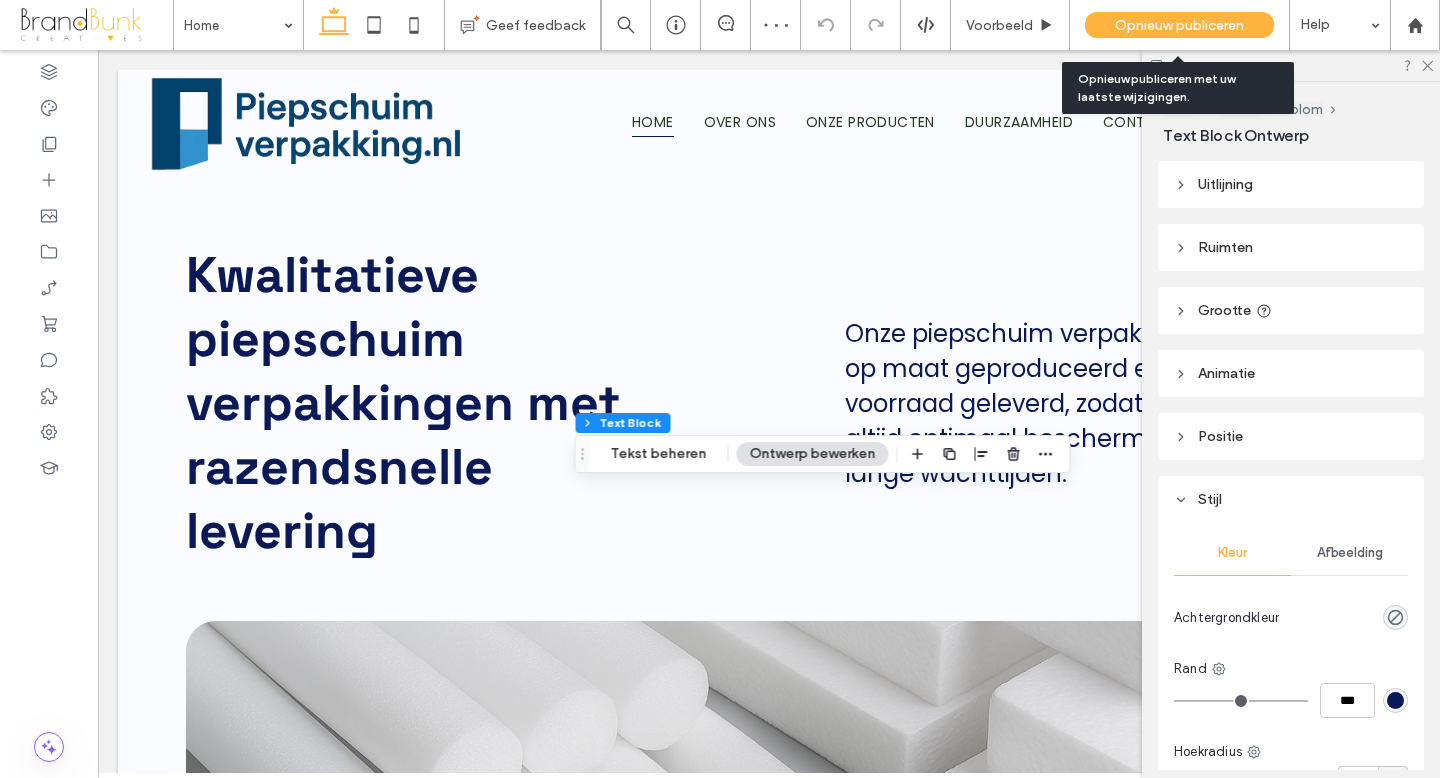 click on "Opnieuw publiceren" at bounding box center [1179, 25] 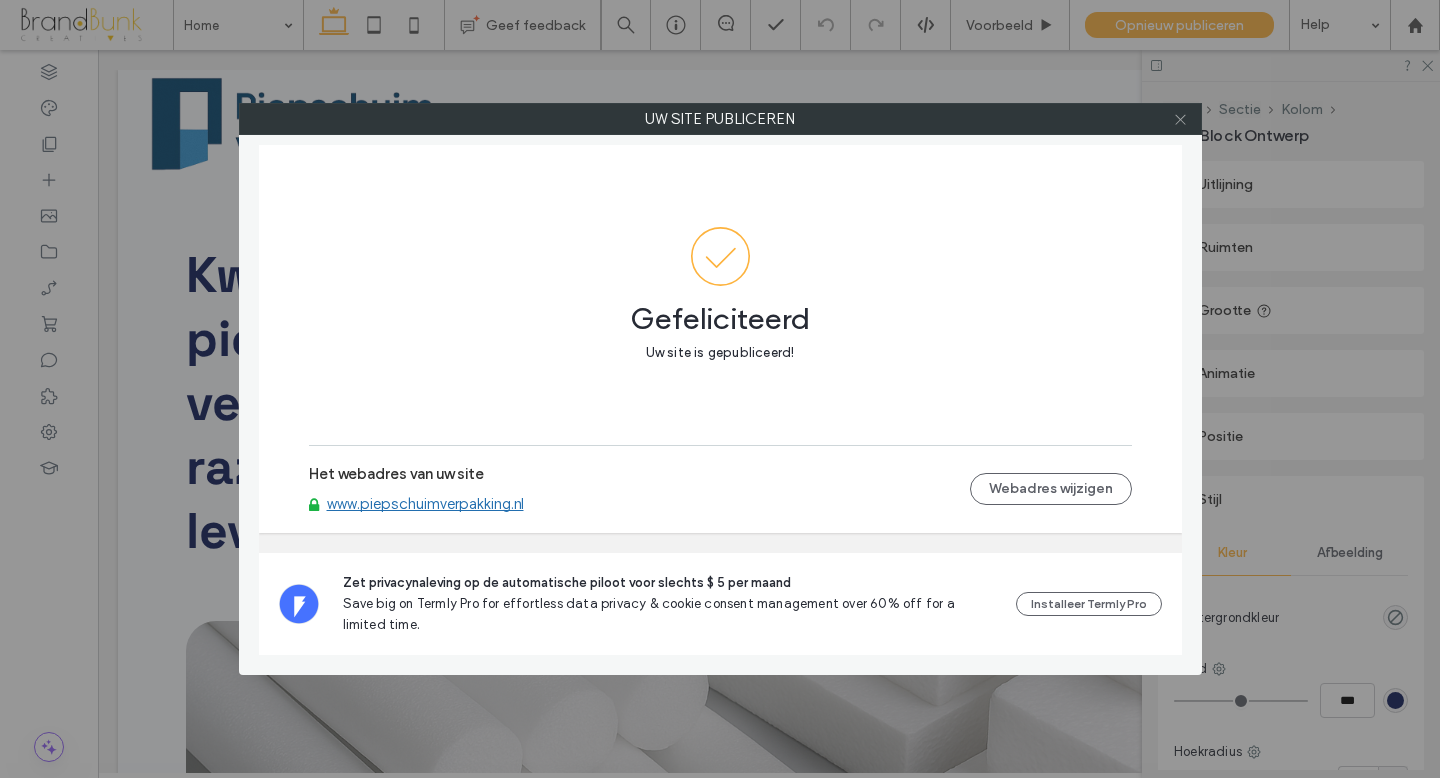click 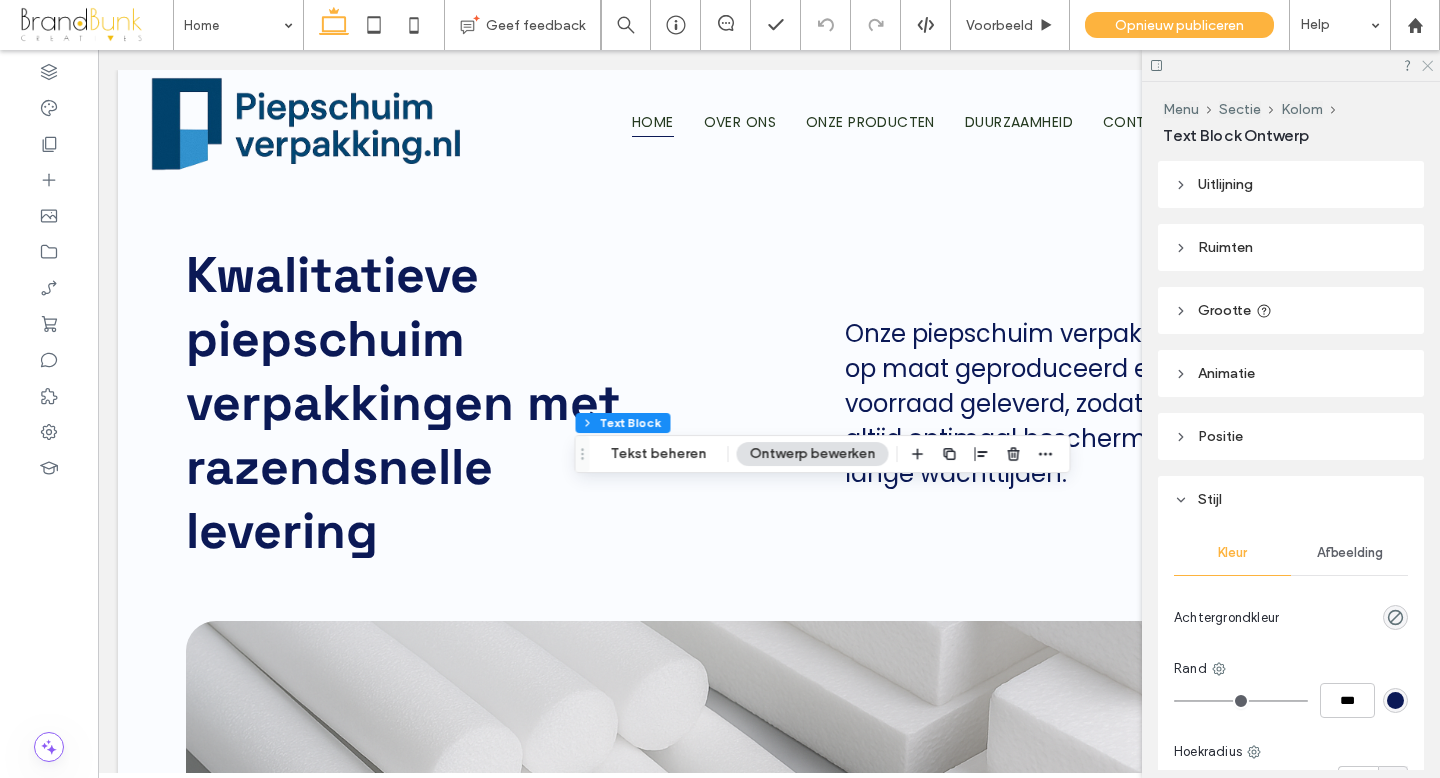 click 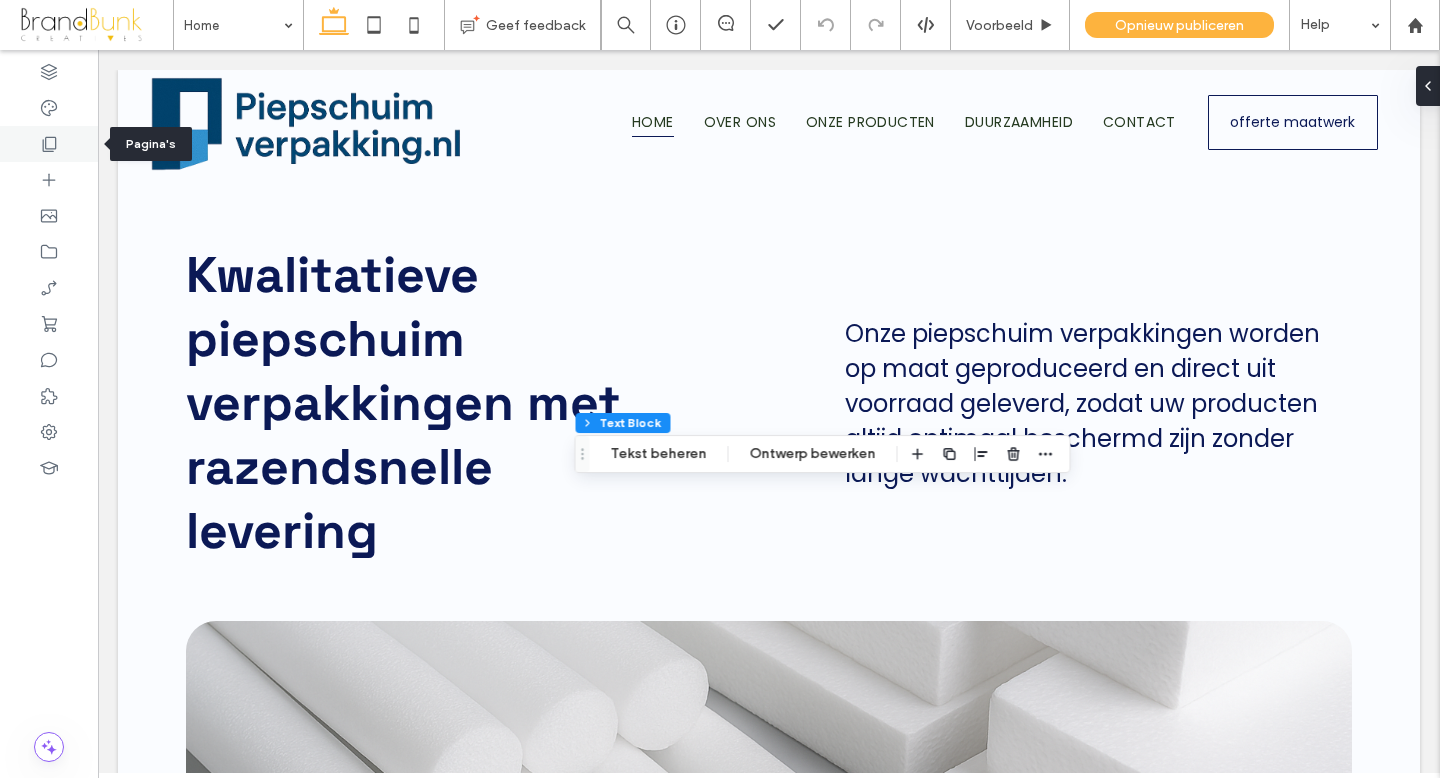 click 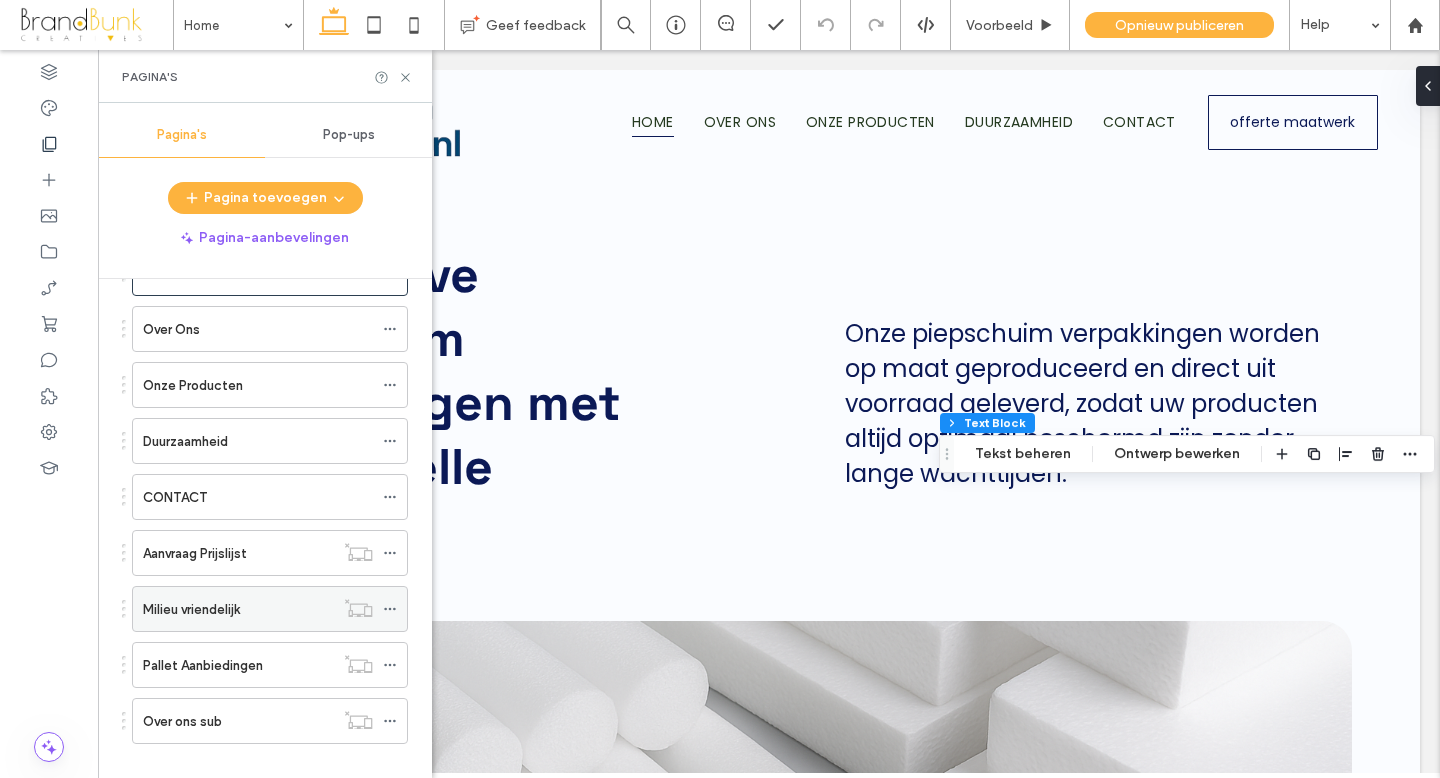 scroll, scrollTop: 153, scrollLeft: 0, axis: vertical 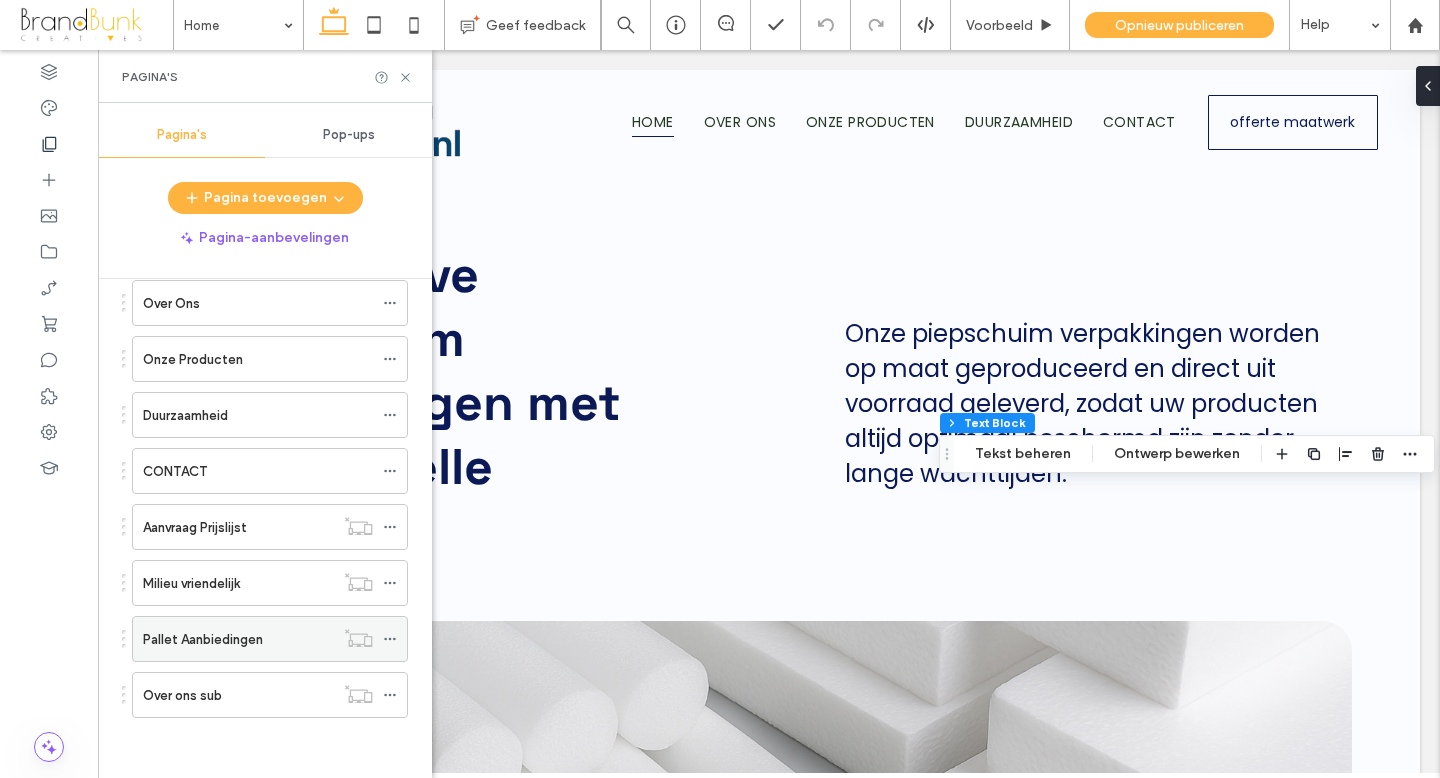 click on "Pallet Aanbiedingen" at bounding box center [203, 639] 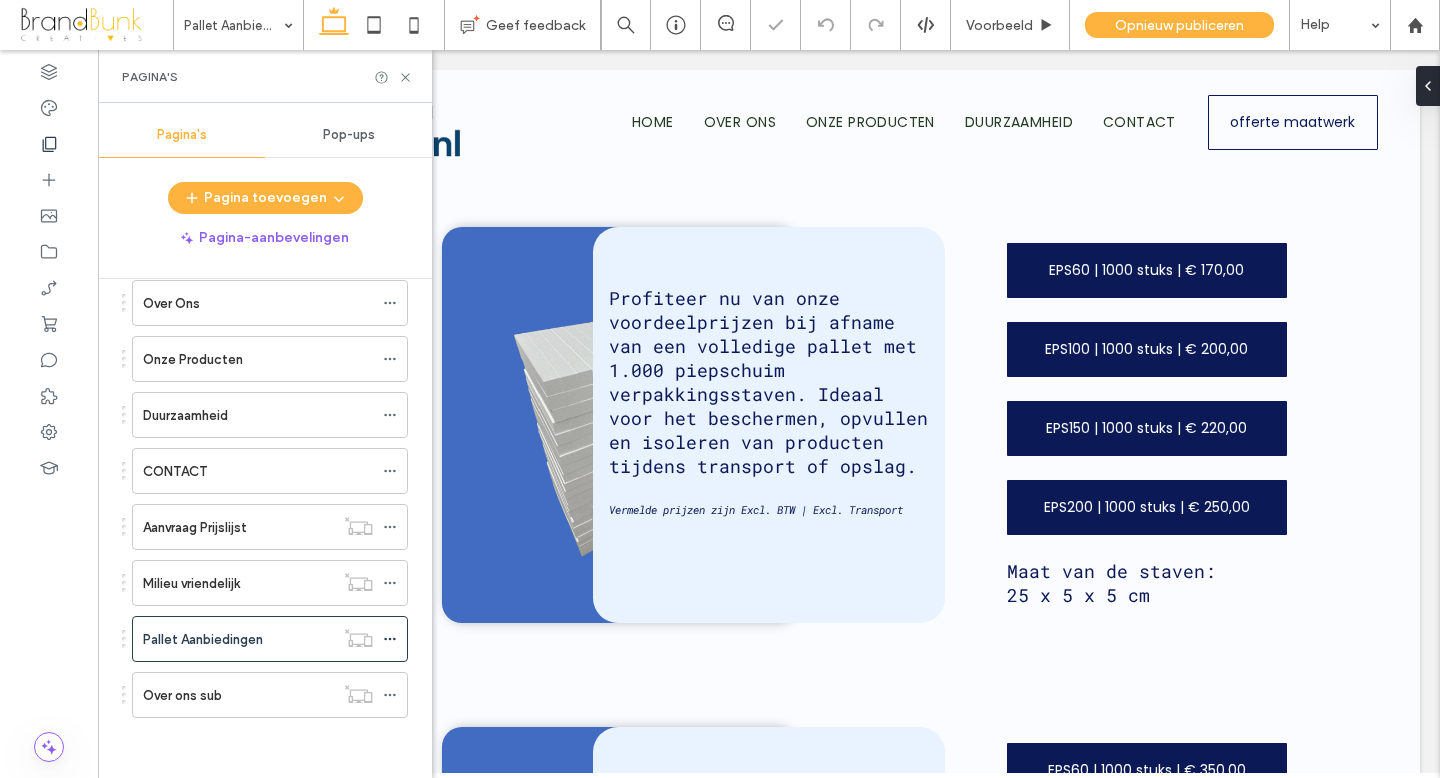 scroll, scrollTop: 0, scrollLeft: 0, axis: both 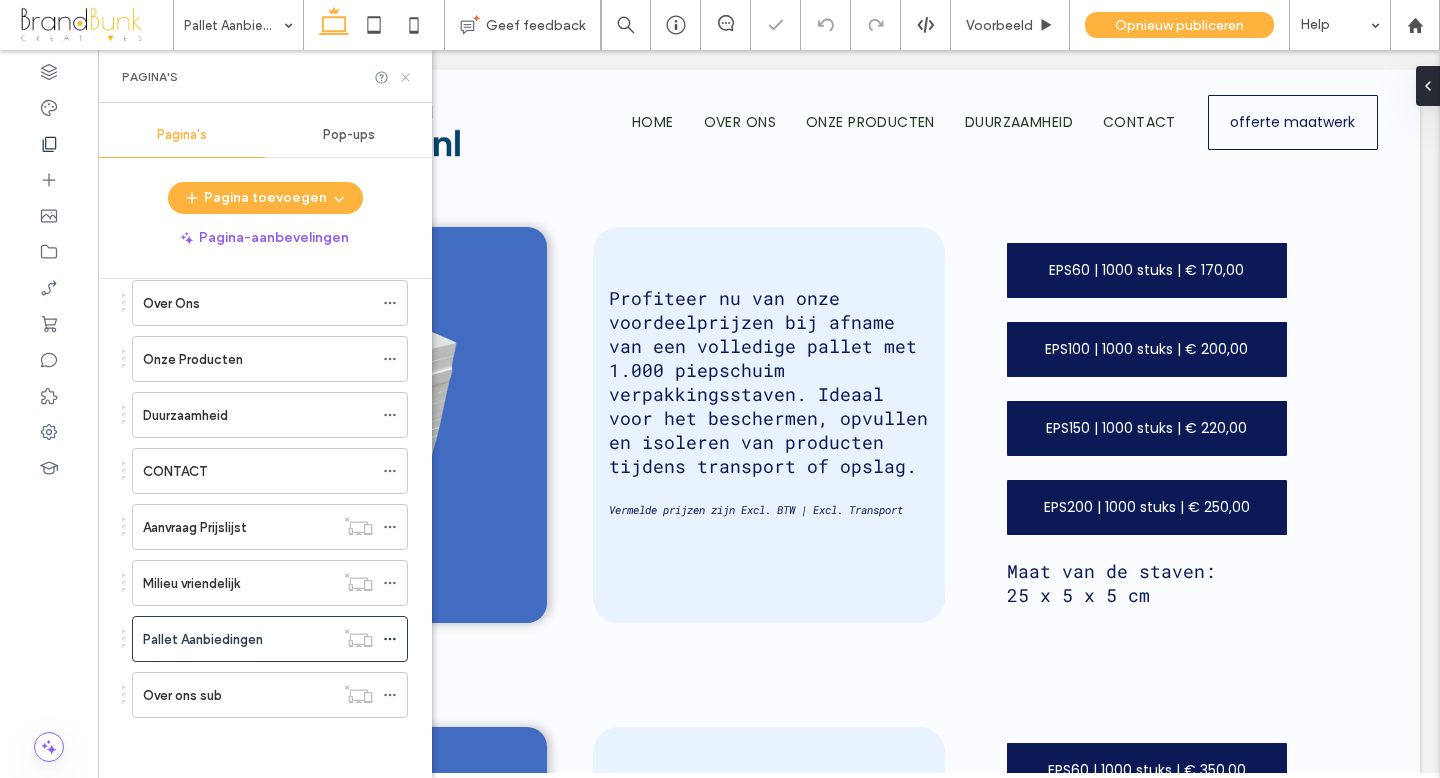 click 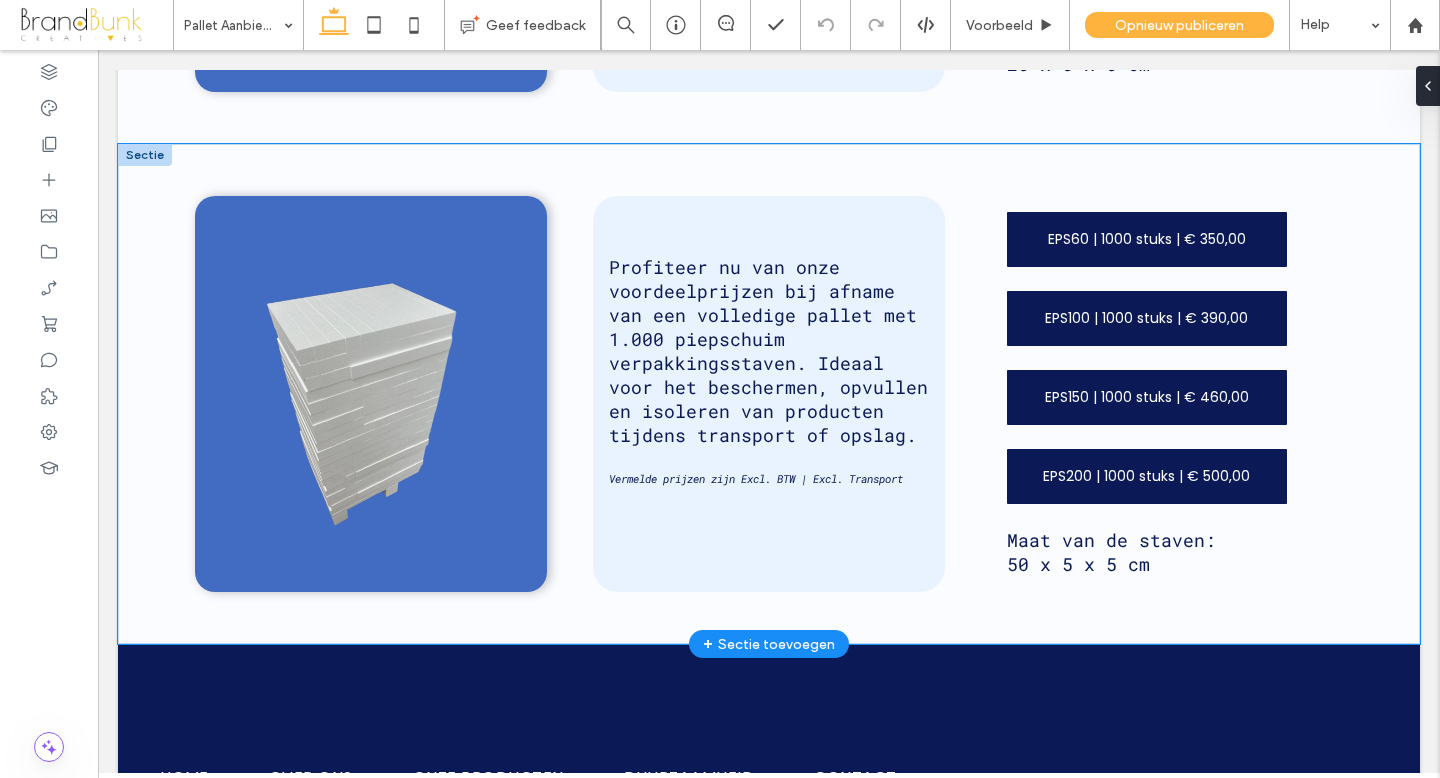 scroll, scrollTop: 532, scrollLeft: 0, axis: vertical 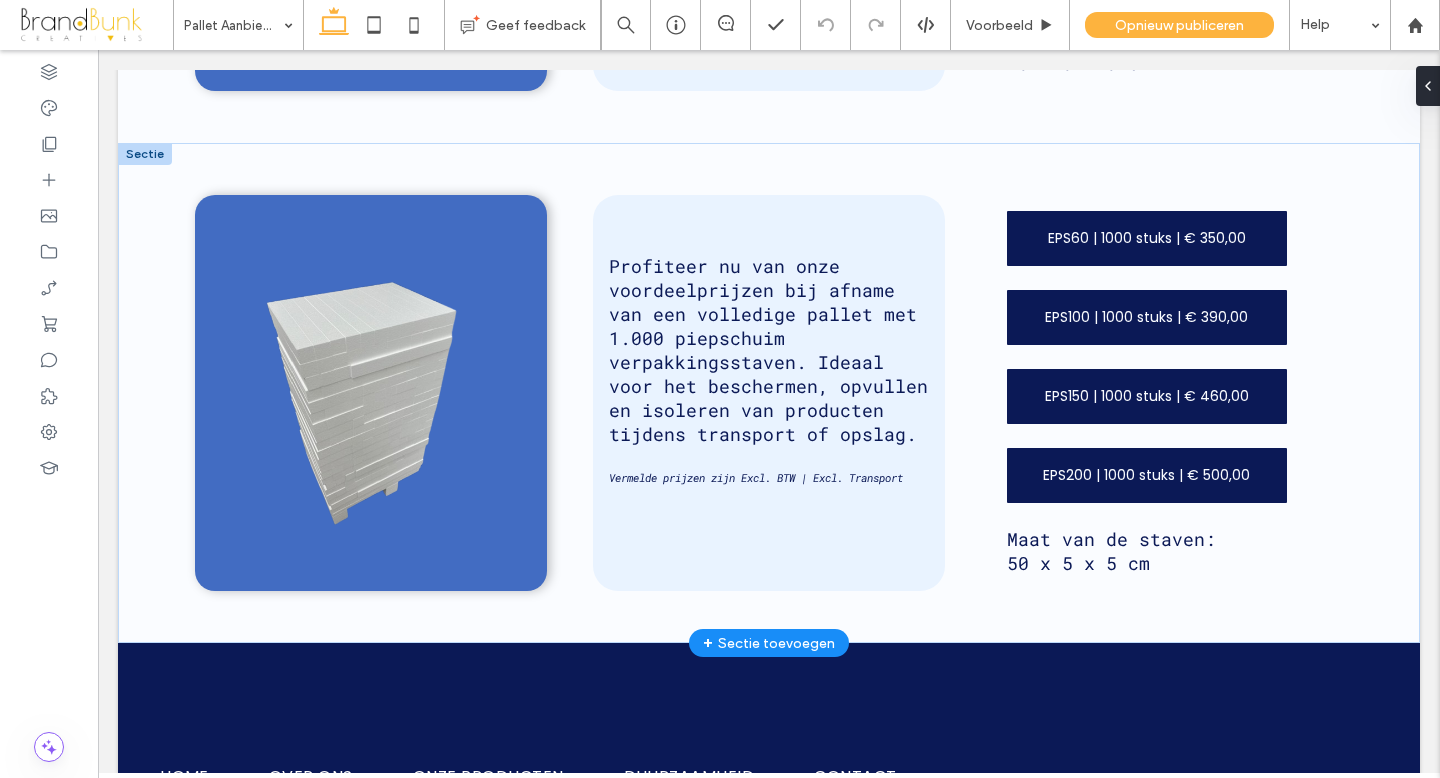 click at bounding box center [145, 154] 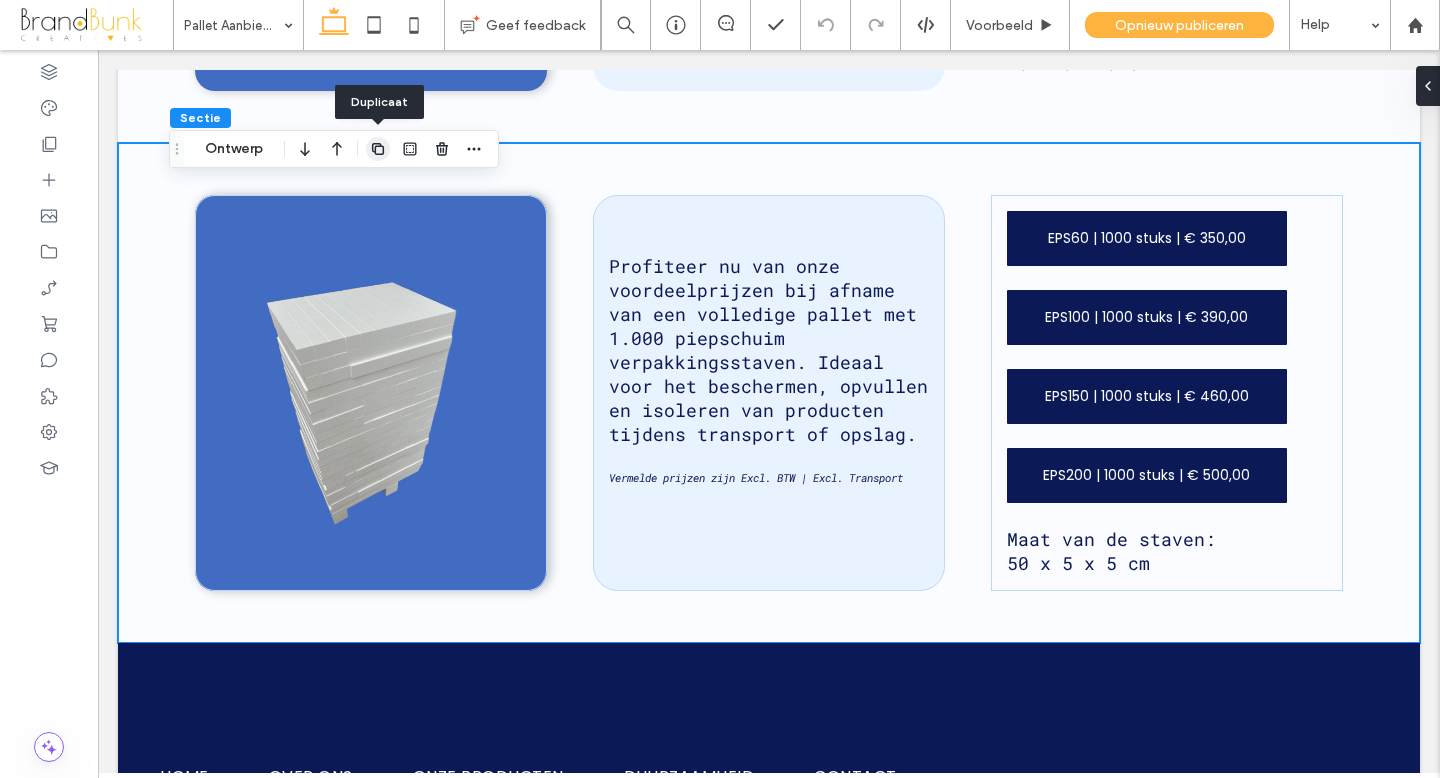 click 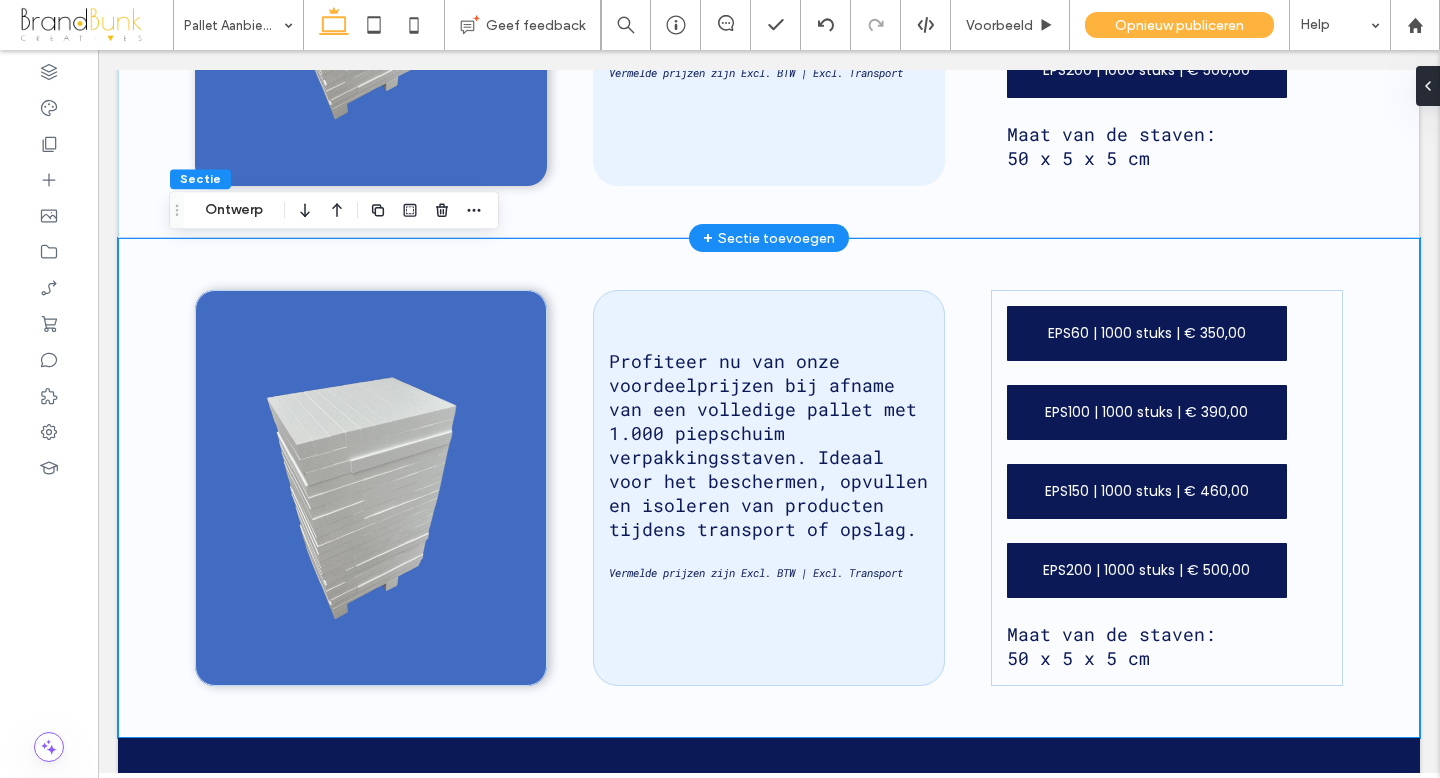 scroll, scrollTop: 945, scrollLeft: 0, axis: vertical 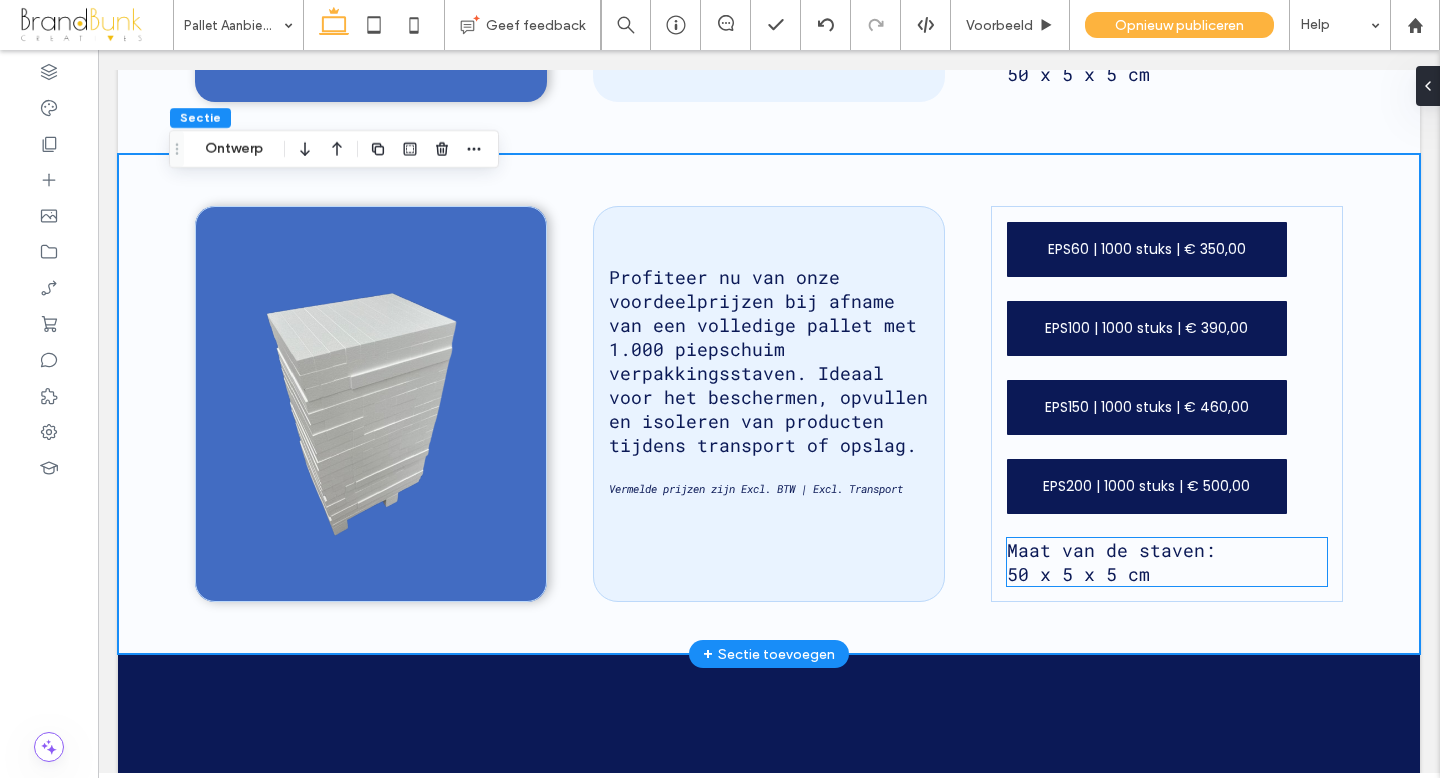 click on "50 x 5 x 5 cm" at bounding box center [1078, 574] 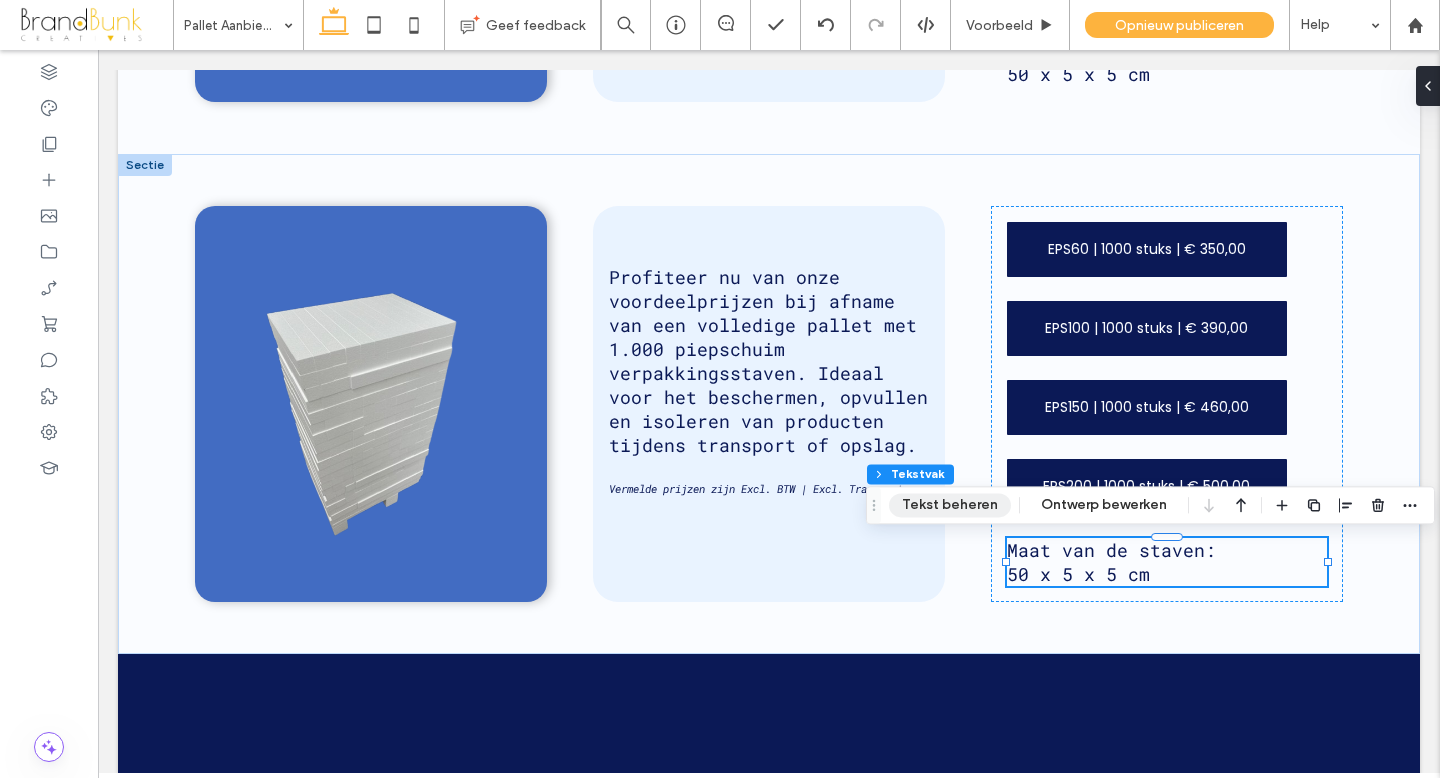 click on "Tekst beheren" at bounding box center (950, 505) 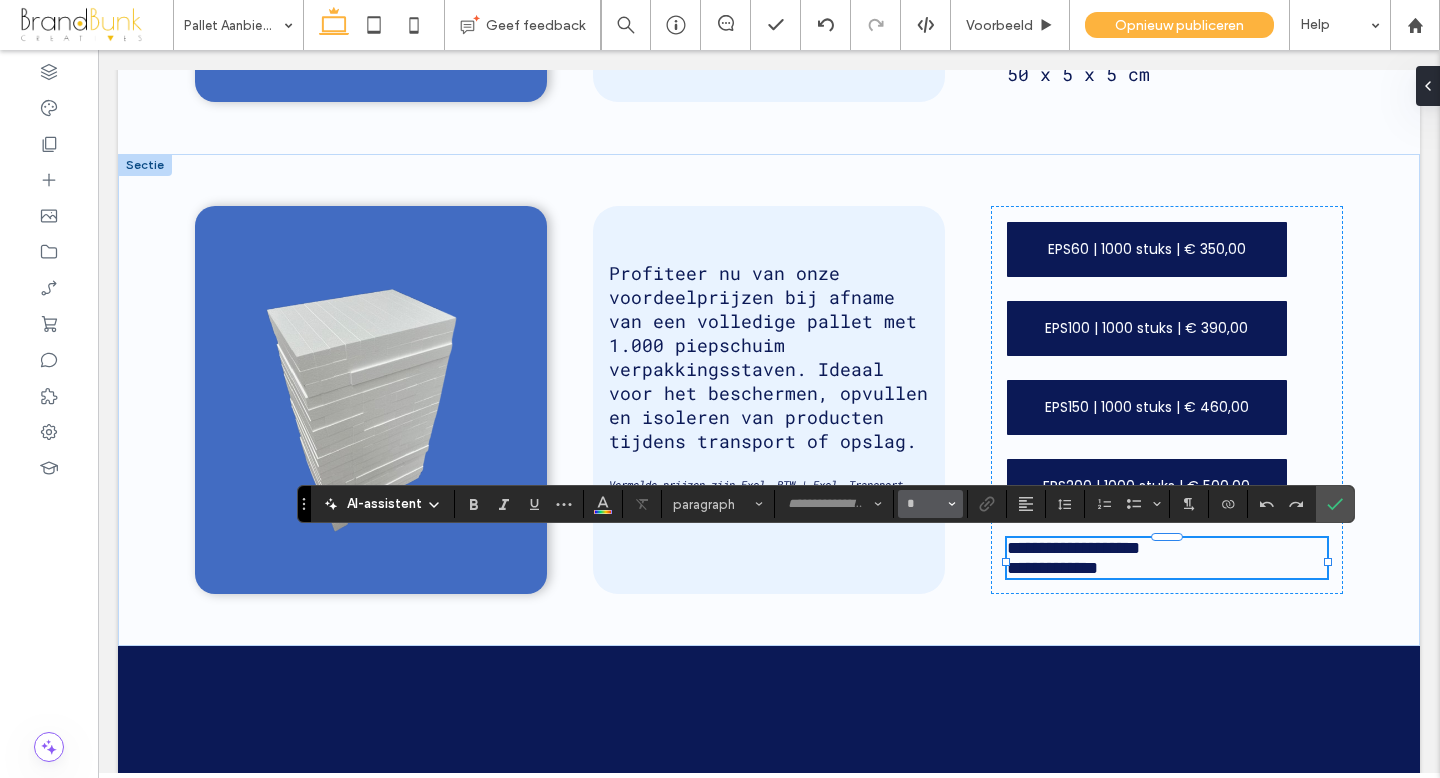 type on "**********" 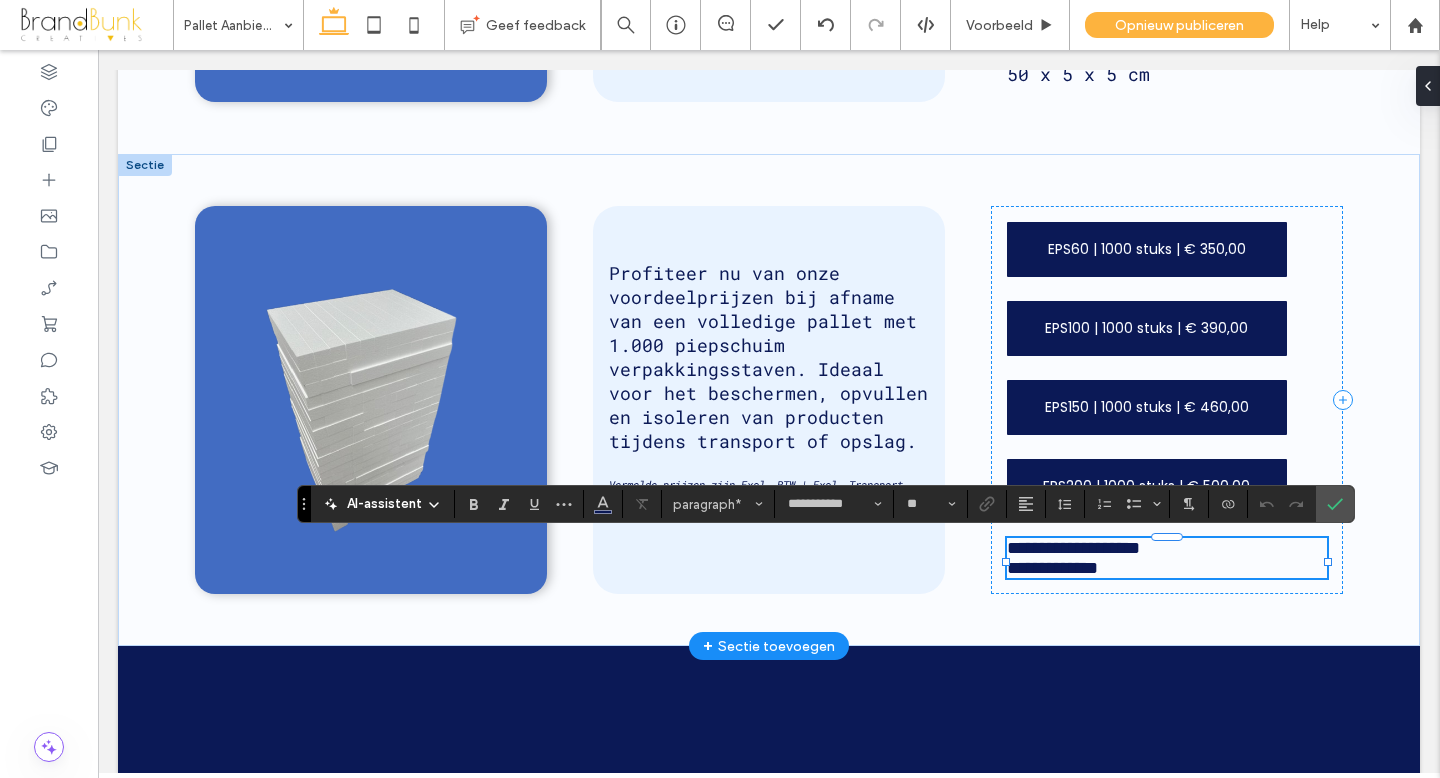 click on "**********" at bounding box center [1052, 568] 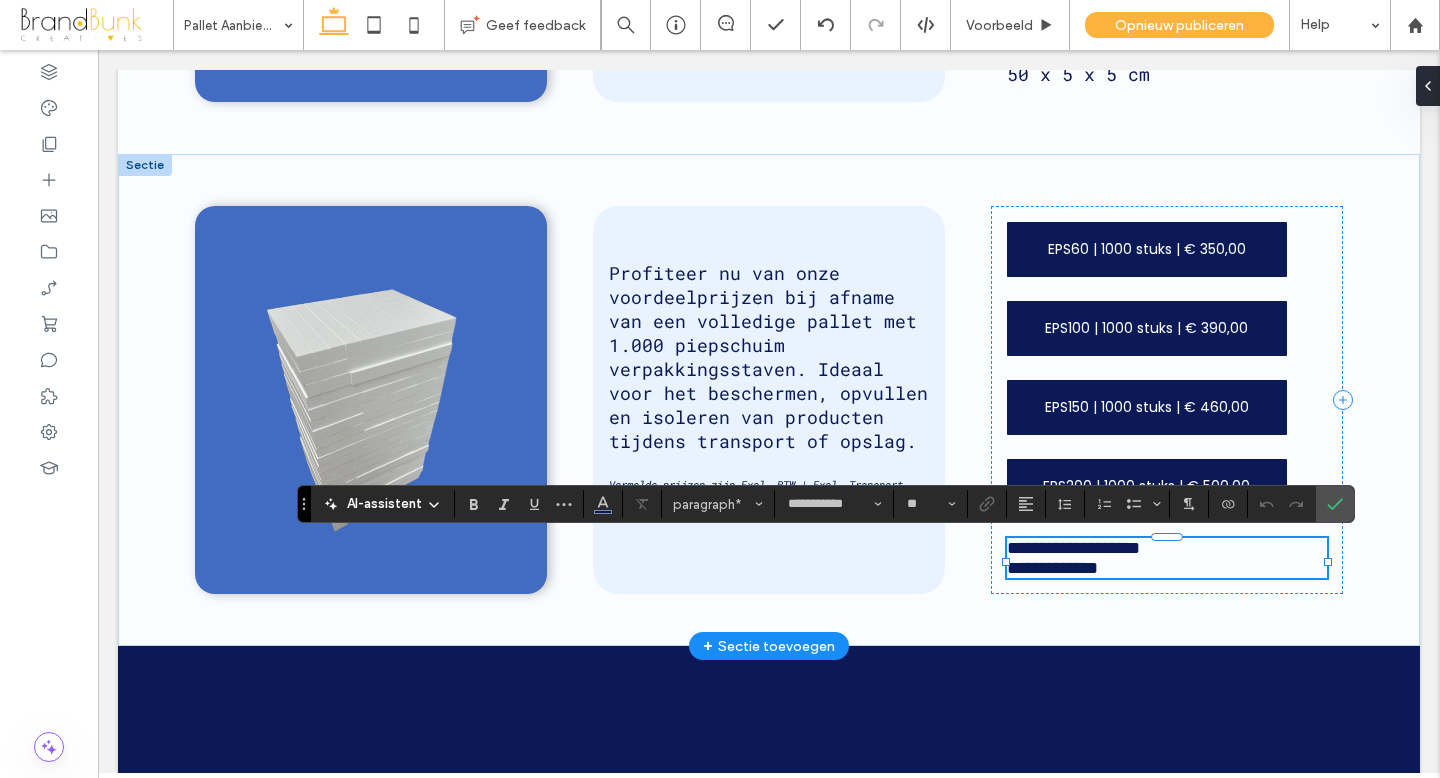 type 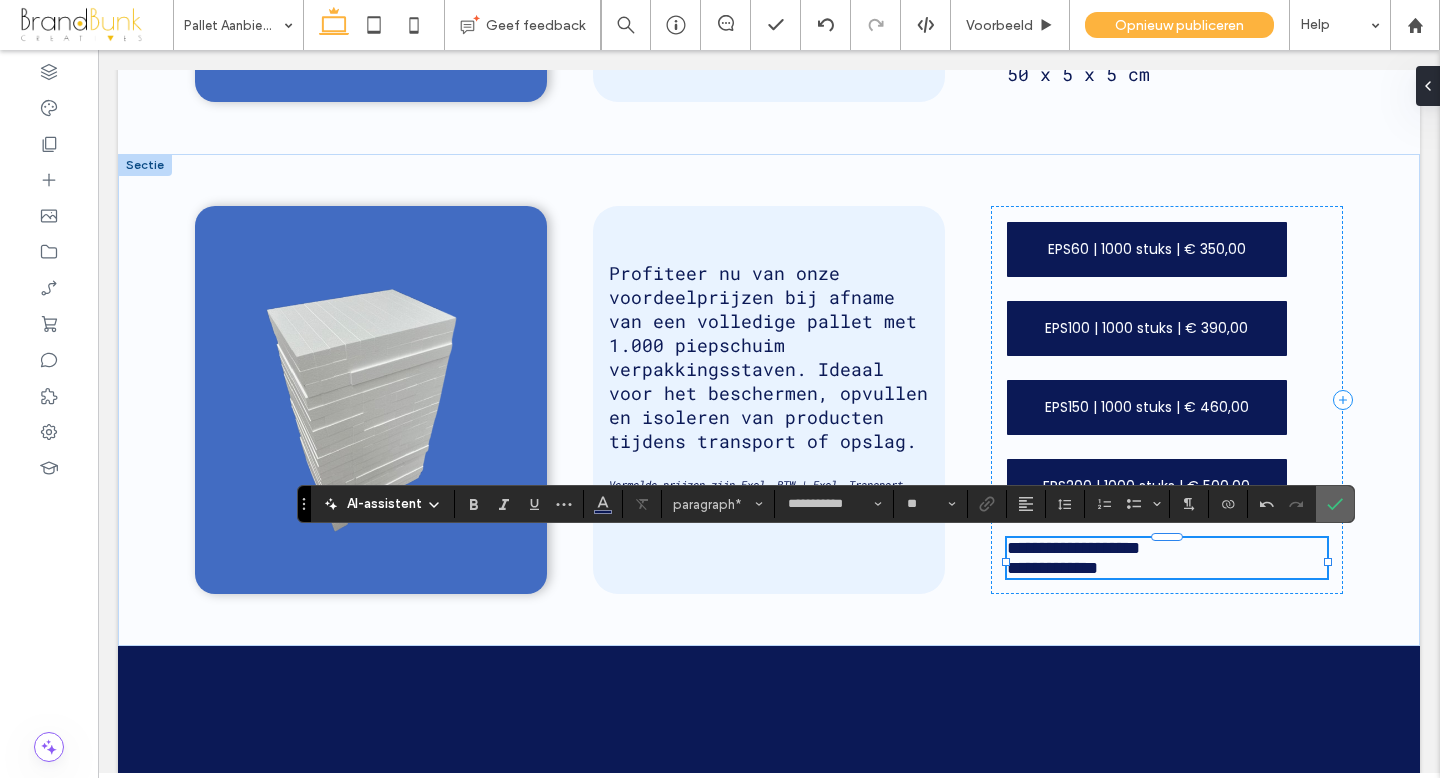 click 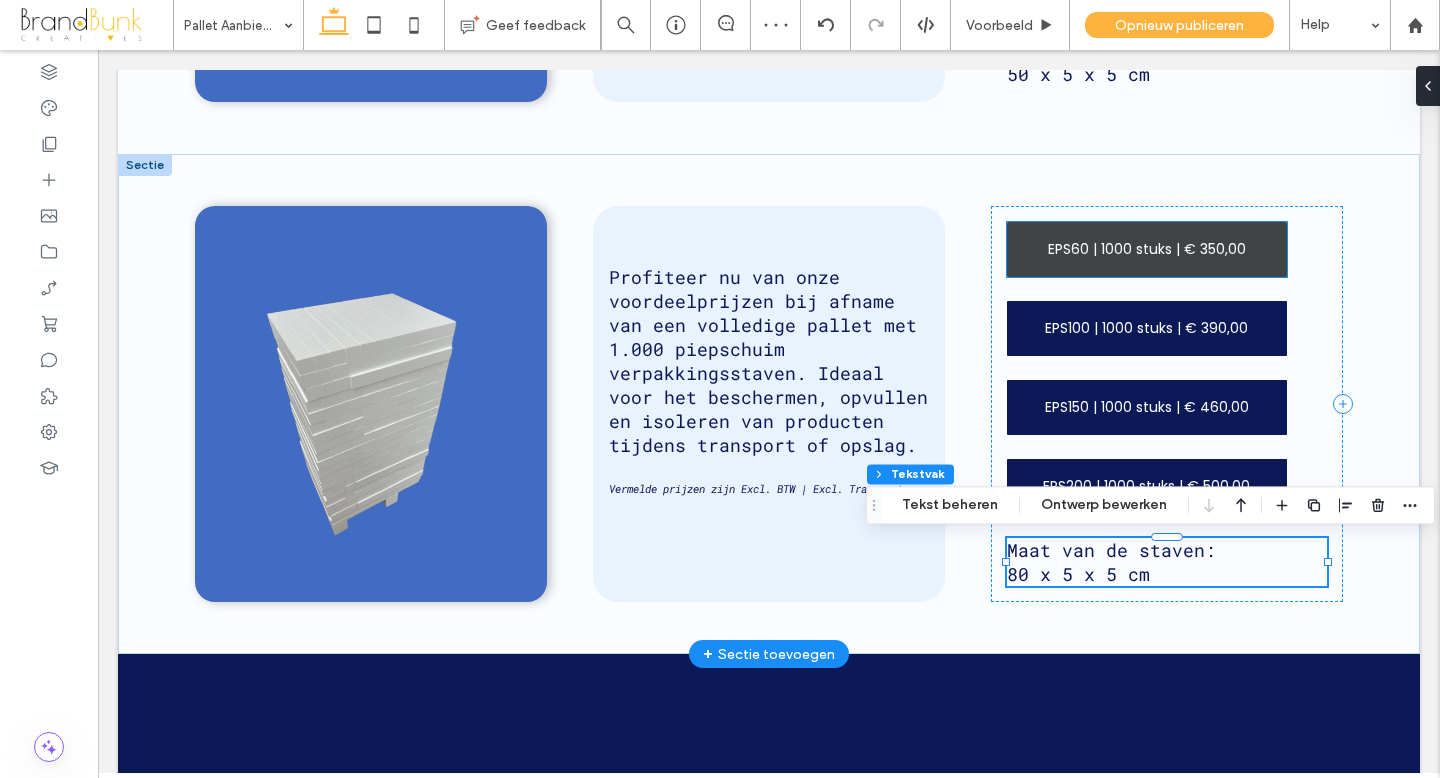click on "EPS60 | 1000 stuks | € 350,00" at bounding box center [1147, 249] 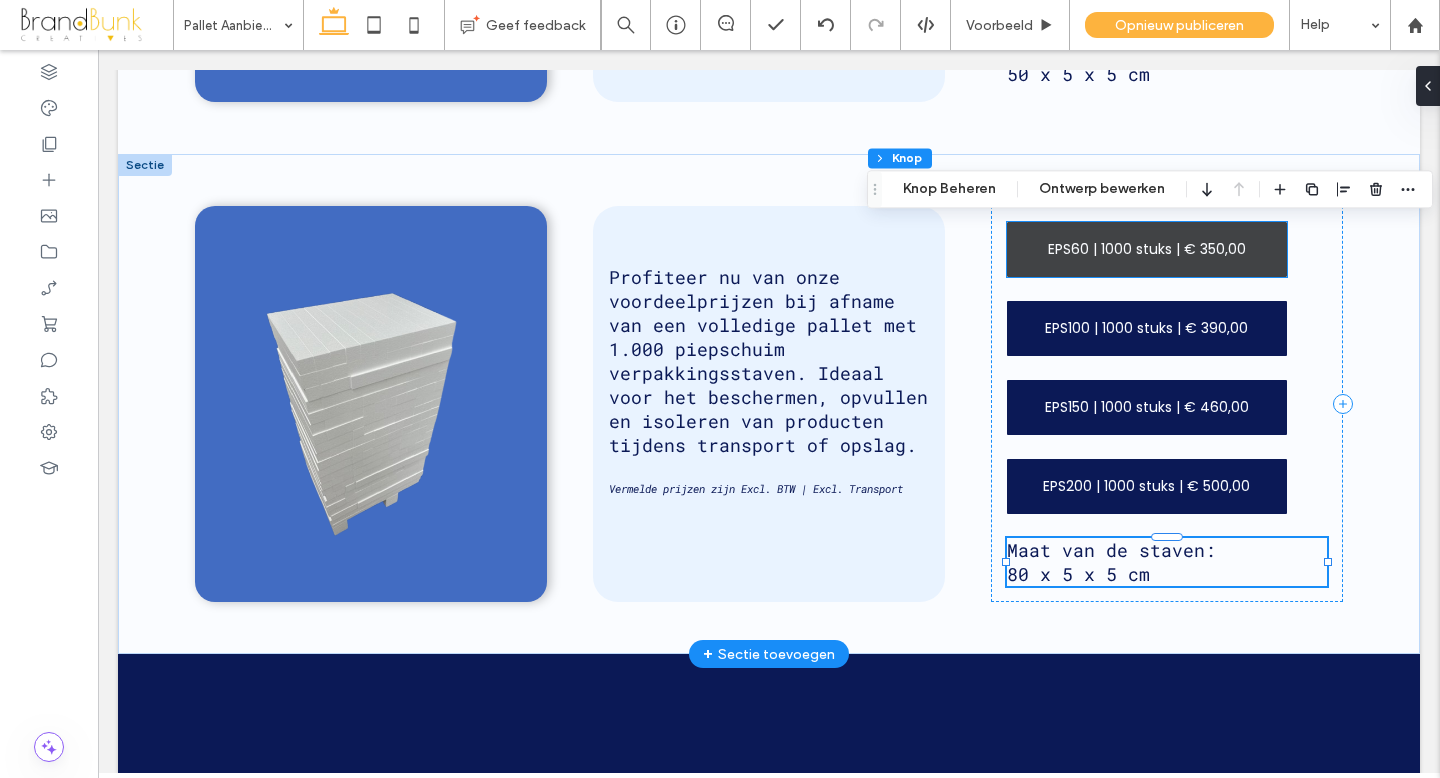 click on "EPS60 | 1000 stuks | € 350,00" at bounding box center (1147, 249) 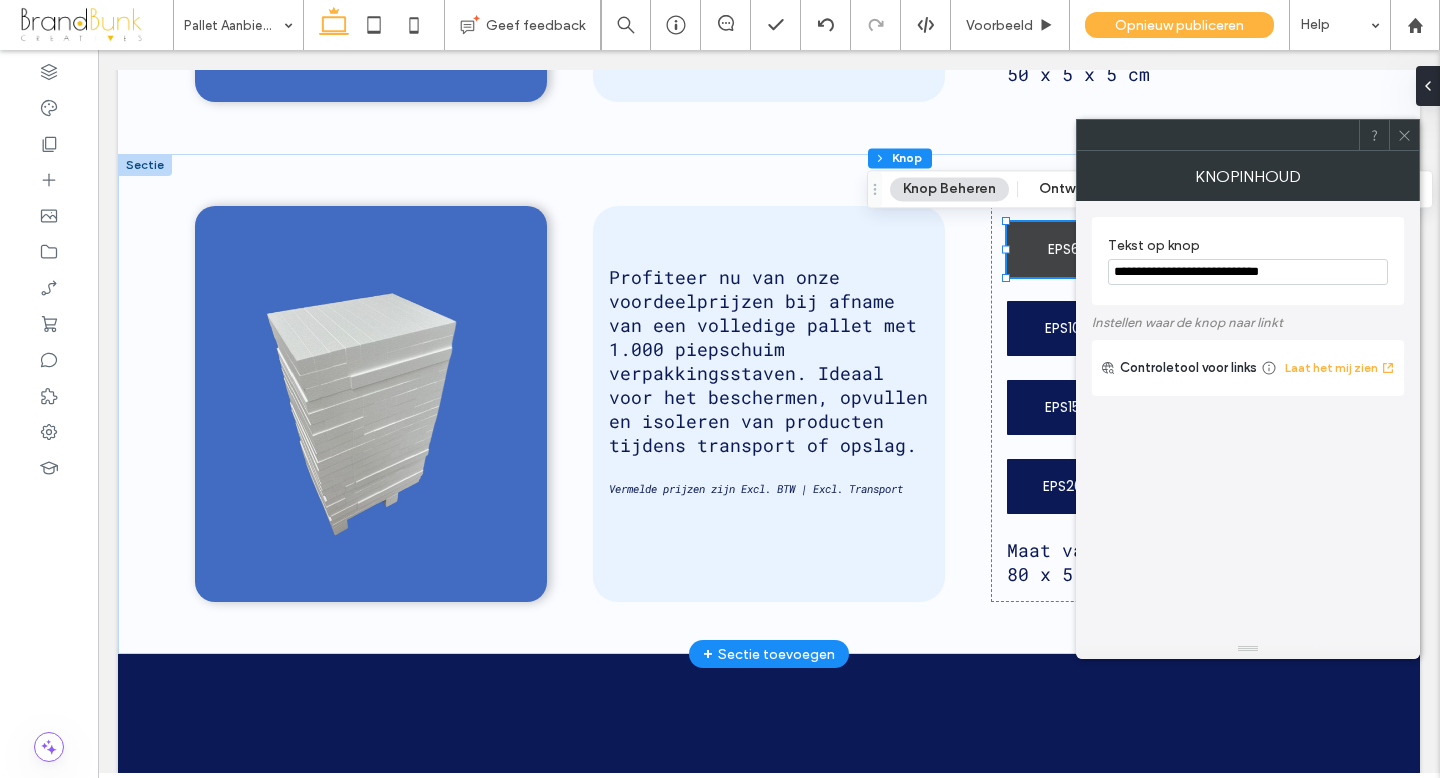 type on "**" 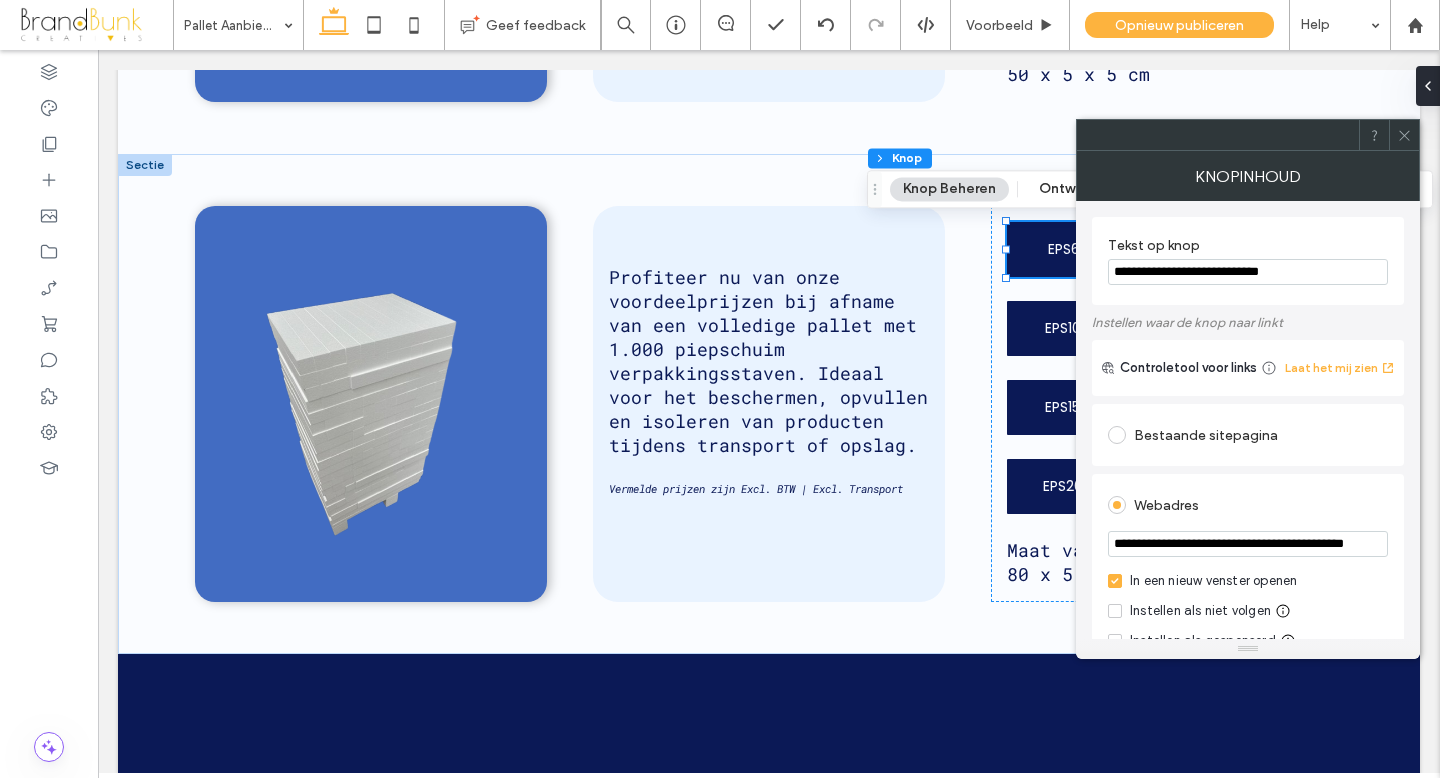 click on "**********" at bounding box center (1248, 272) 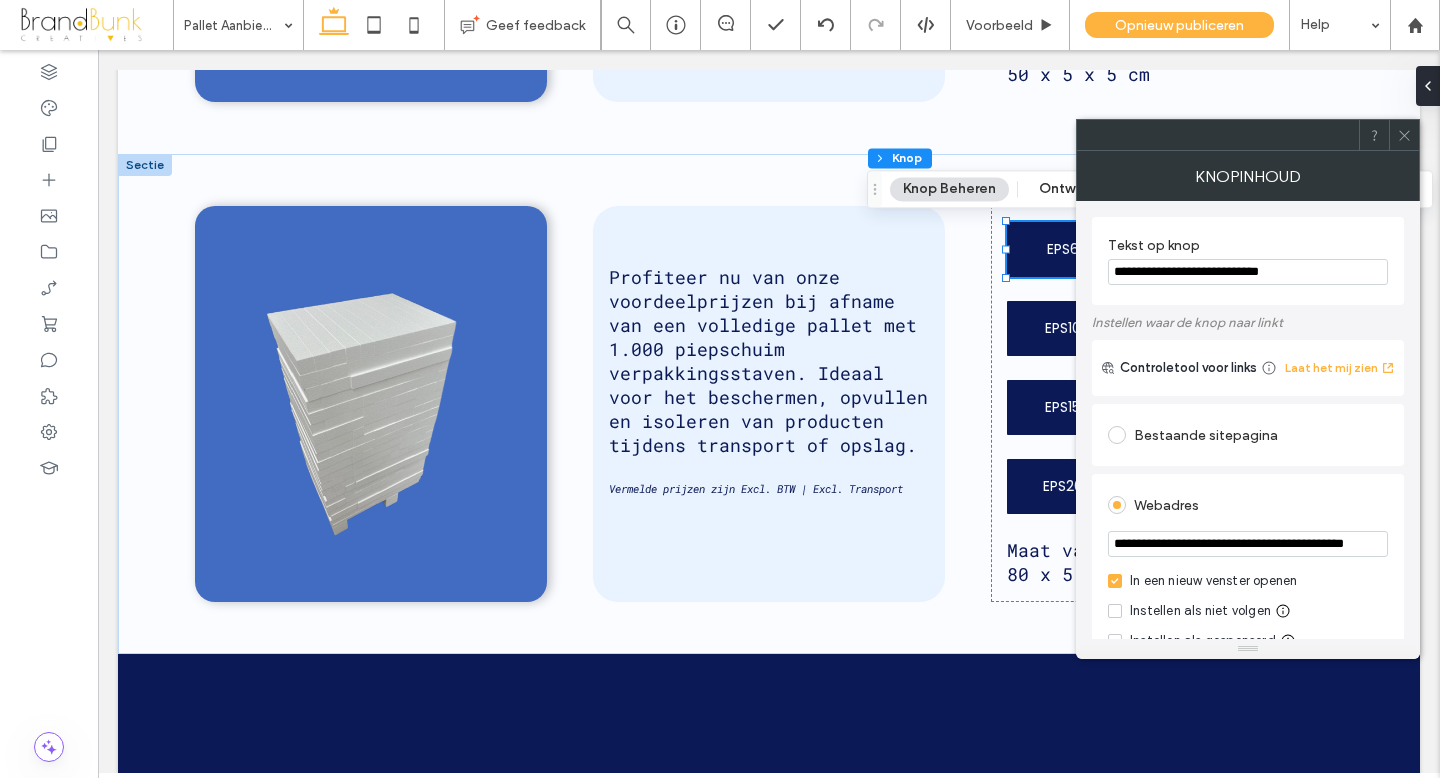 type on "**********" 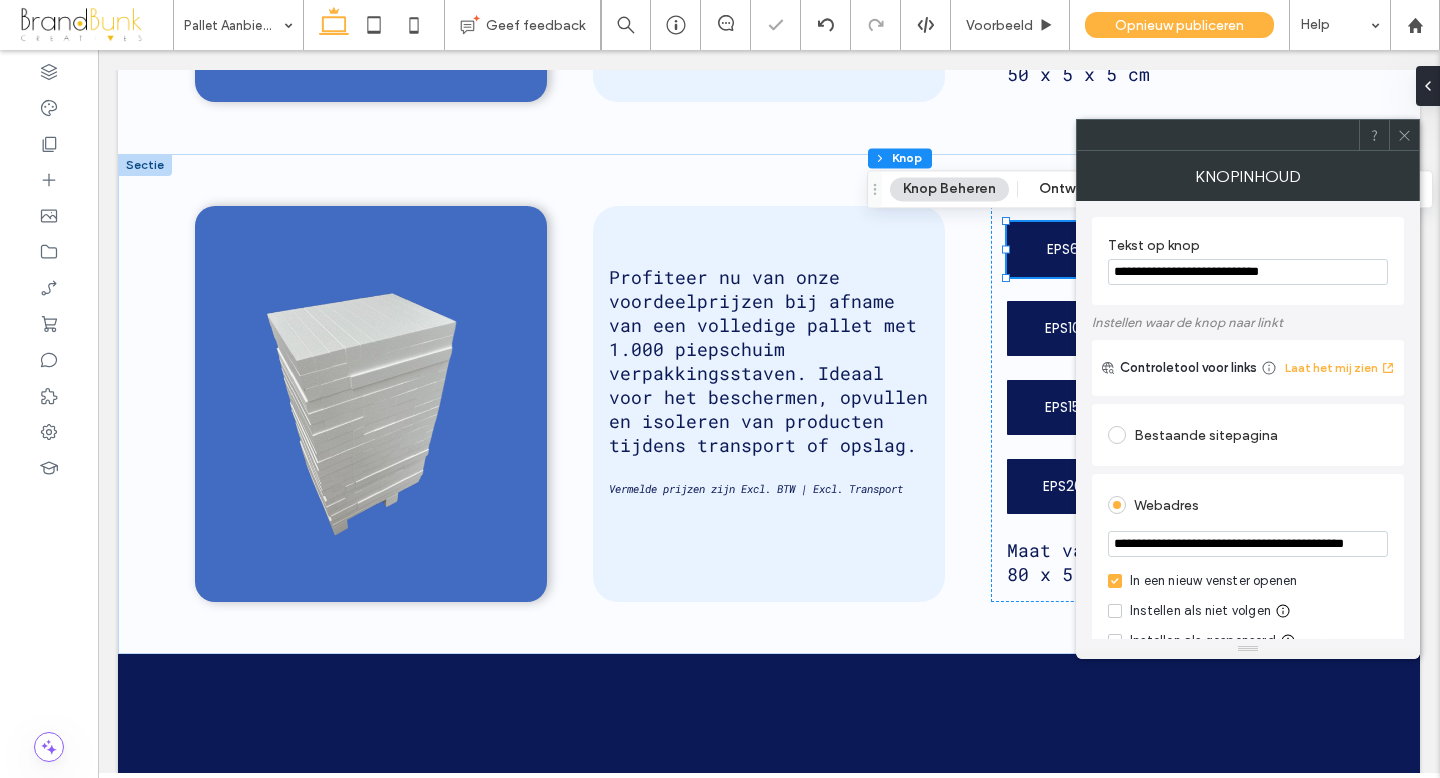 click at bounding box center (1404, 135) 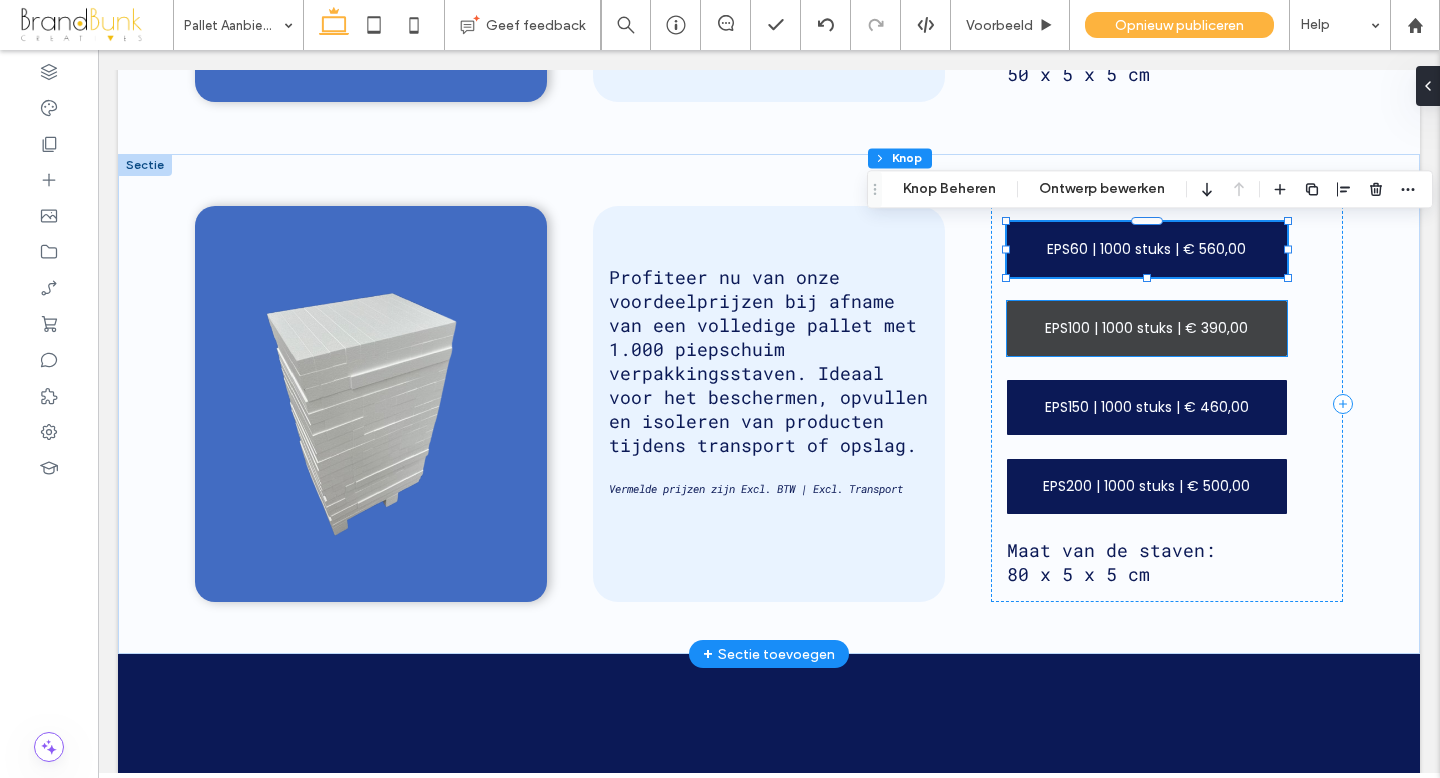 click on "EPS100 | 1000 stuks | € 390,00" at bounding box center [1146, 328] 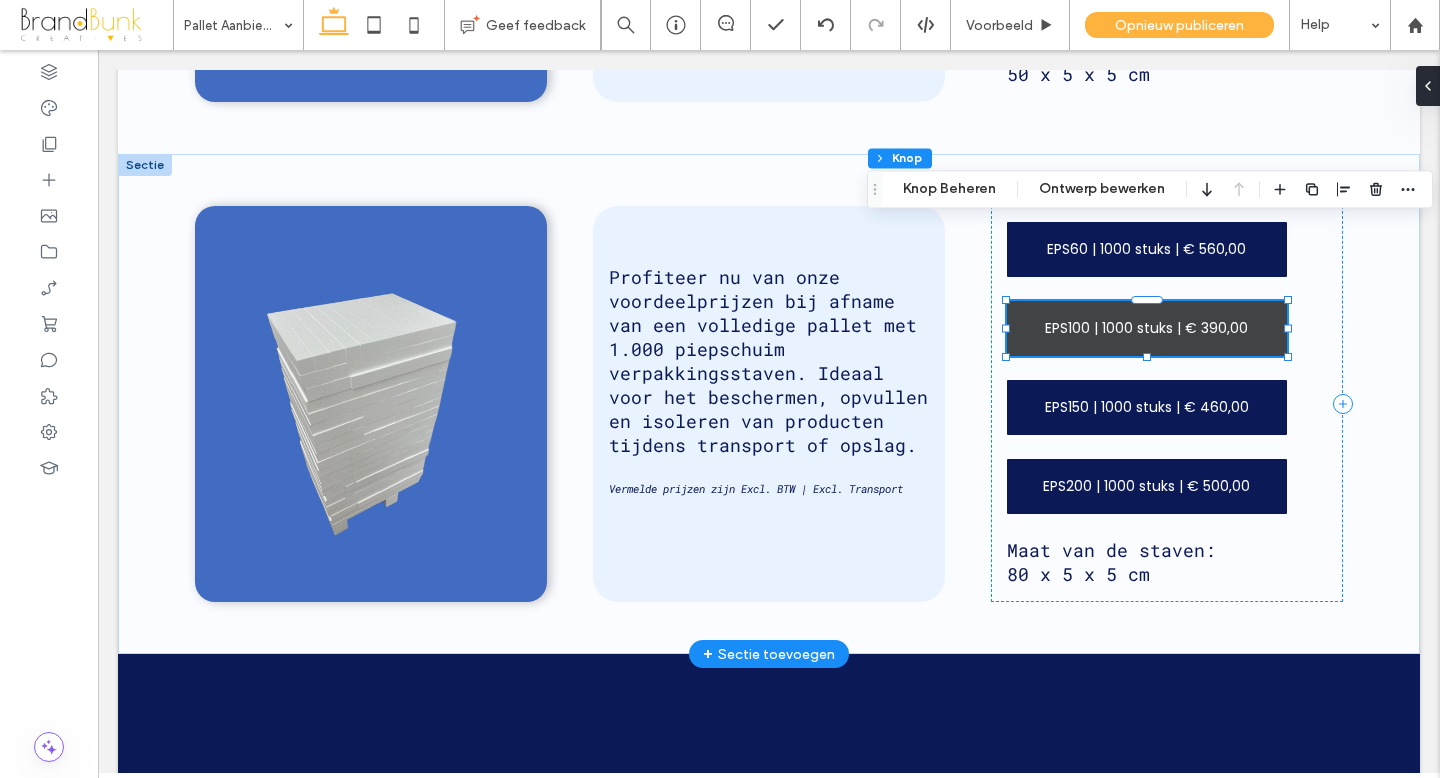 click on "EPS100 | 1000 stuks | € 390,00" at bounding box center [1146, 328] 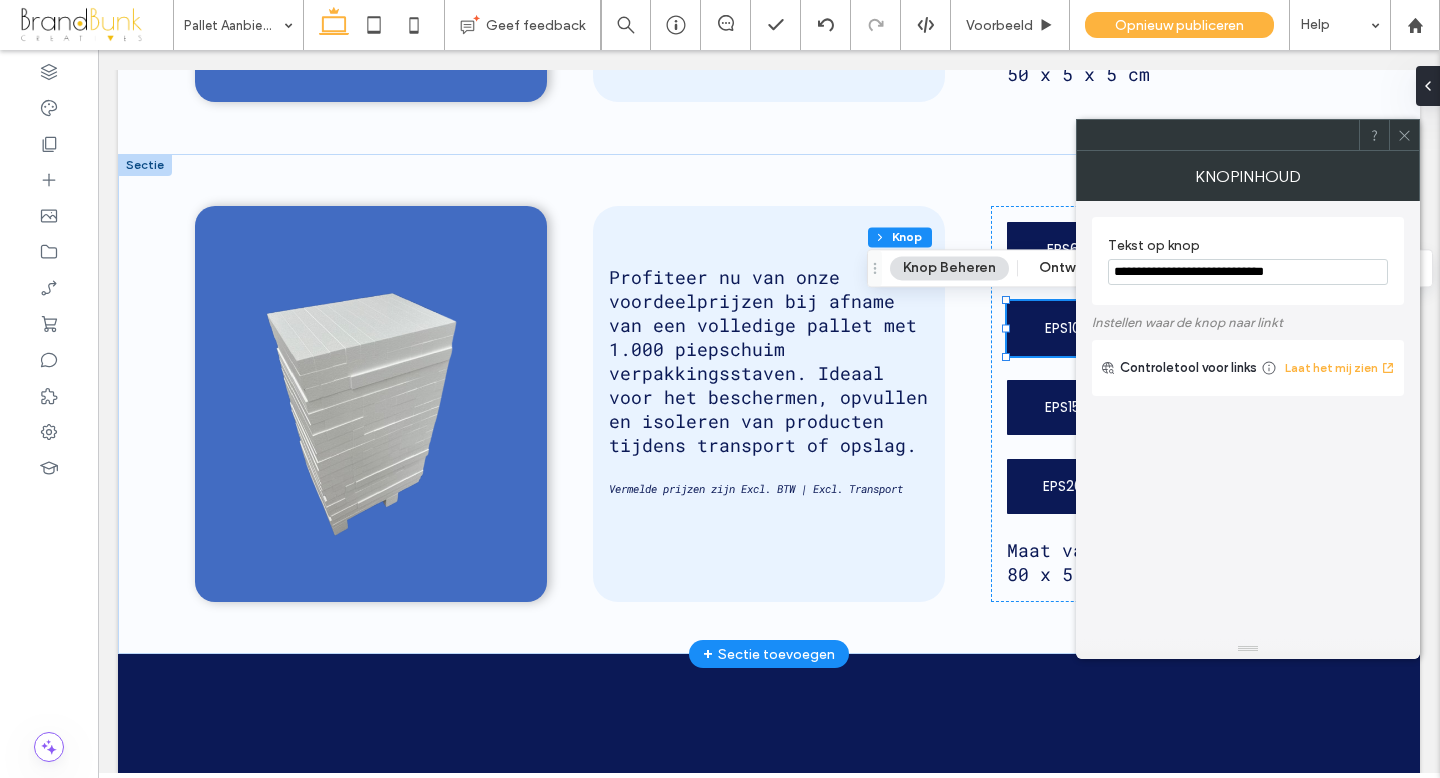 type on "**" 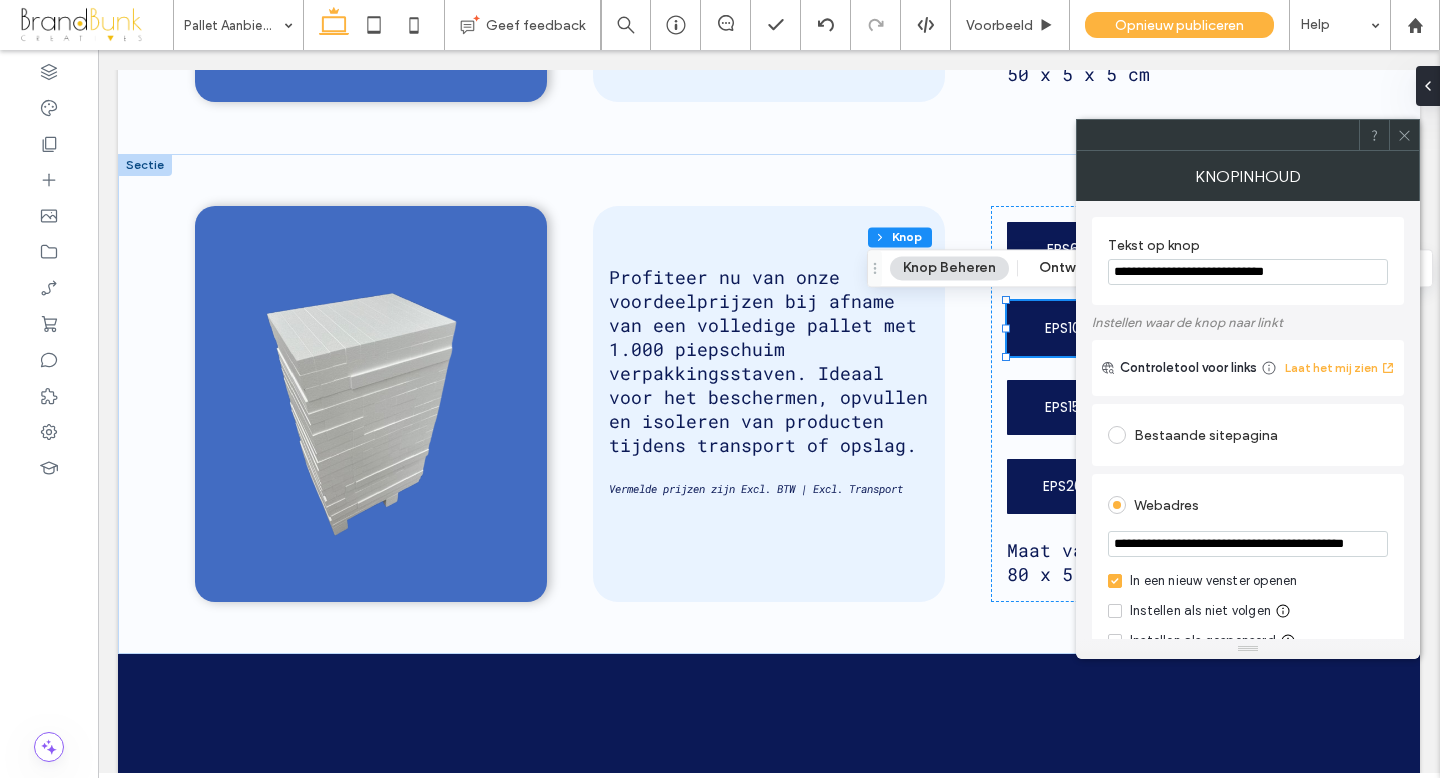click on "**********" at bounding box center [1248, 272] 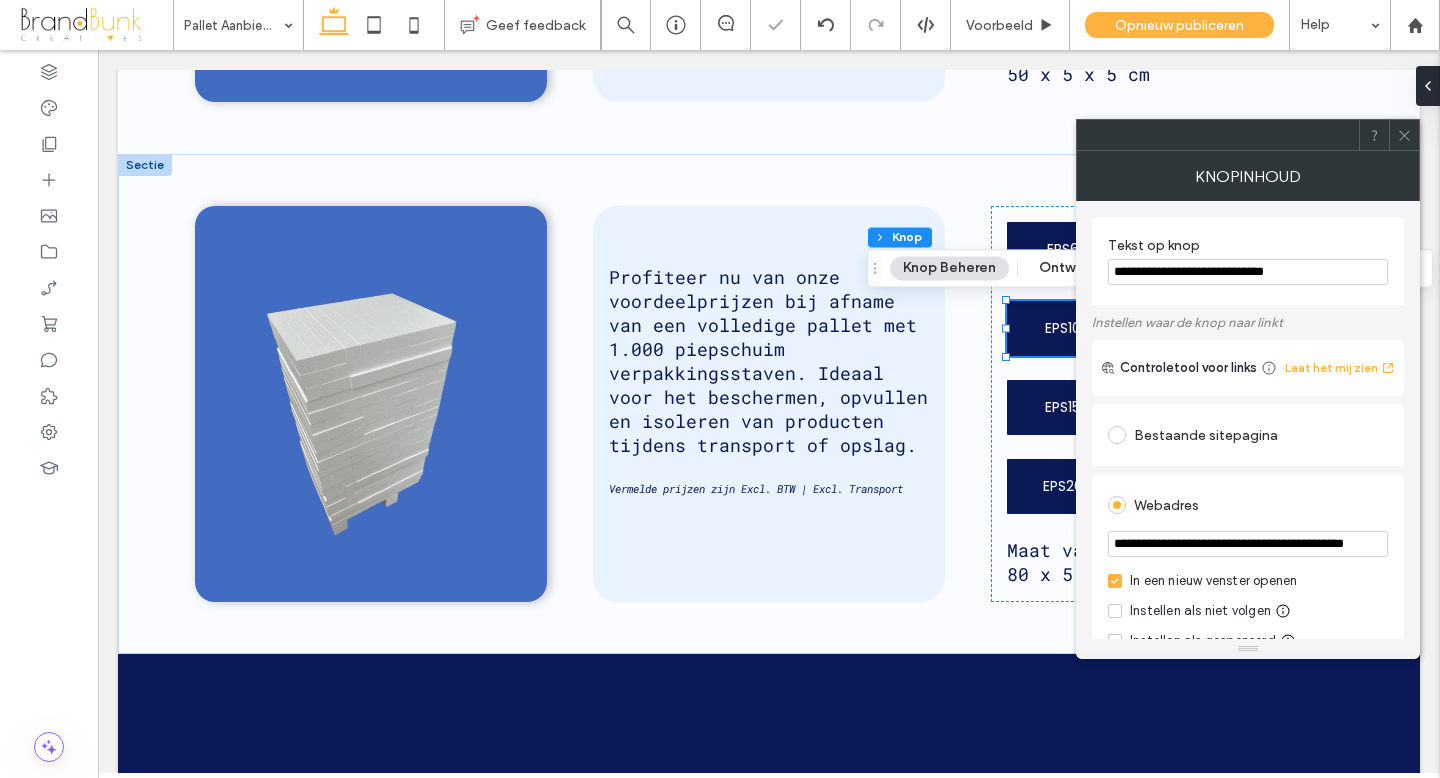 click 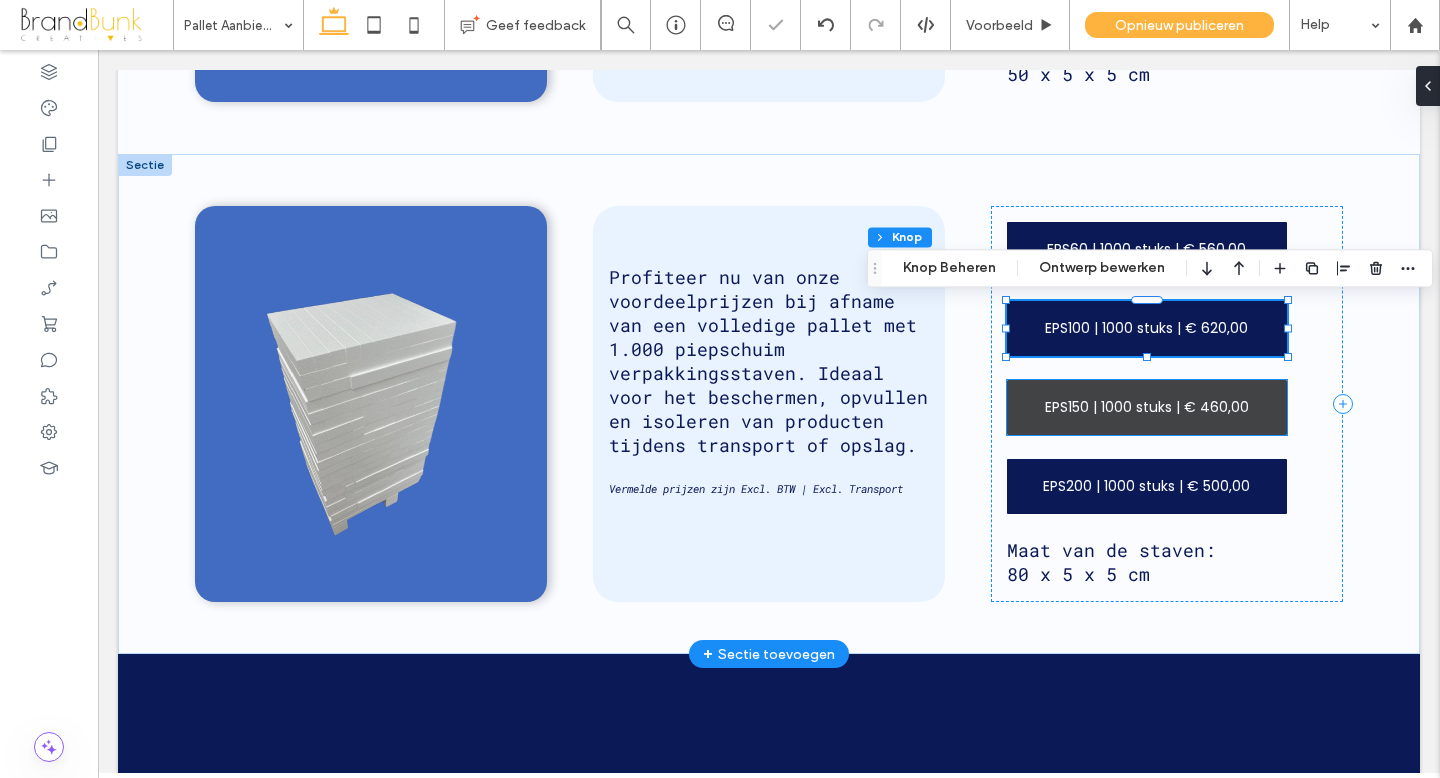 click on "EPS150 | 1000 stuks | € 460,00" at bounding box center (1147, 407) 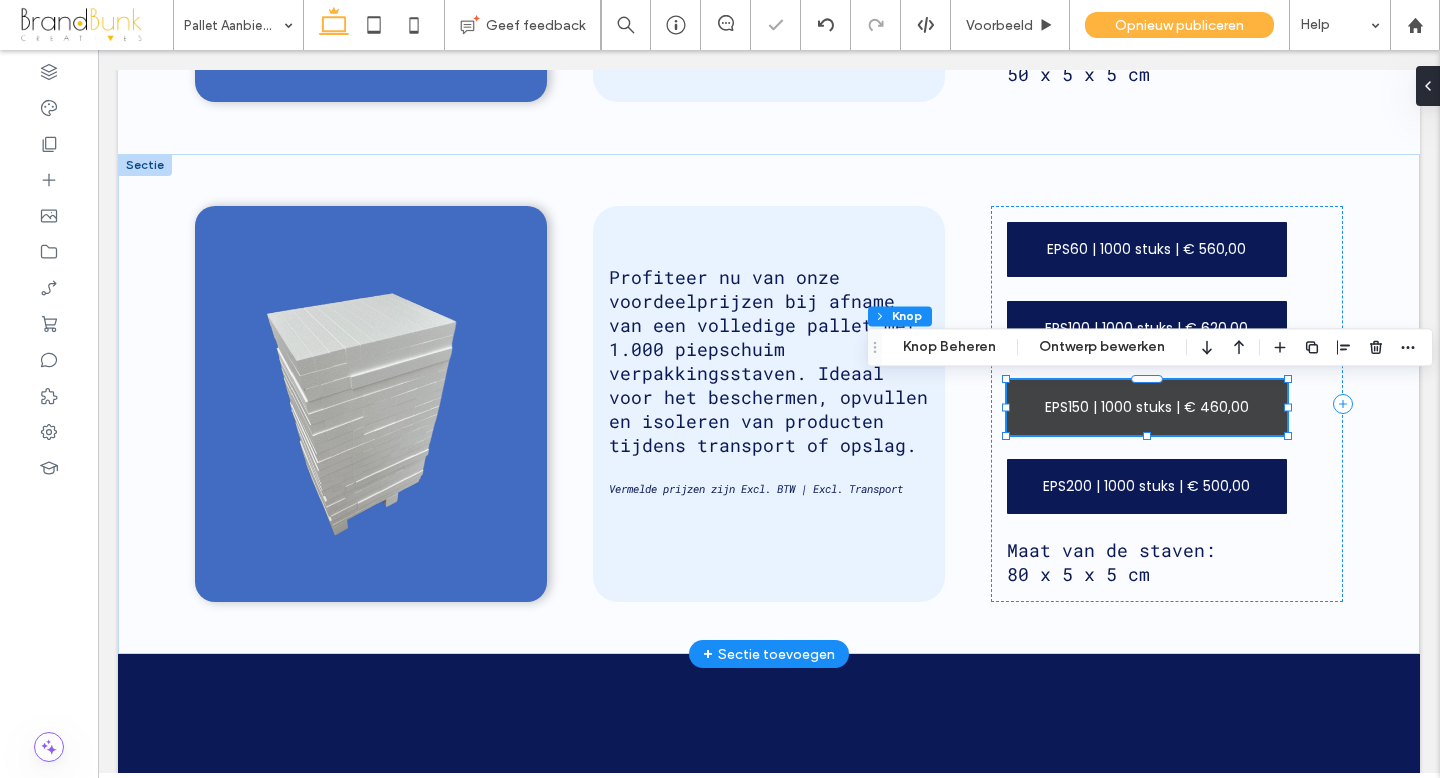 click on "EPS150 | 1000 stuks | € 460,00" at bounding box center (1147, 407) 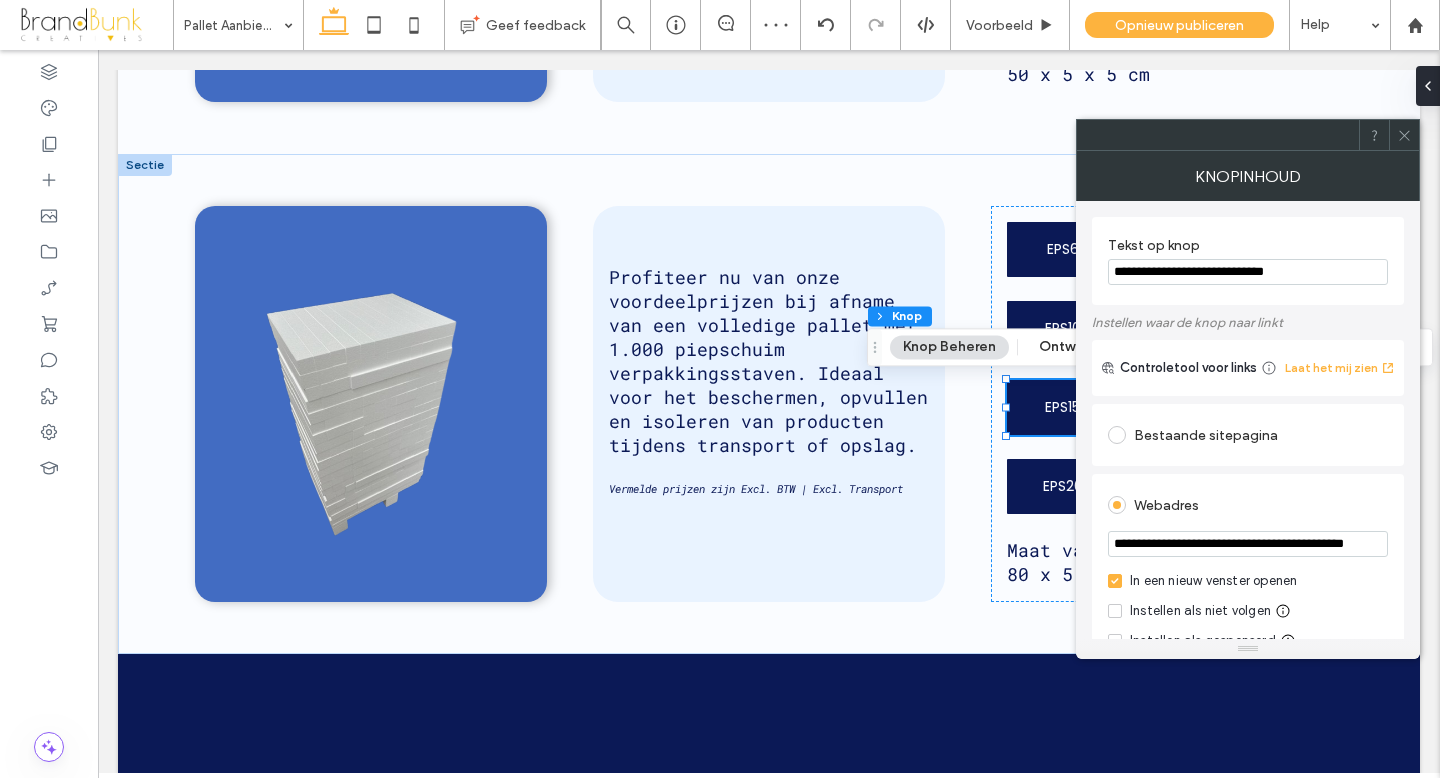 click on "**********" at bounding box center (1248, 272) 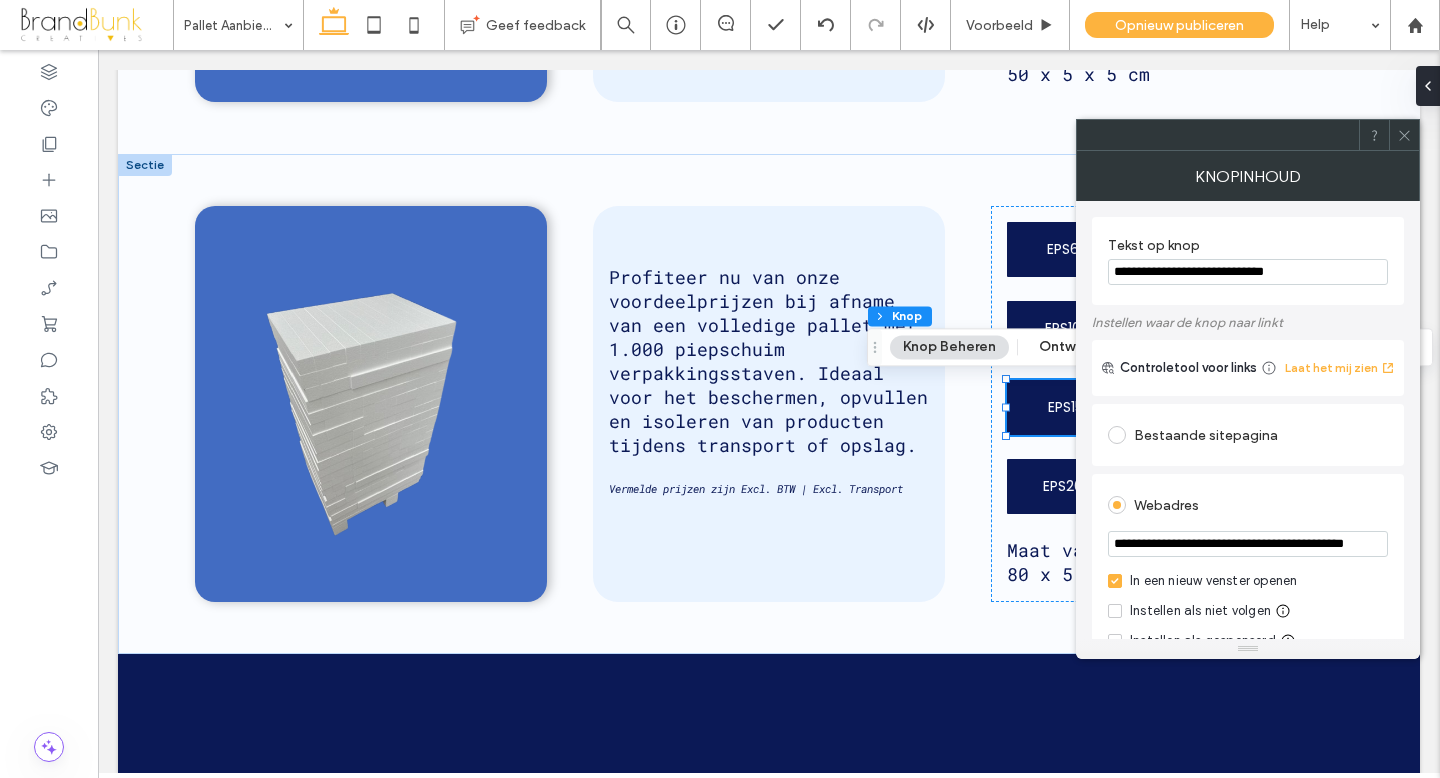 type on "**********" 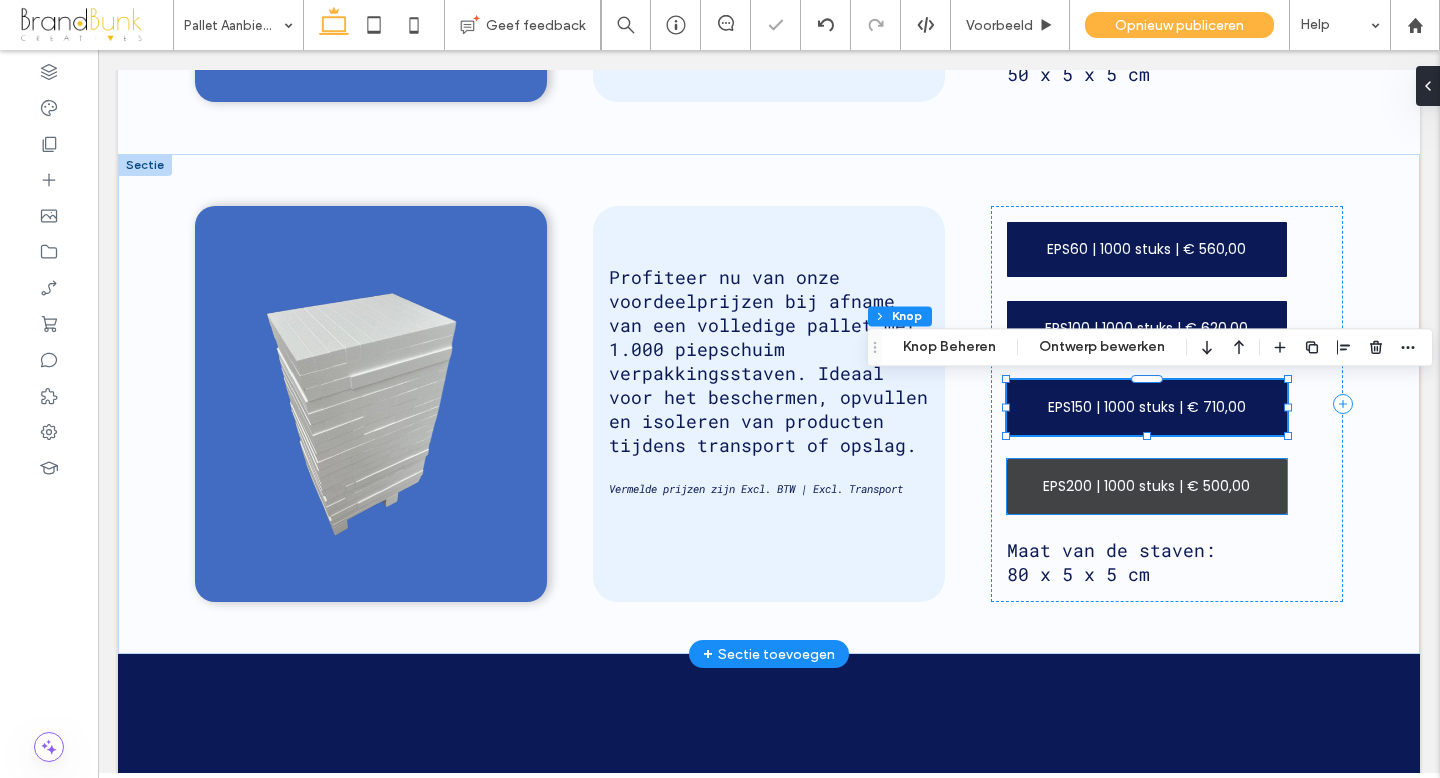 click on "EPS200 | 1000 stuks | € 500,00" at bounding box center [1146, 486] 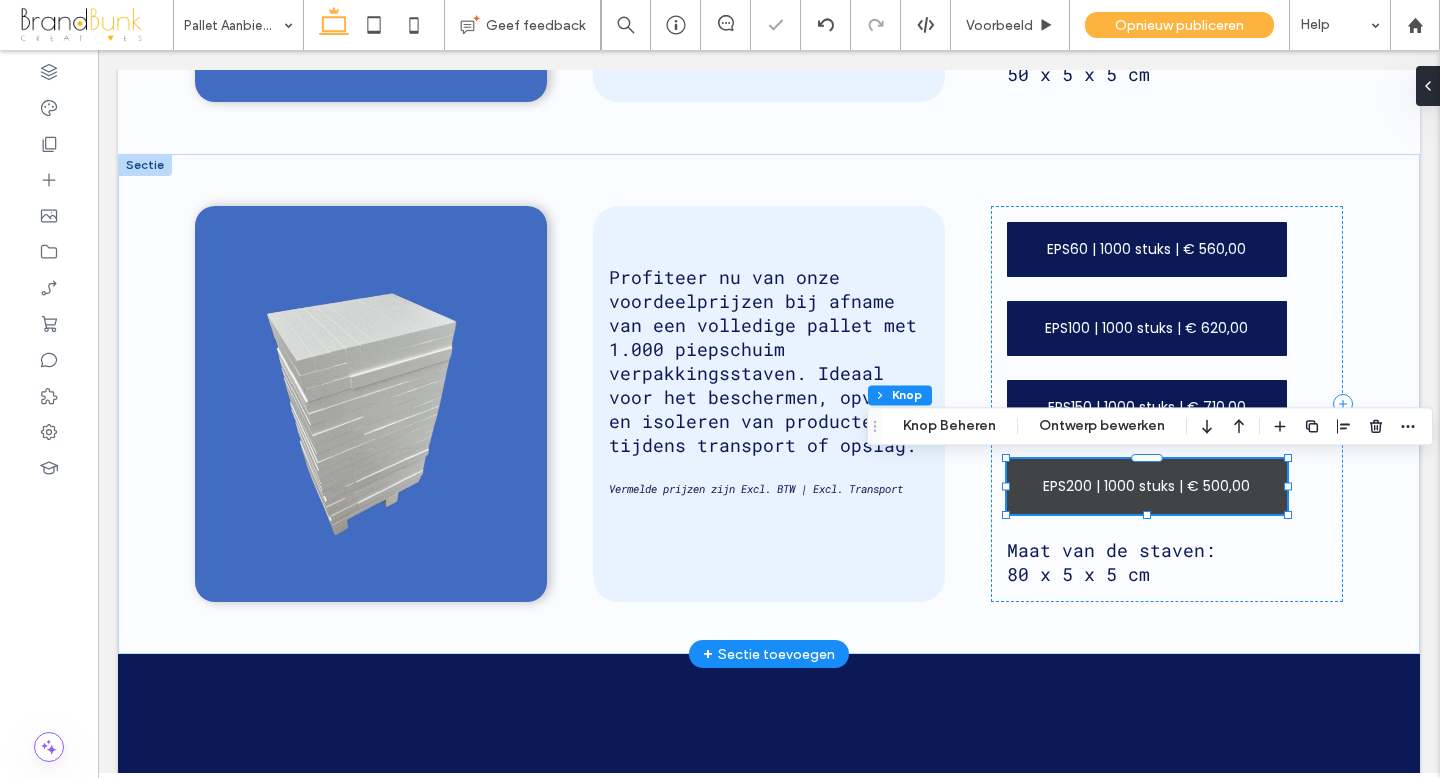 click on "EPS200 | 1000 stuks | € 500,00" at bounding box center [1146, 486] 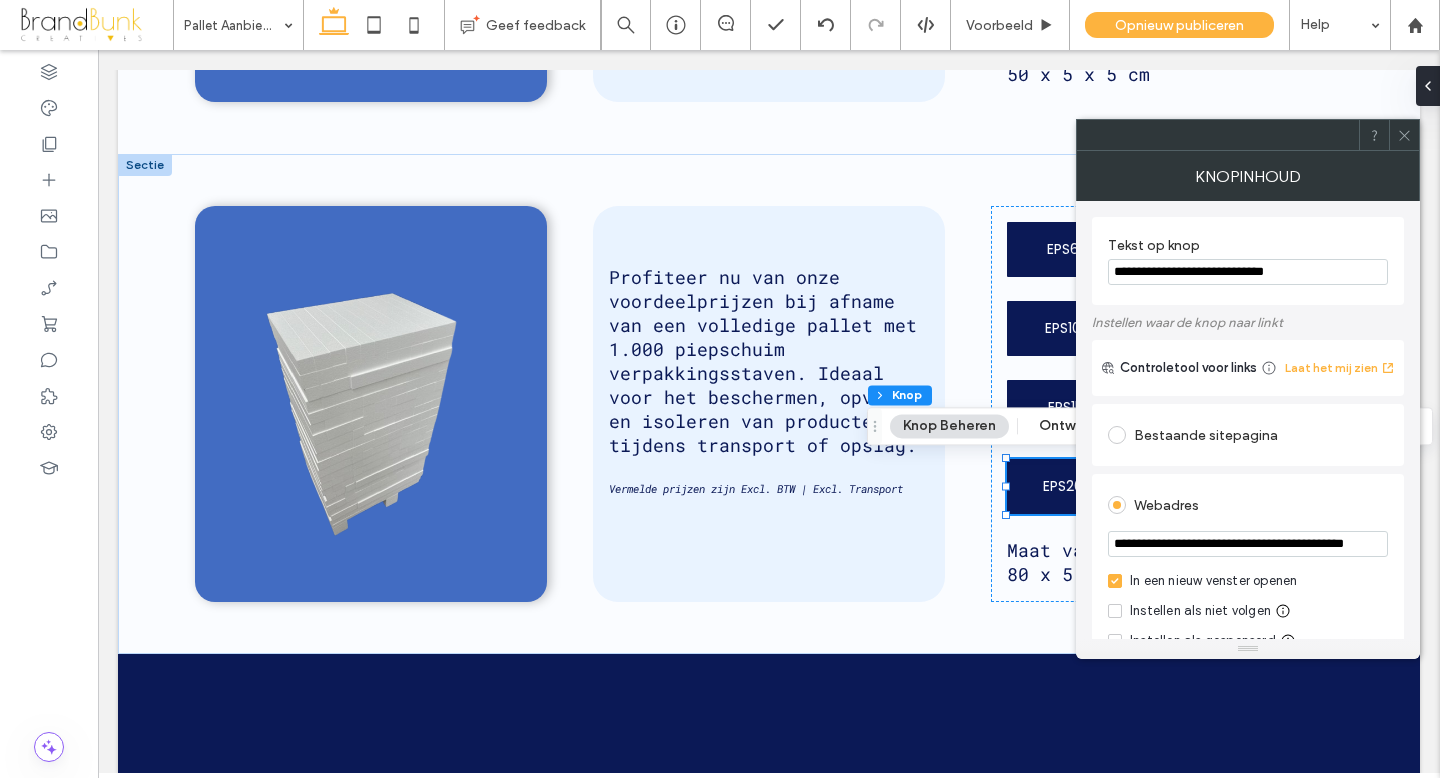 click on "**********" at bounding box center [1248, 272] 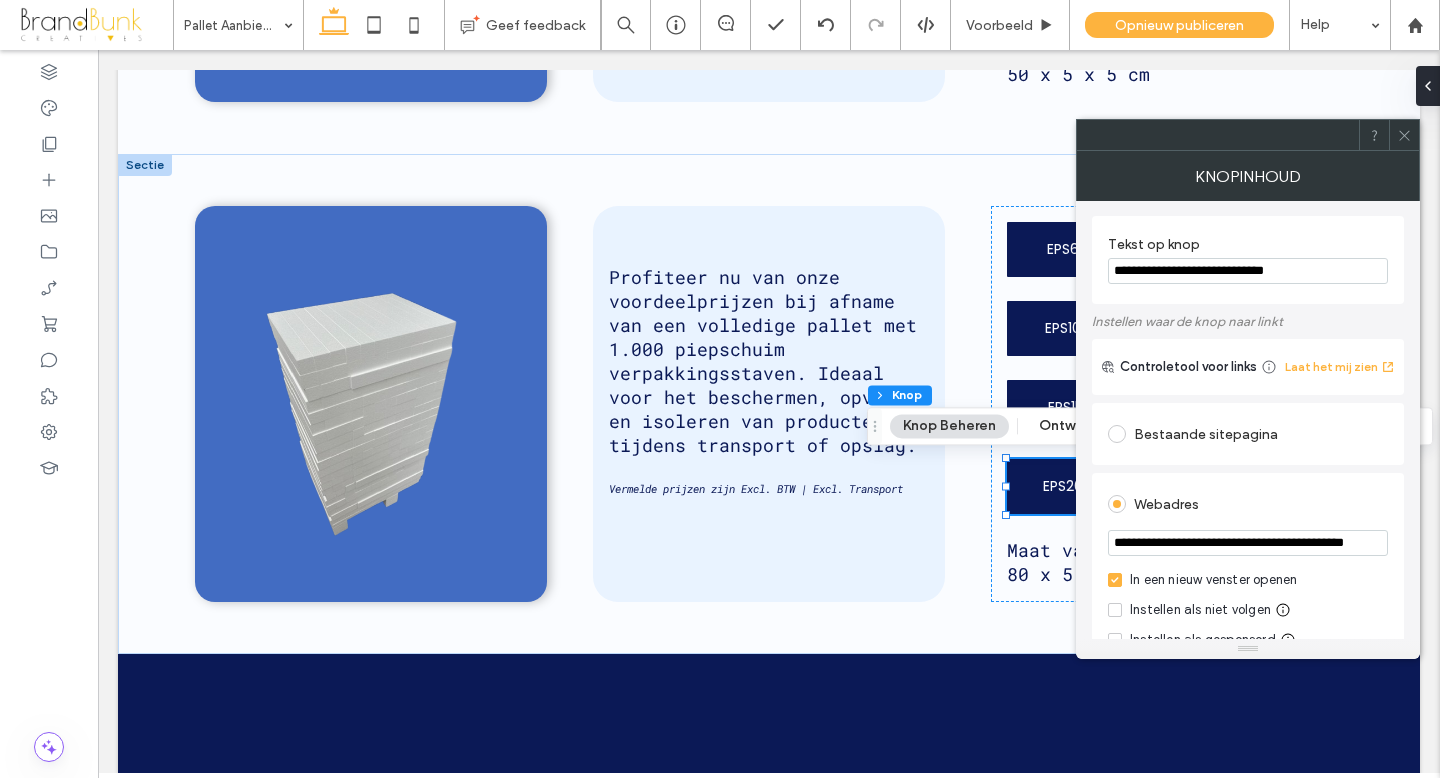 type on "**********" 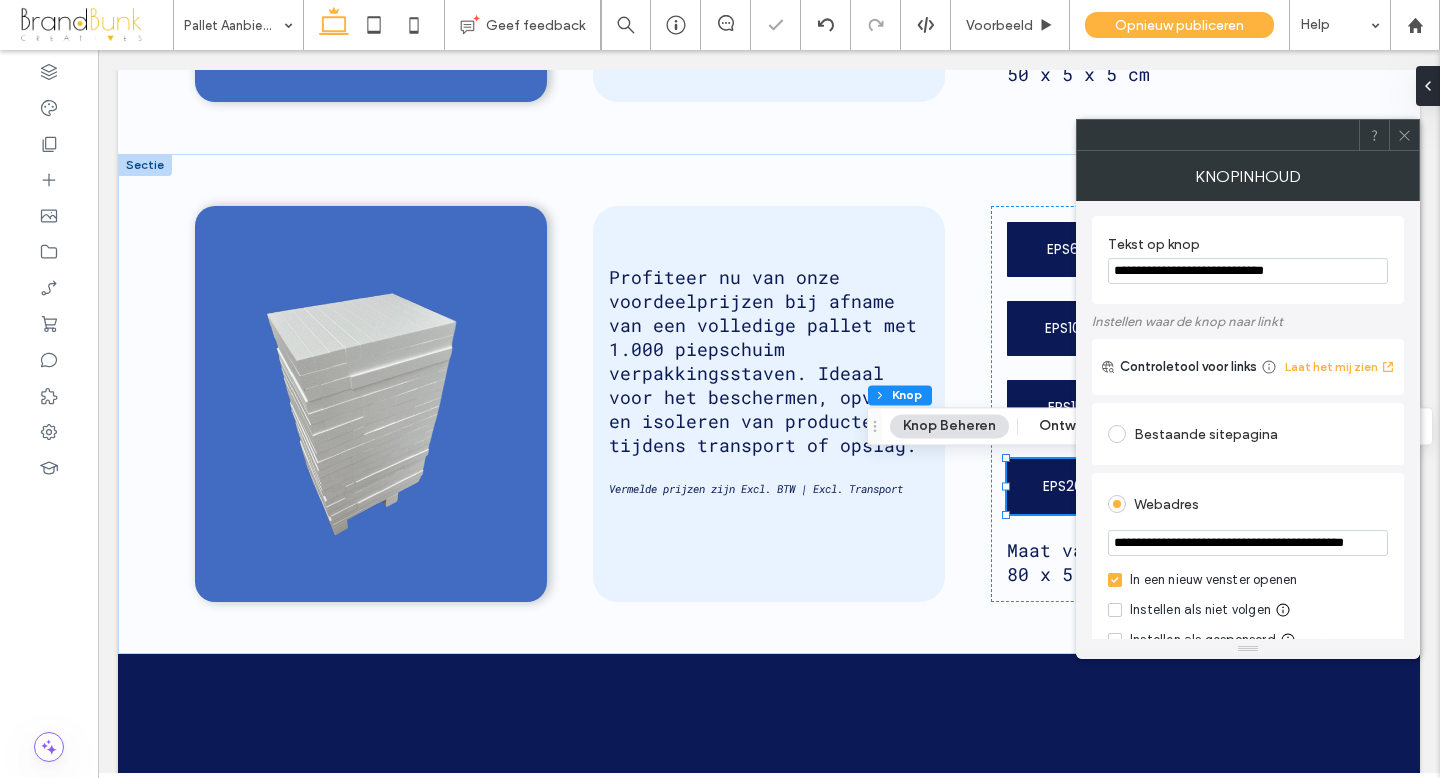 click 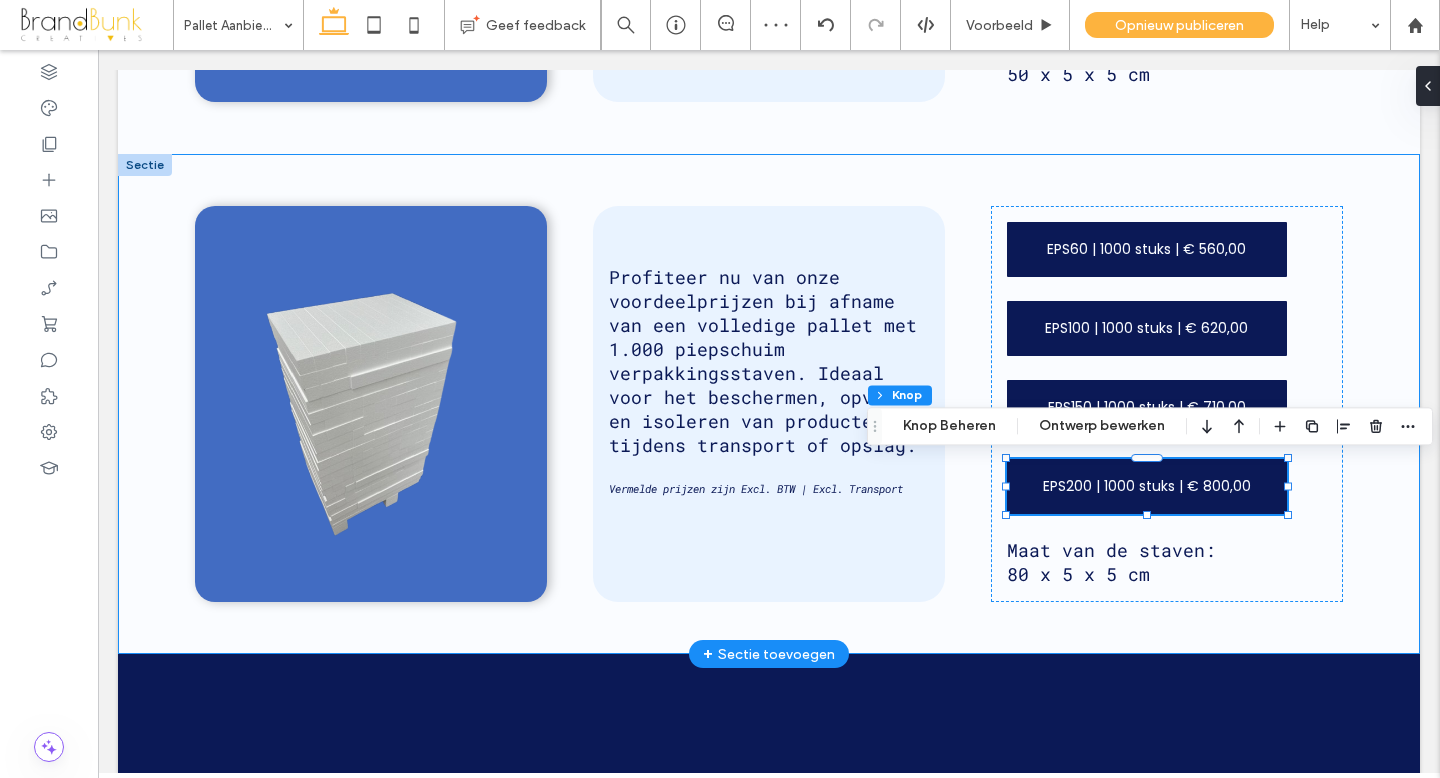 click on "Profiteer nu van onze voordeelprijzen bij afname van een volledige pallet met 1.000 piepschuim verpakkingsstaven. Ideaal voor het beschermen, opvullen en isoleren van producten tijdens transport of opslag. Vermelde prijzen zijn Excl. BTW | Excl. Transport
EPS60 | 1000 stuks | € 560,00
EPS100 | 1000 stuks | € 620,00
EPS150 | 1000 stuks | € 710,00
EPS200 | 1000 stuks | € 800,00
Maat van de staven: 80 x 5 x 5 cm" at bounding box center [769, 404] 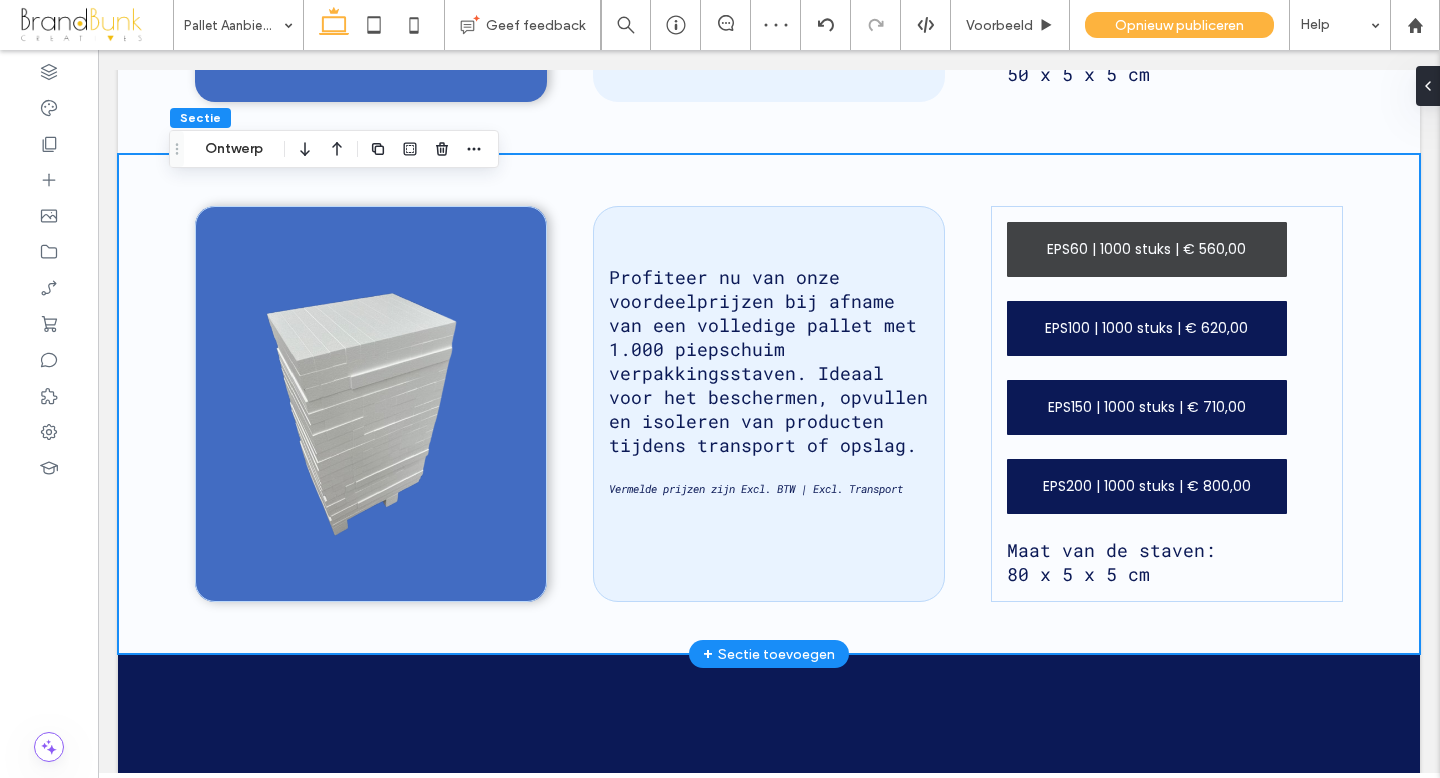 scroll, scrollTop: 1020, scrollLeft: 0, axis: vertical 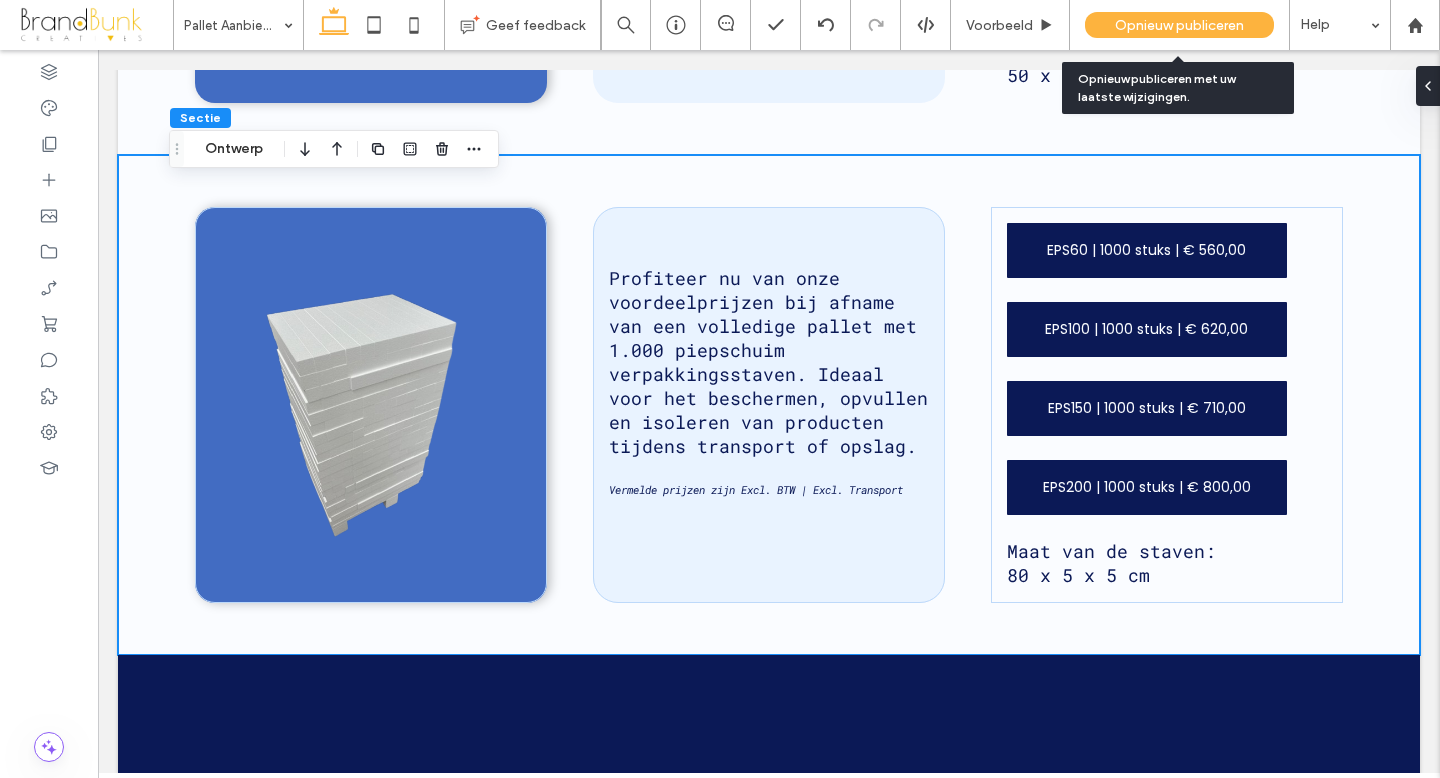 click on "Opnieuw publiceren" at bounding box center (1179, 25) 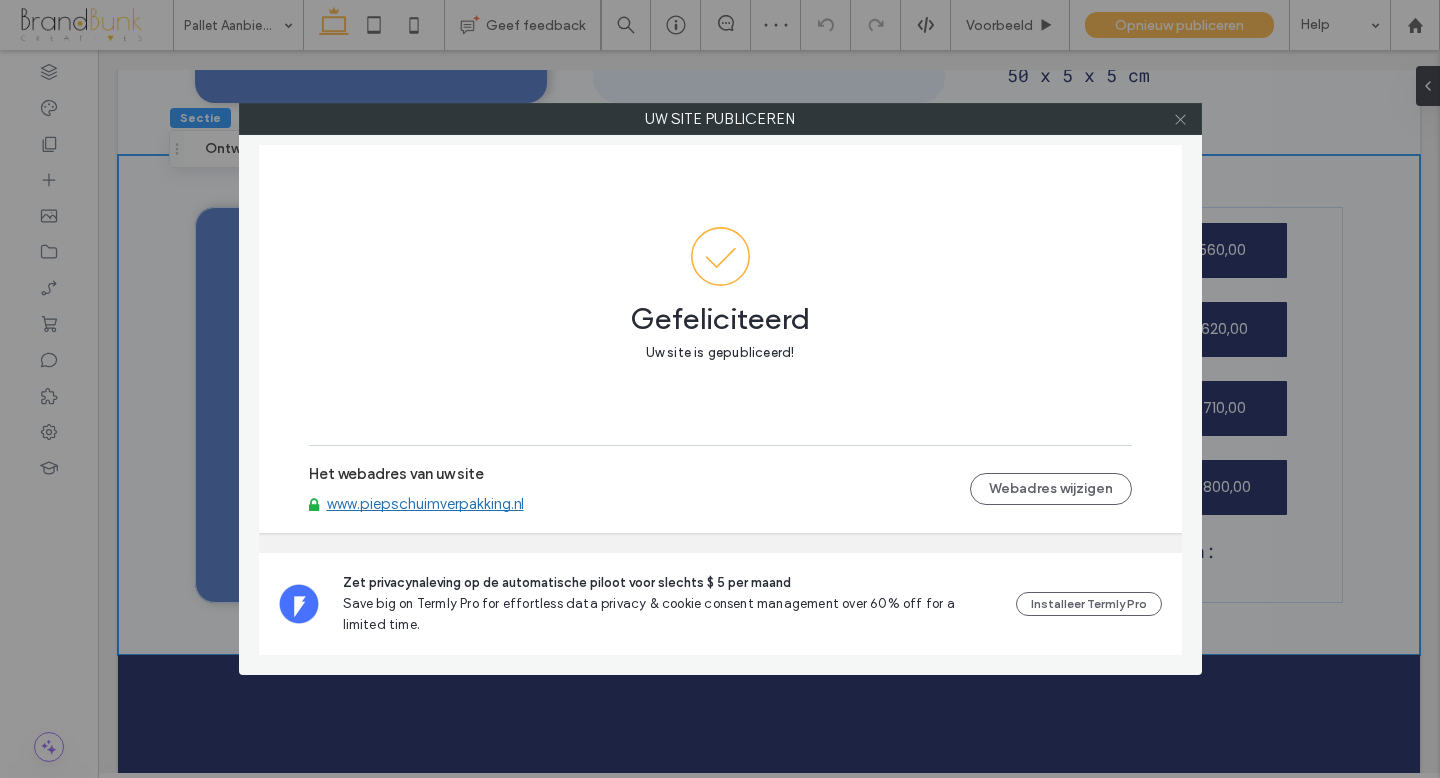click 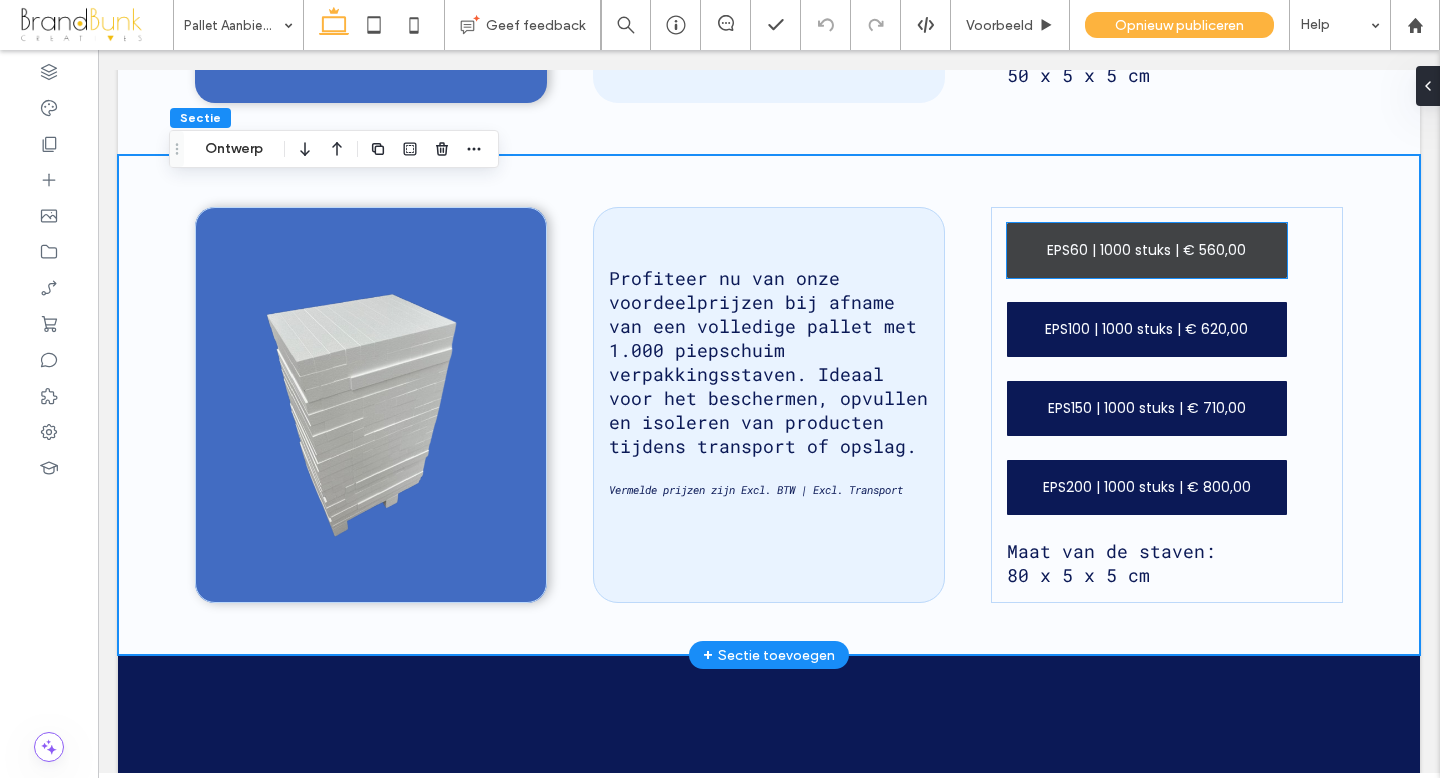 click on "EPS60 | 1000 stuks | € 560,00" at bounding box center [1146, 250] 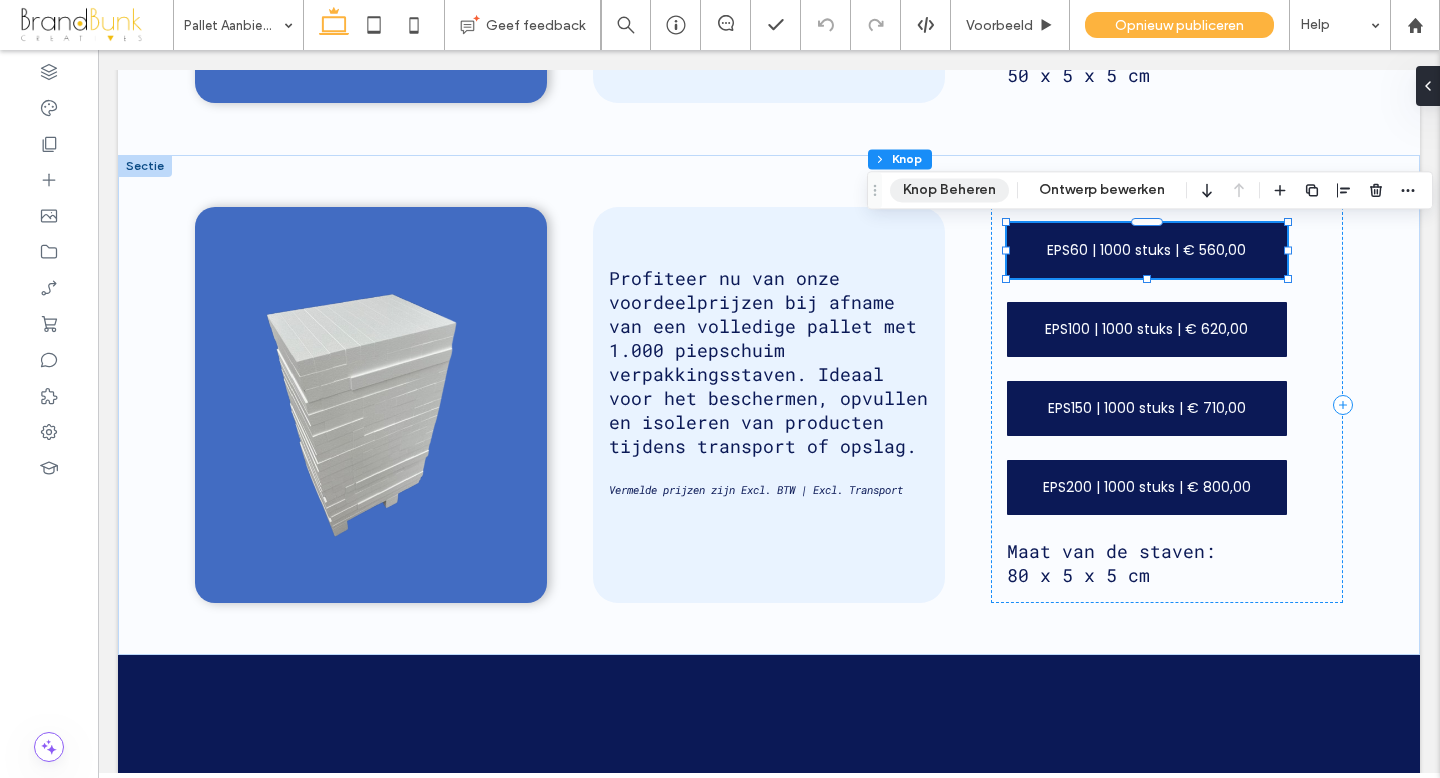 click on "Knop Beheren" at bounding box center (949, 190) 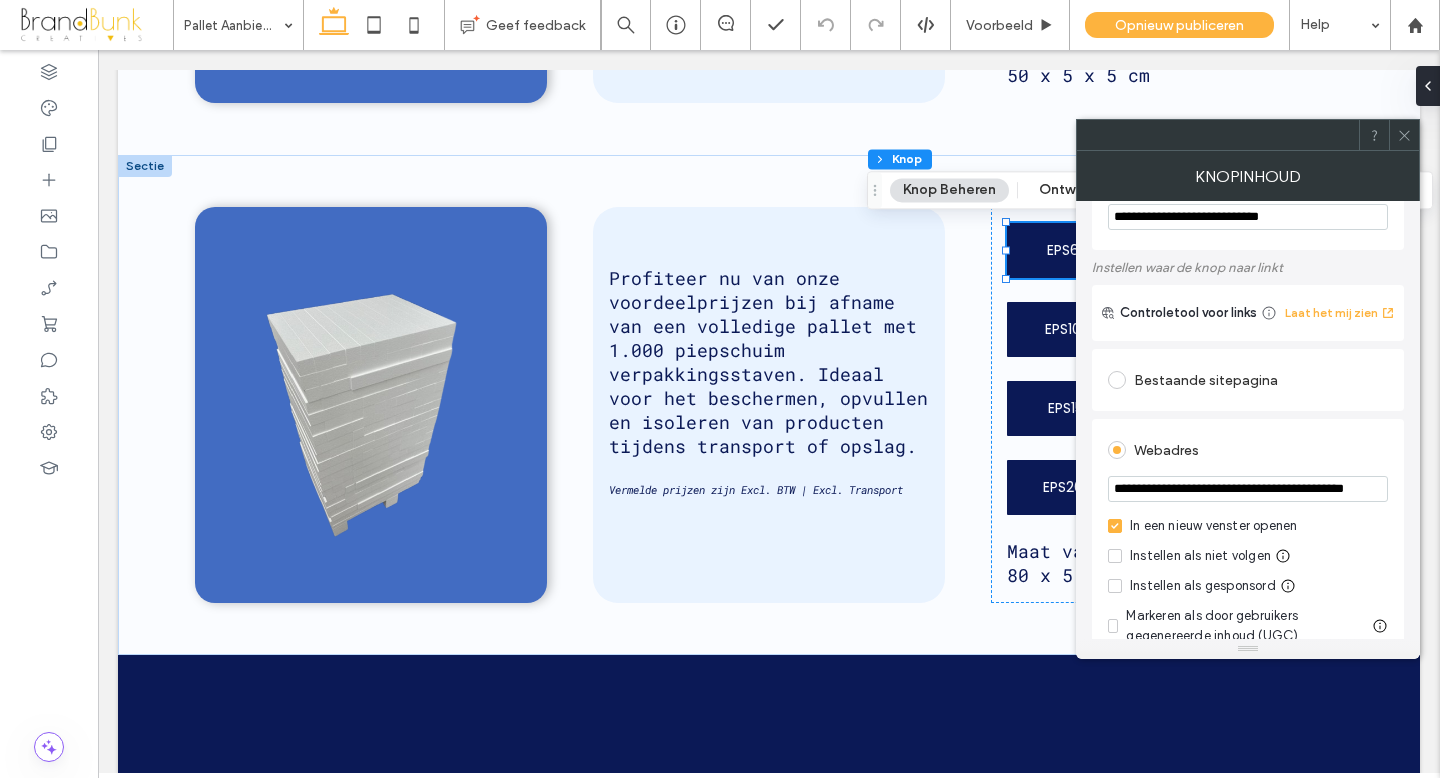 scroll, scrollTop: 59, scrollLeft: 0, axis: vertical 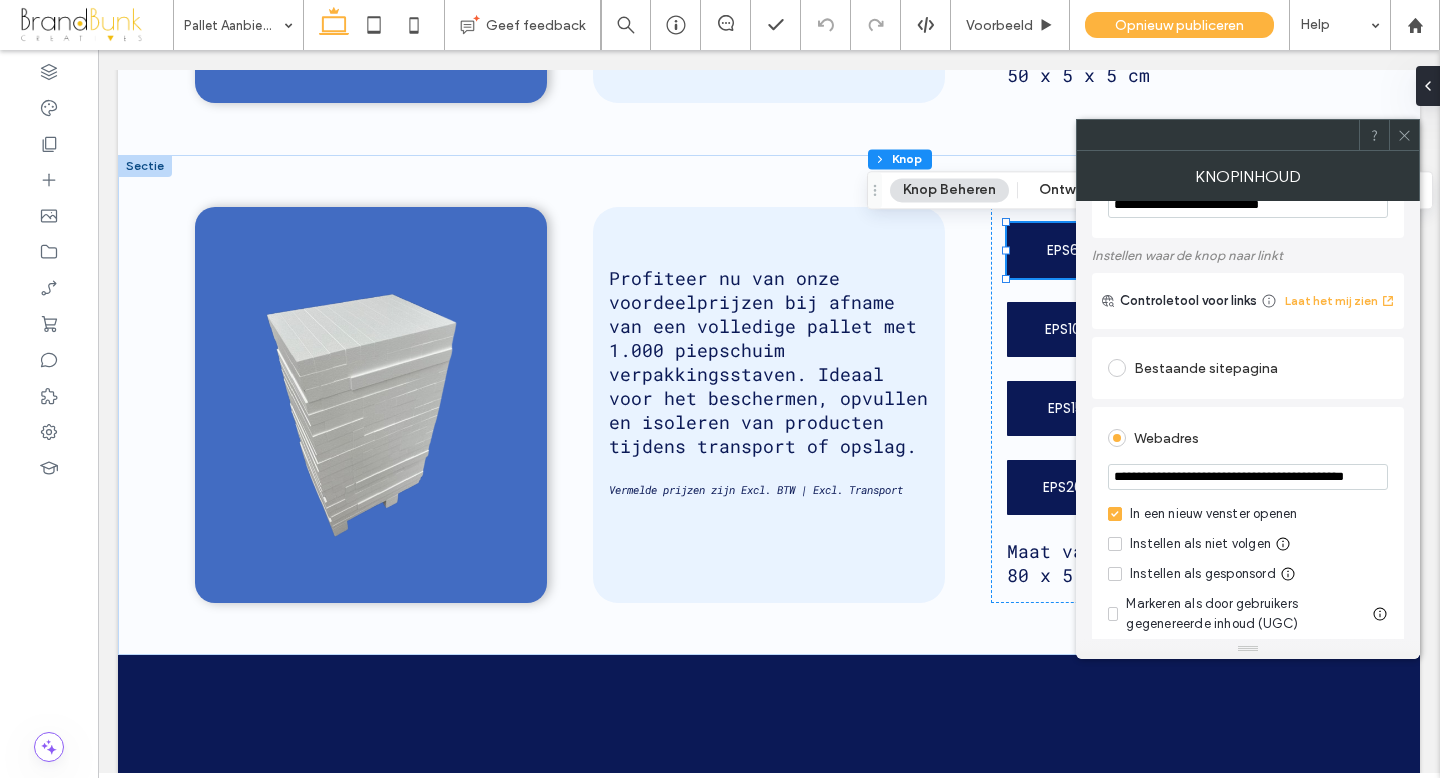 click on "**********" at bounding box center [1248, 477] 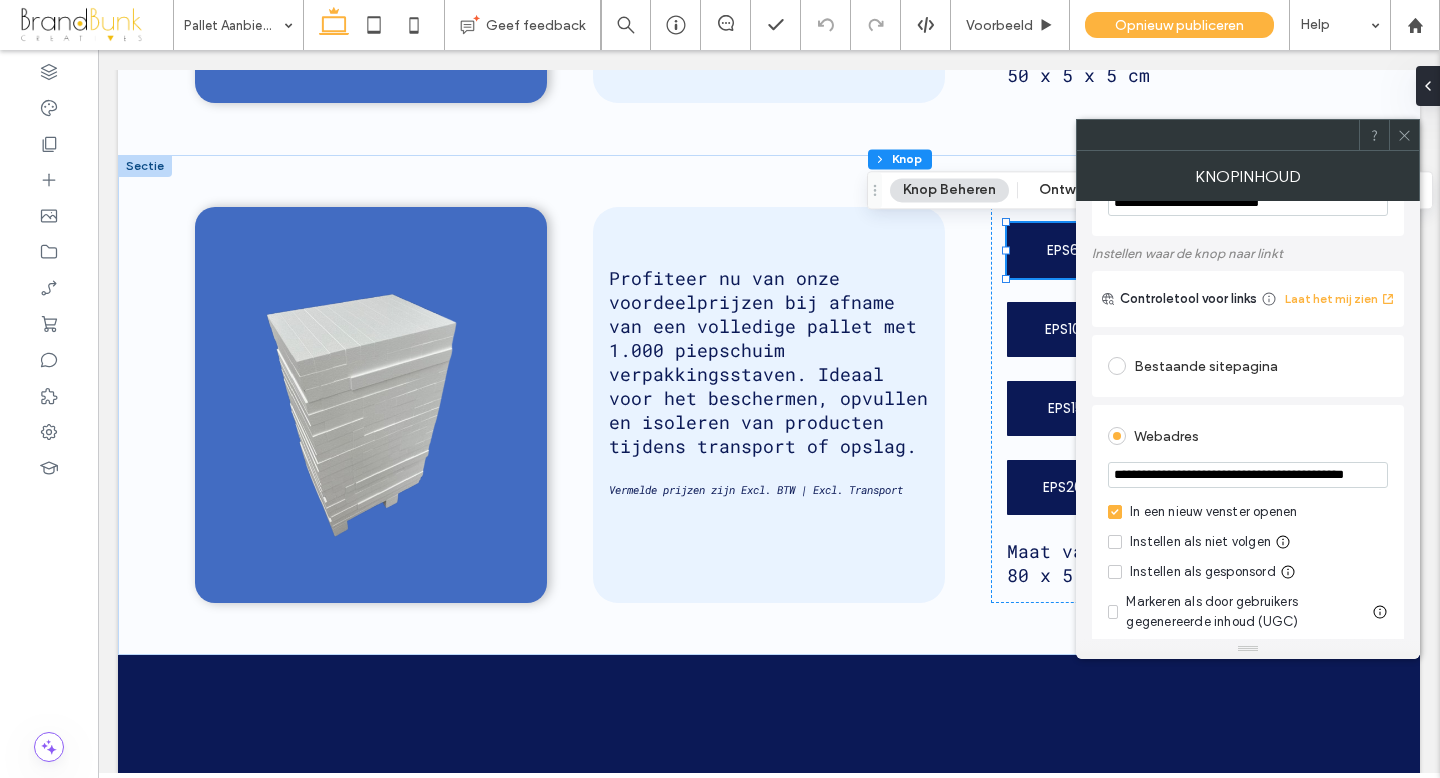 scroll, scrollTop: 71, scrollLeft: 0, axis: vertical 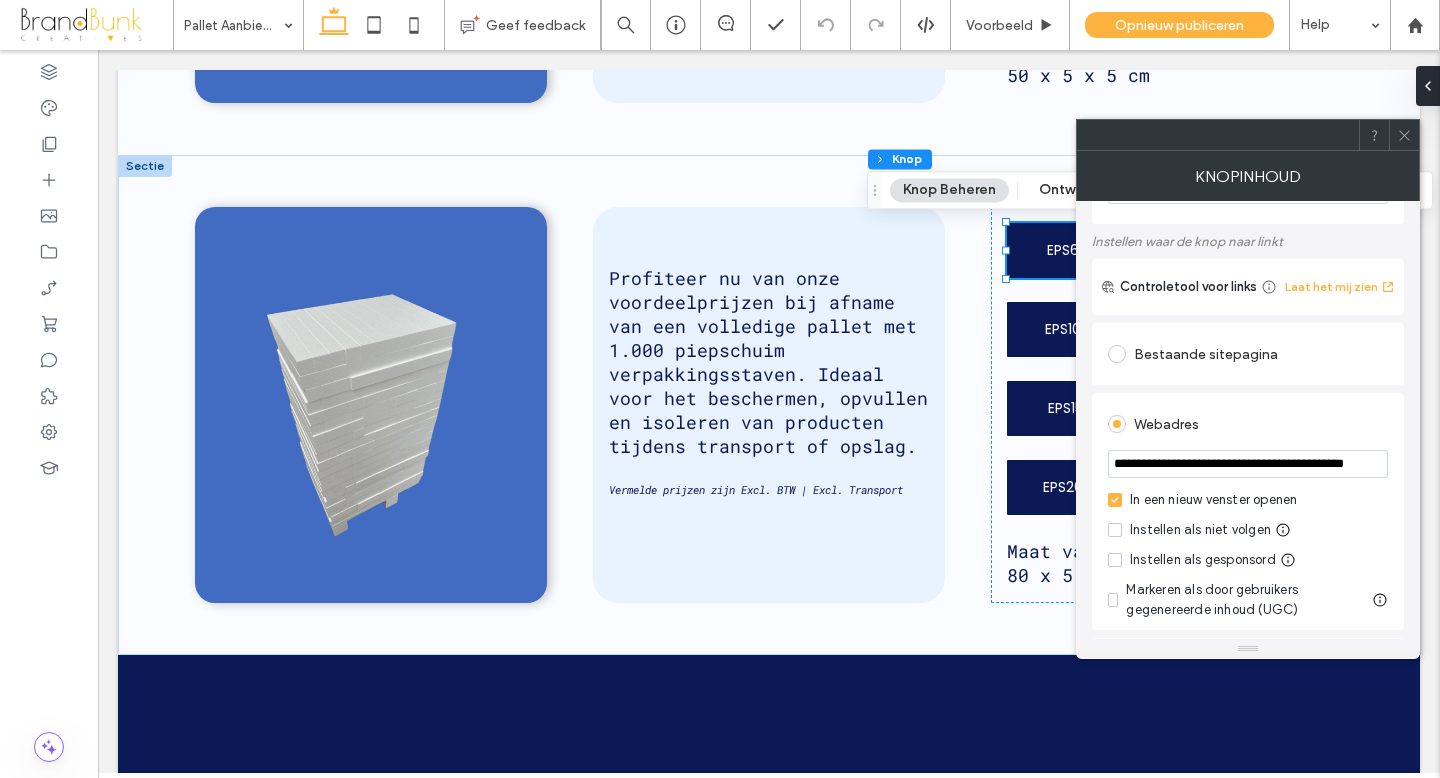 drag, startPoint x: 1210, startPoint y: 526, endPoint x: 1423, endPoint y: 475, distance: 219.02055 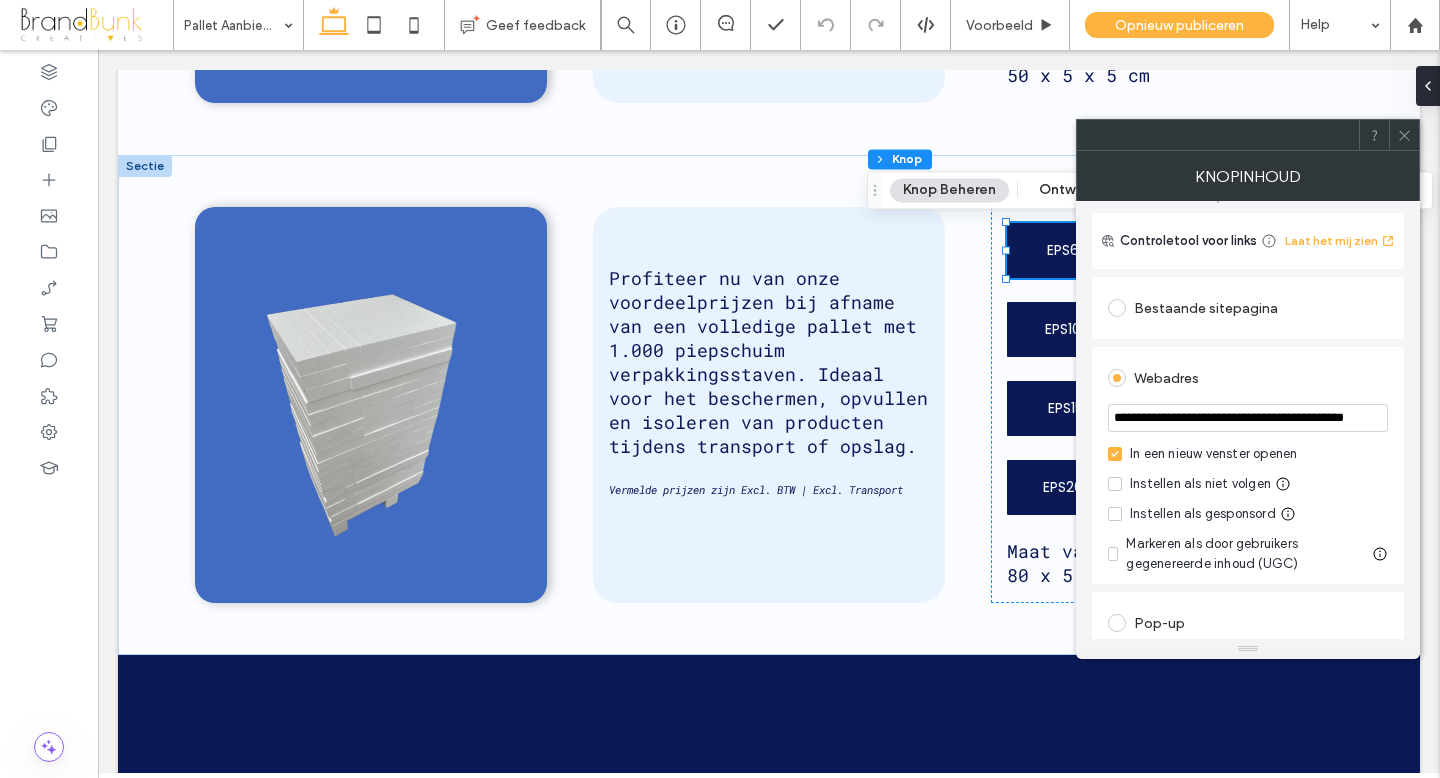 scroll, scrollTop: 129, scrollLeft: 0, axis: vertical 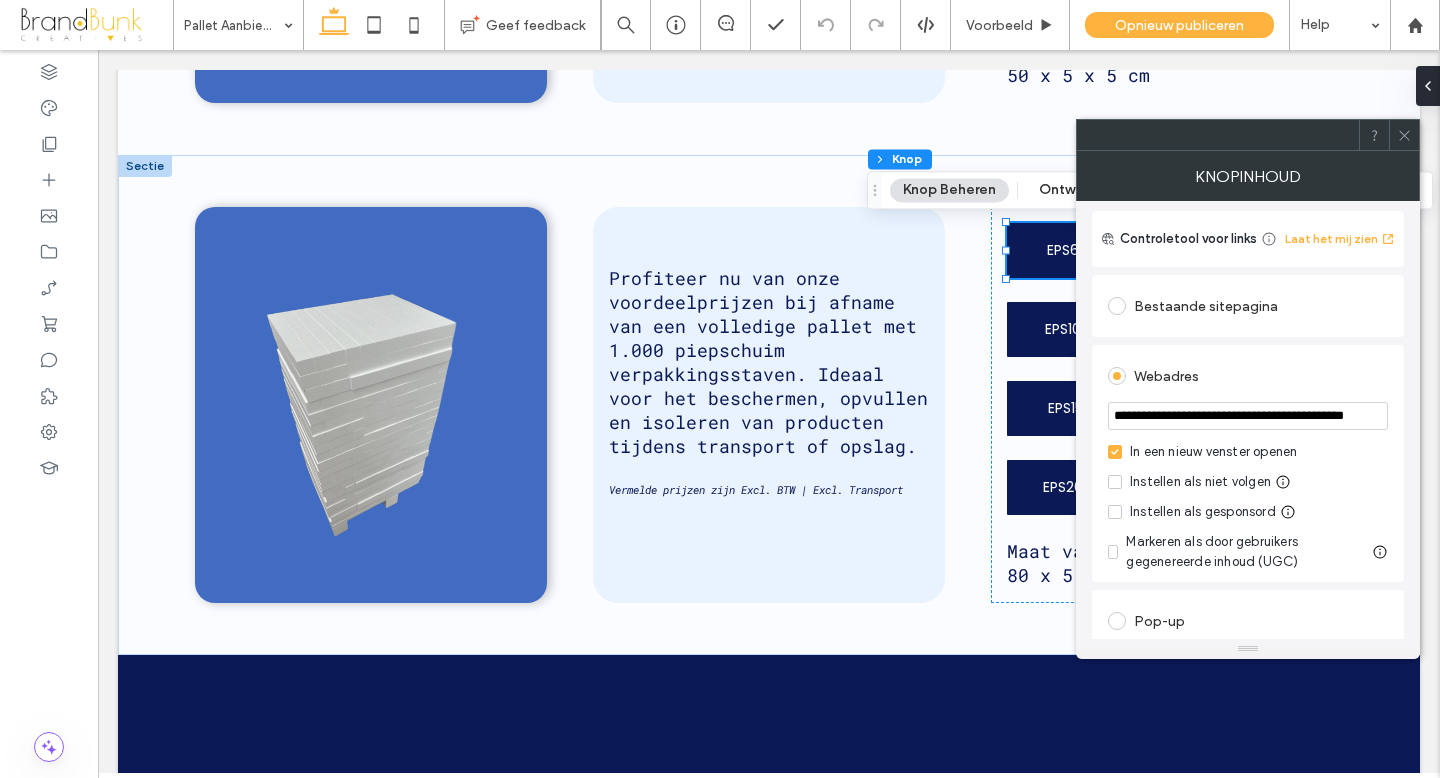 type on "**********" 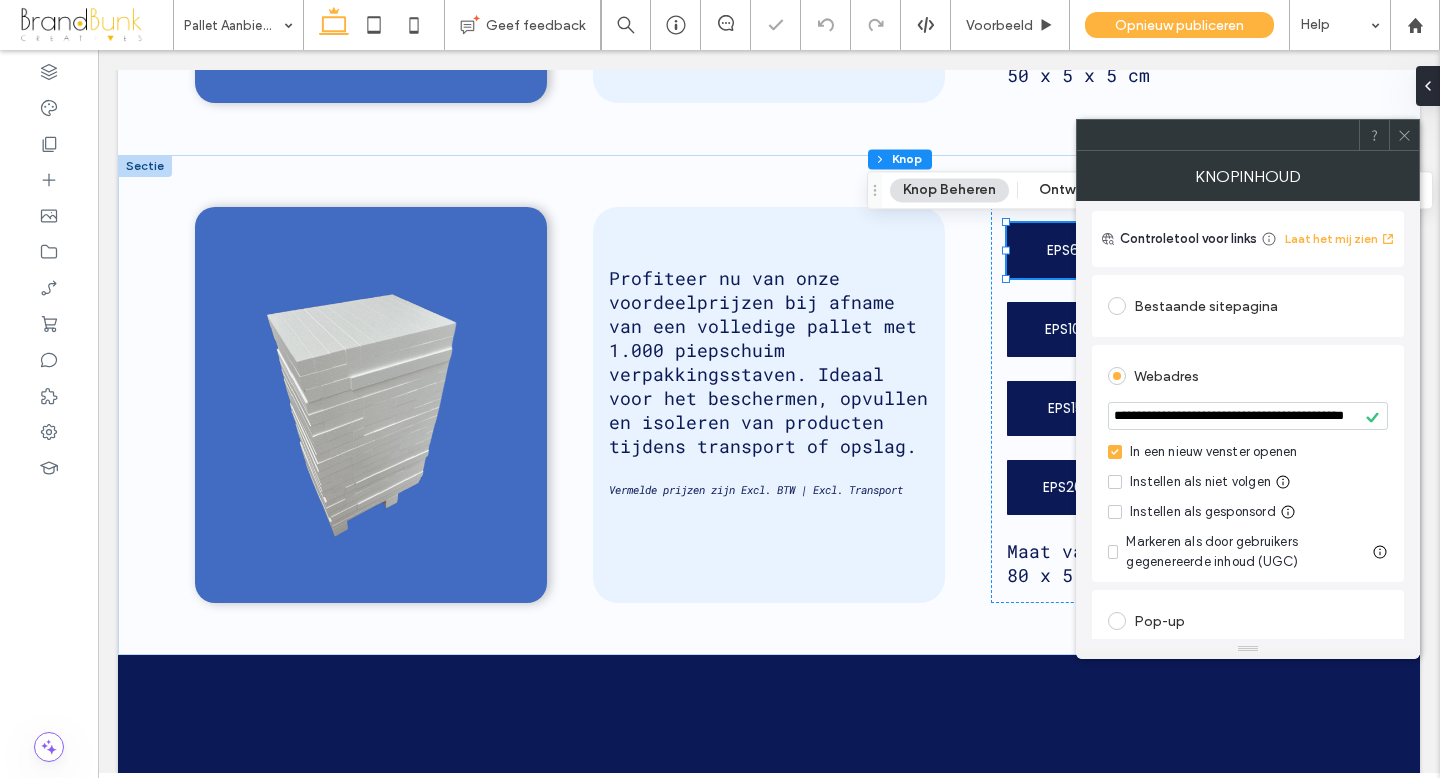 scroll, scrollTop: 0, scrollLeft: 0, axis: both 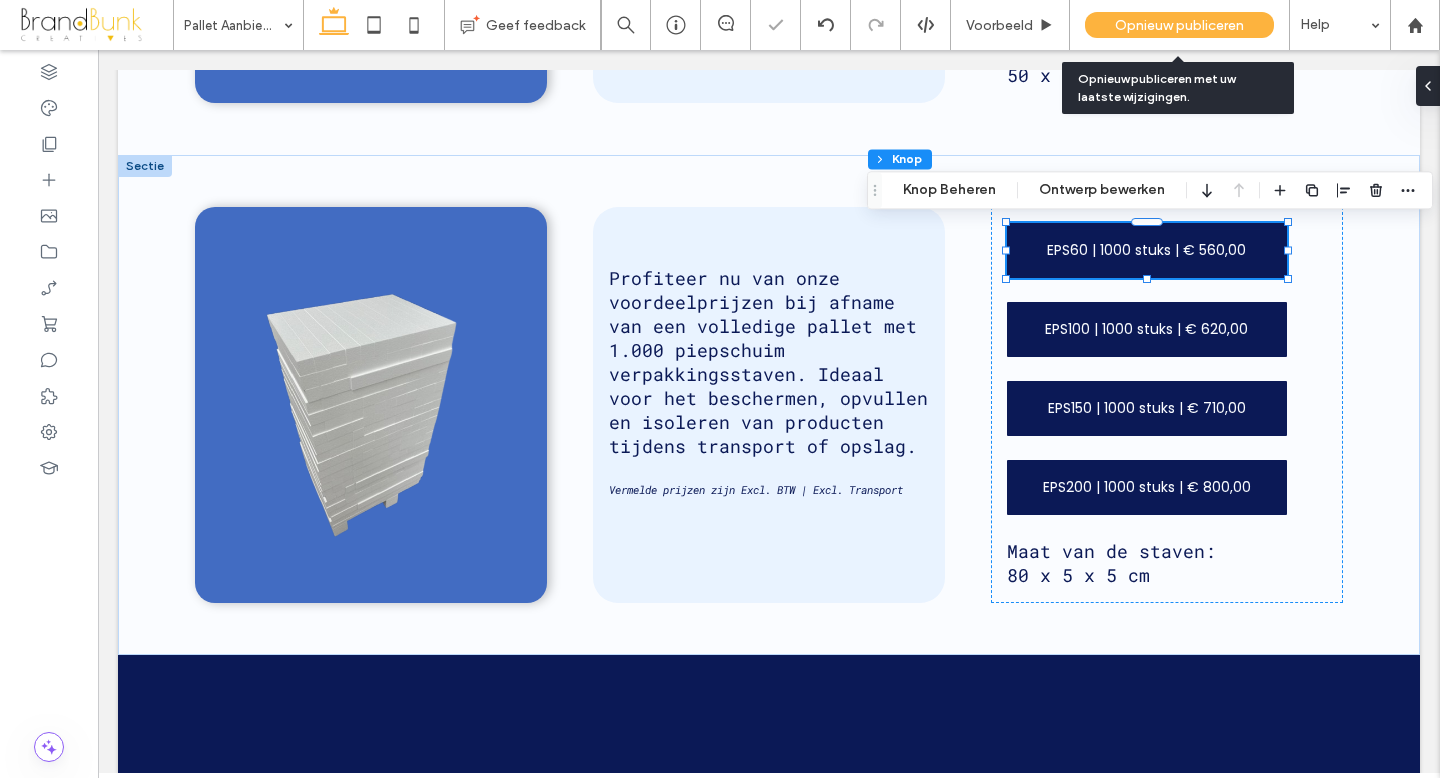 click on "Opnieuw publiceren" at bounding box center [1179, 25] 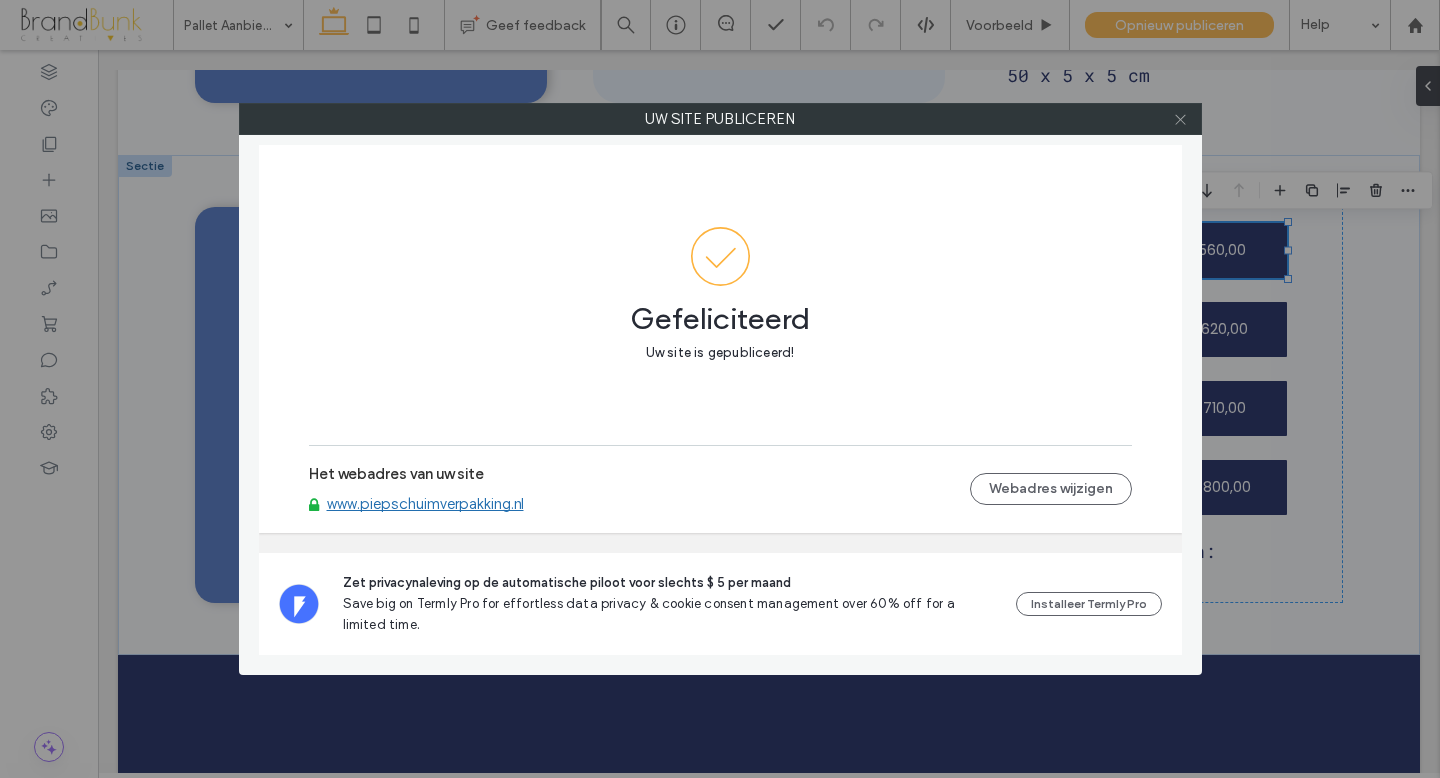 click 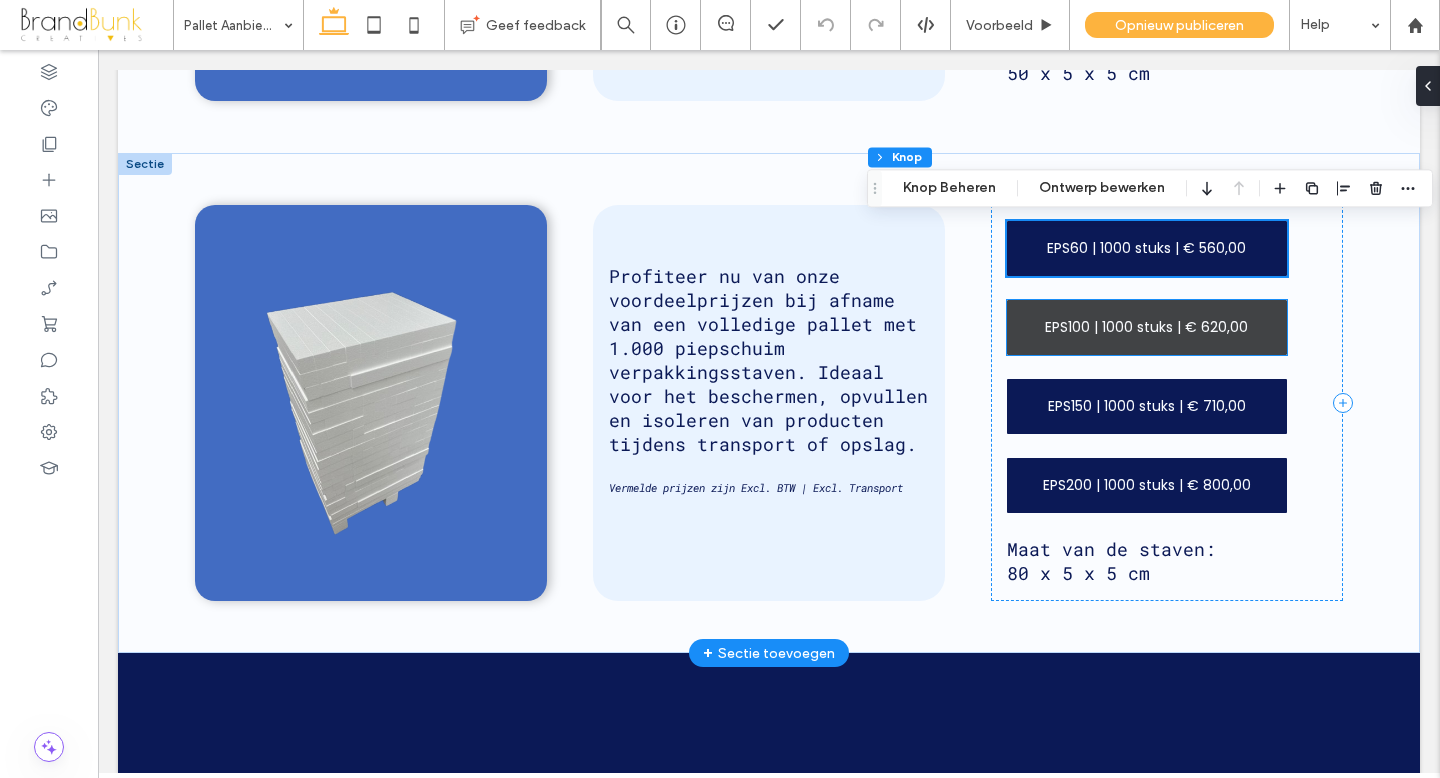 click on "EPS100 | 1000 stuks | € 620,00" at bounding box center [1147, 327] 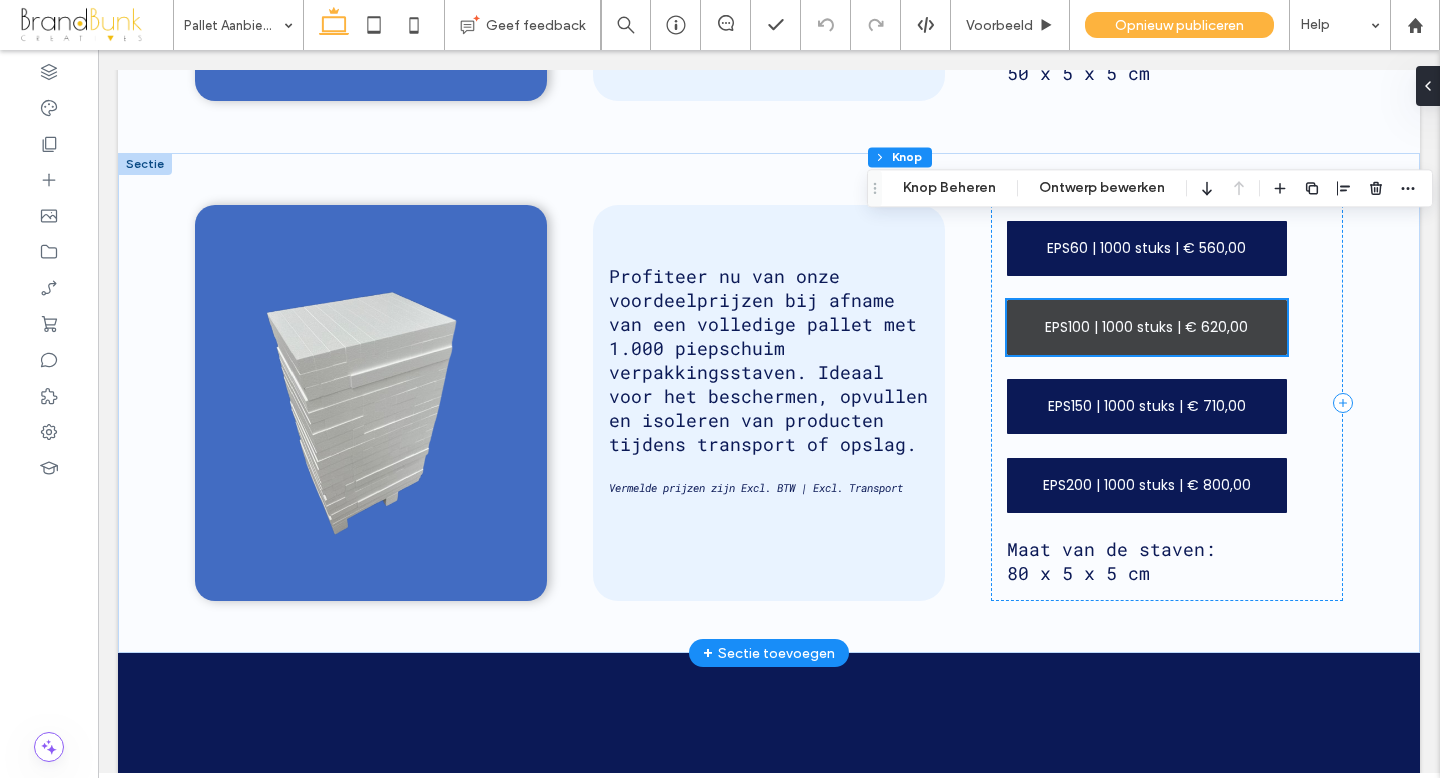 scroll, scrollTop: 1026, scrollLeft: 0, axis: vertical 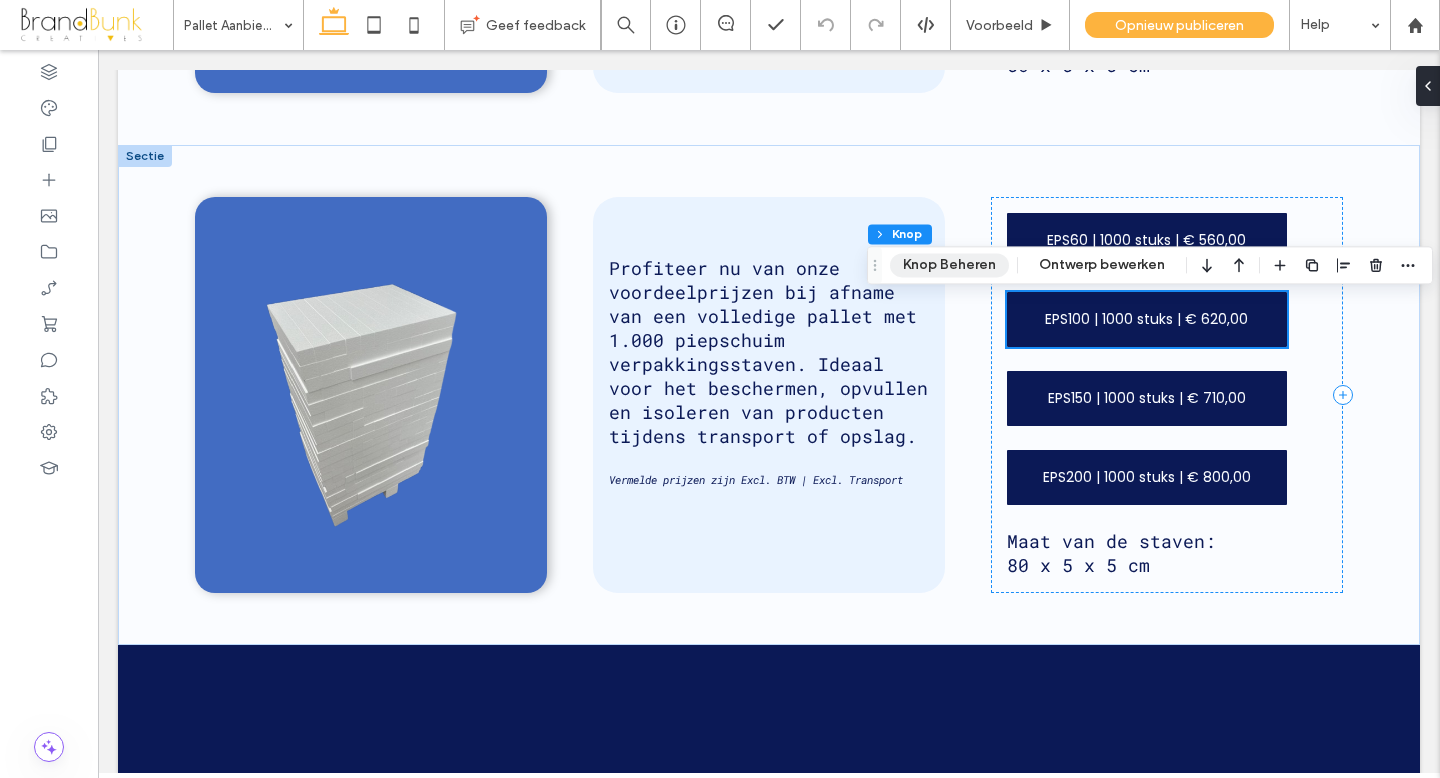 click on "Knop Beheren" at bounding box center (949, 265) 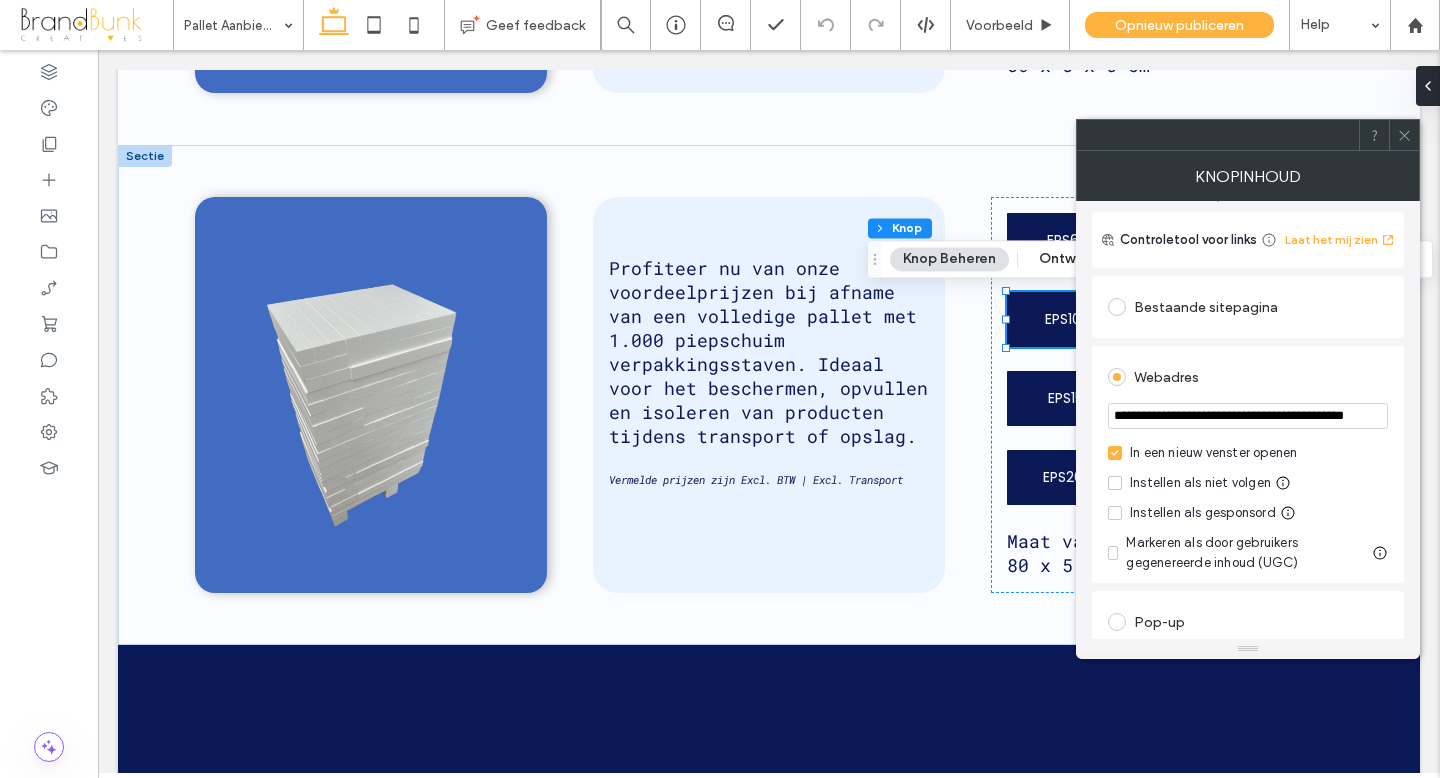 scroll, scrollTop: 134, scrollLeft: 0, axis: vertical 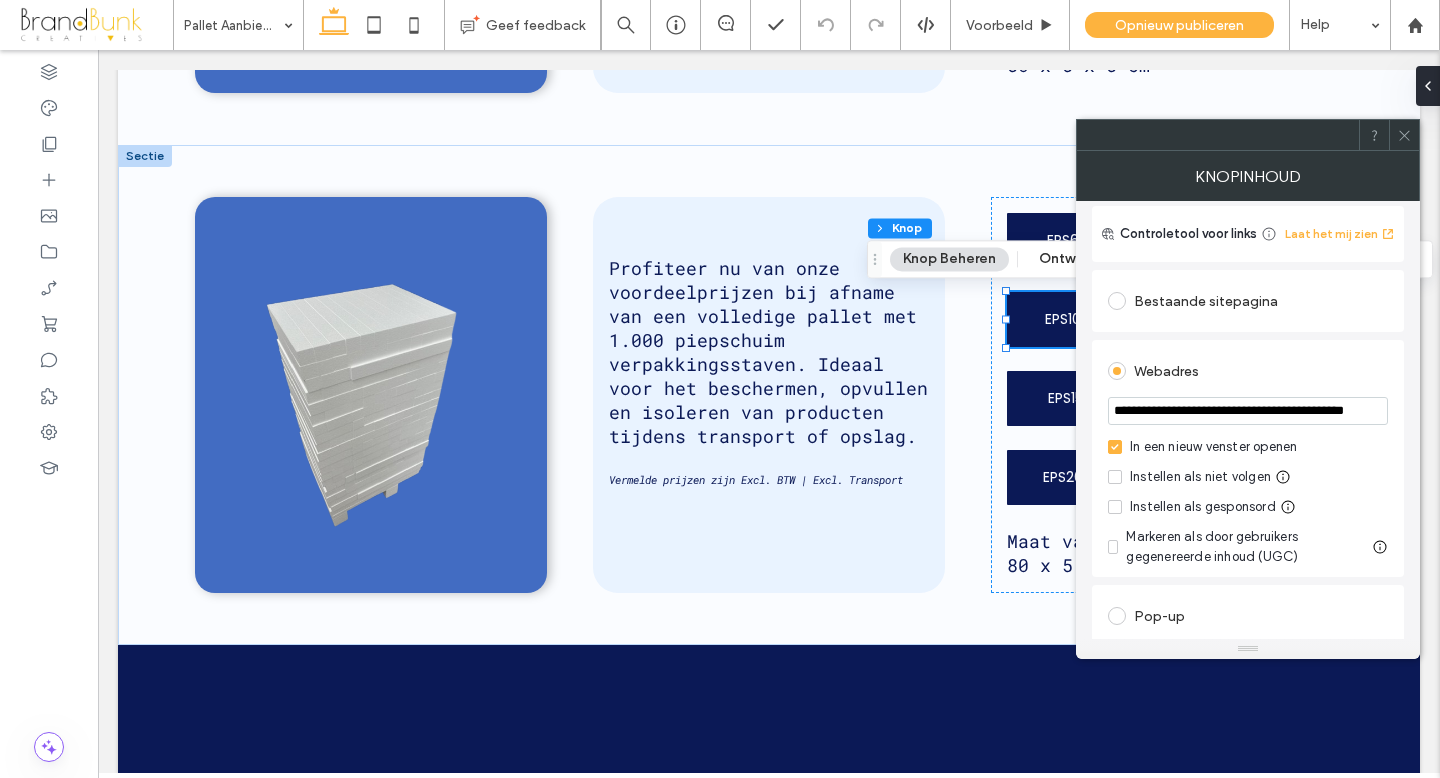 drag, startPoint x: 1112, startPoint y: 413, endPoint x: 1328, endPoint y: 377, distance: 218.97945 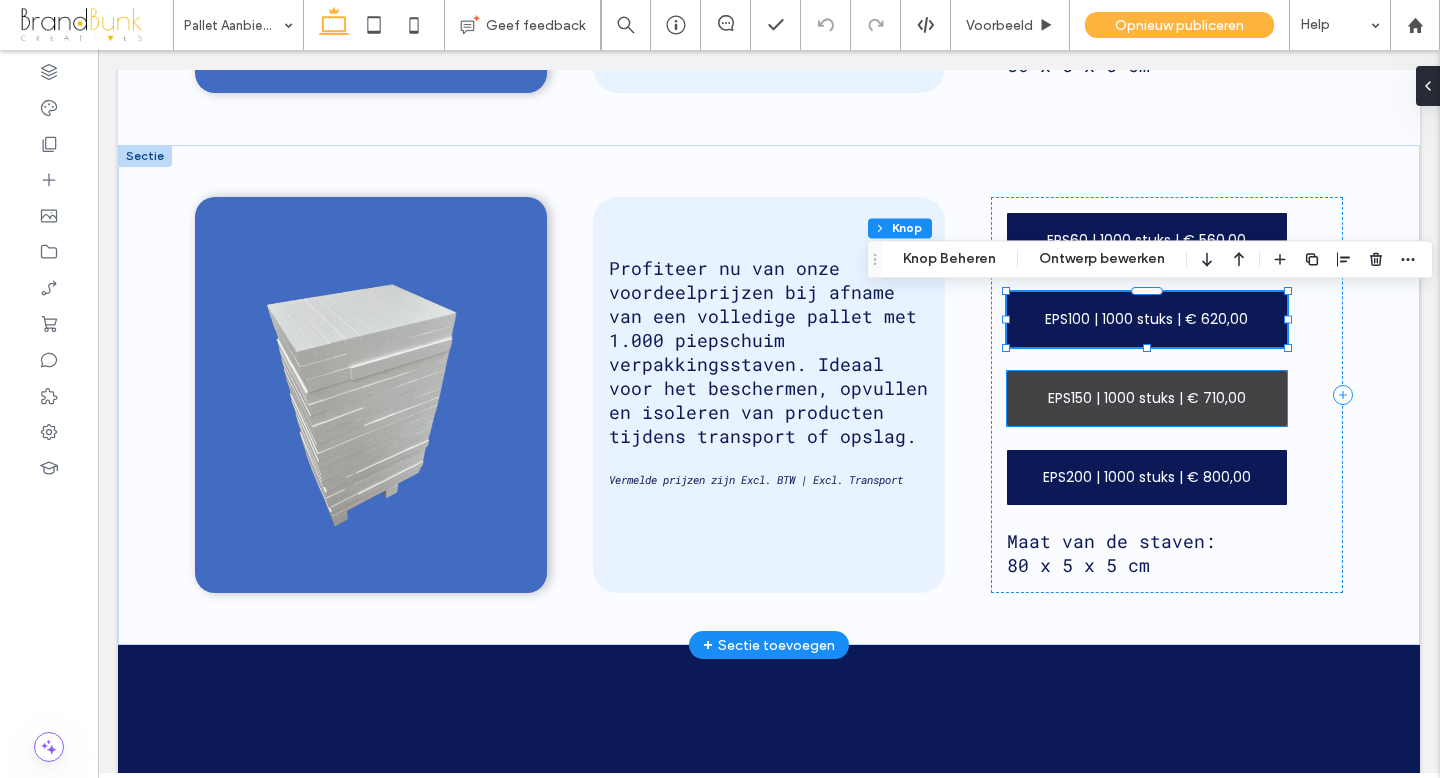click on "EPS150 | 1000 stuks | € 710,00" at bounding box center [1147, 398] 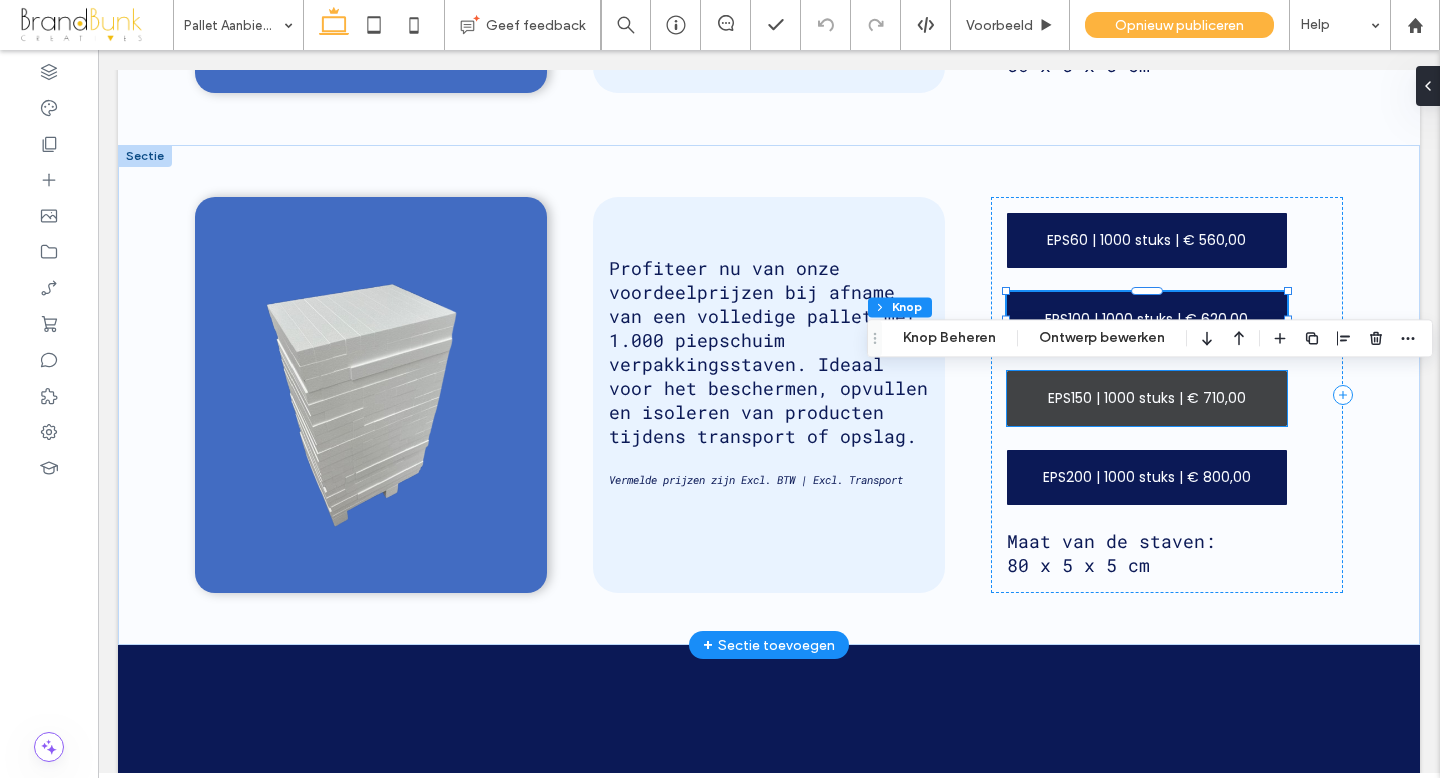 type on "**" 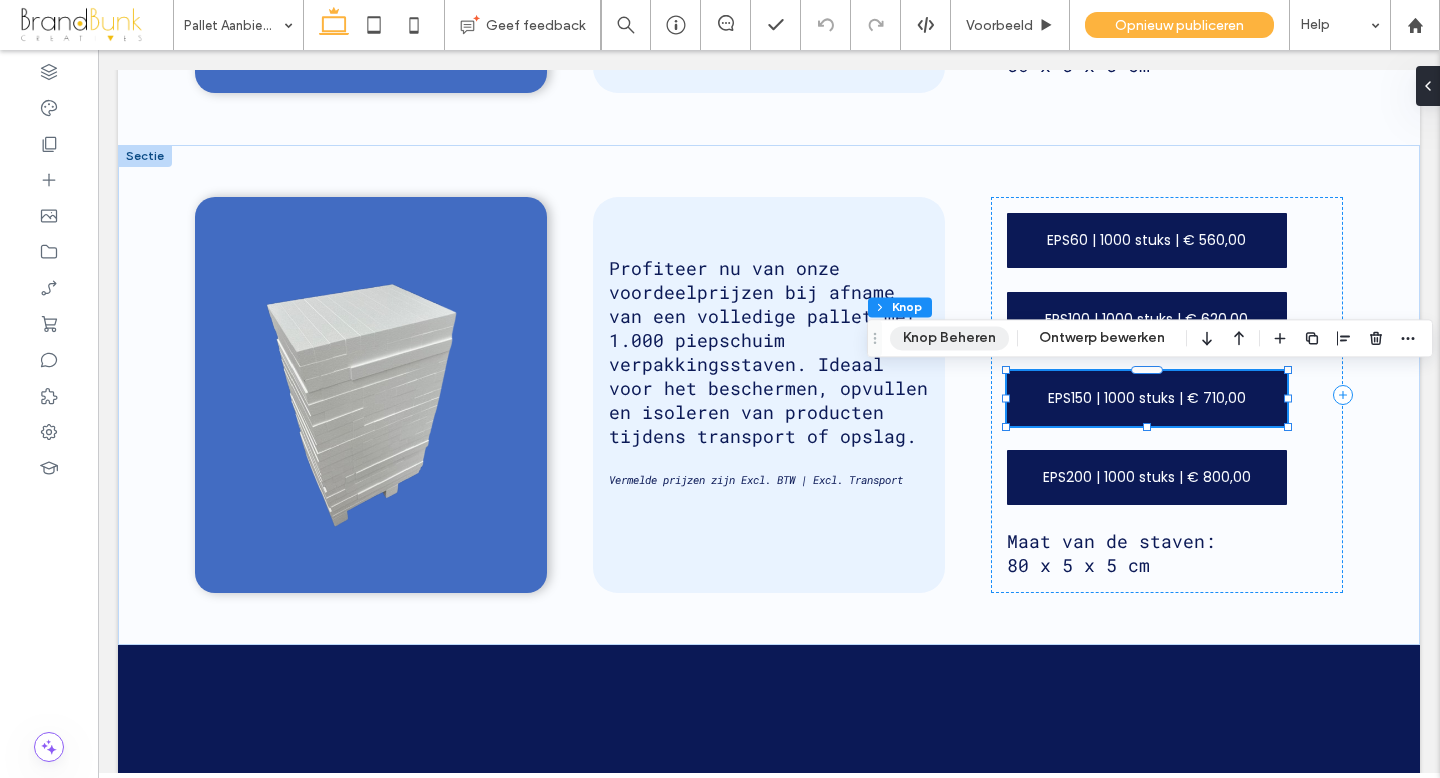 click on "Knop Beheren" at bounding box center (949, 338) 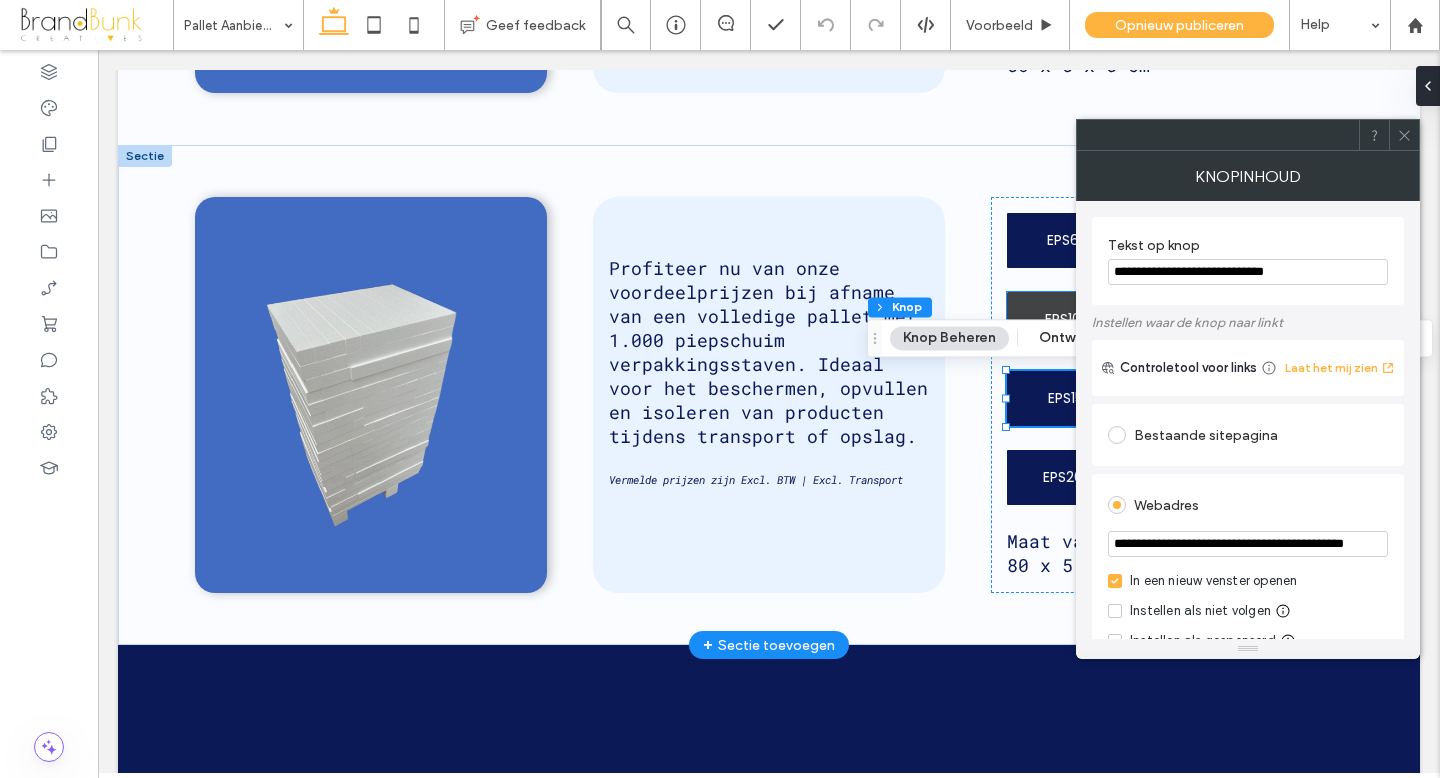 click on "EPS100 | 1000 stuks | € 620,00" at bounding box center [1147, 319] 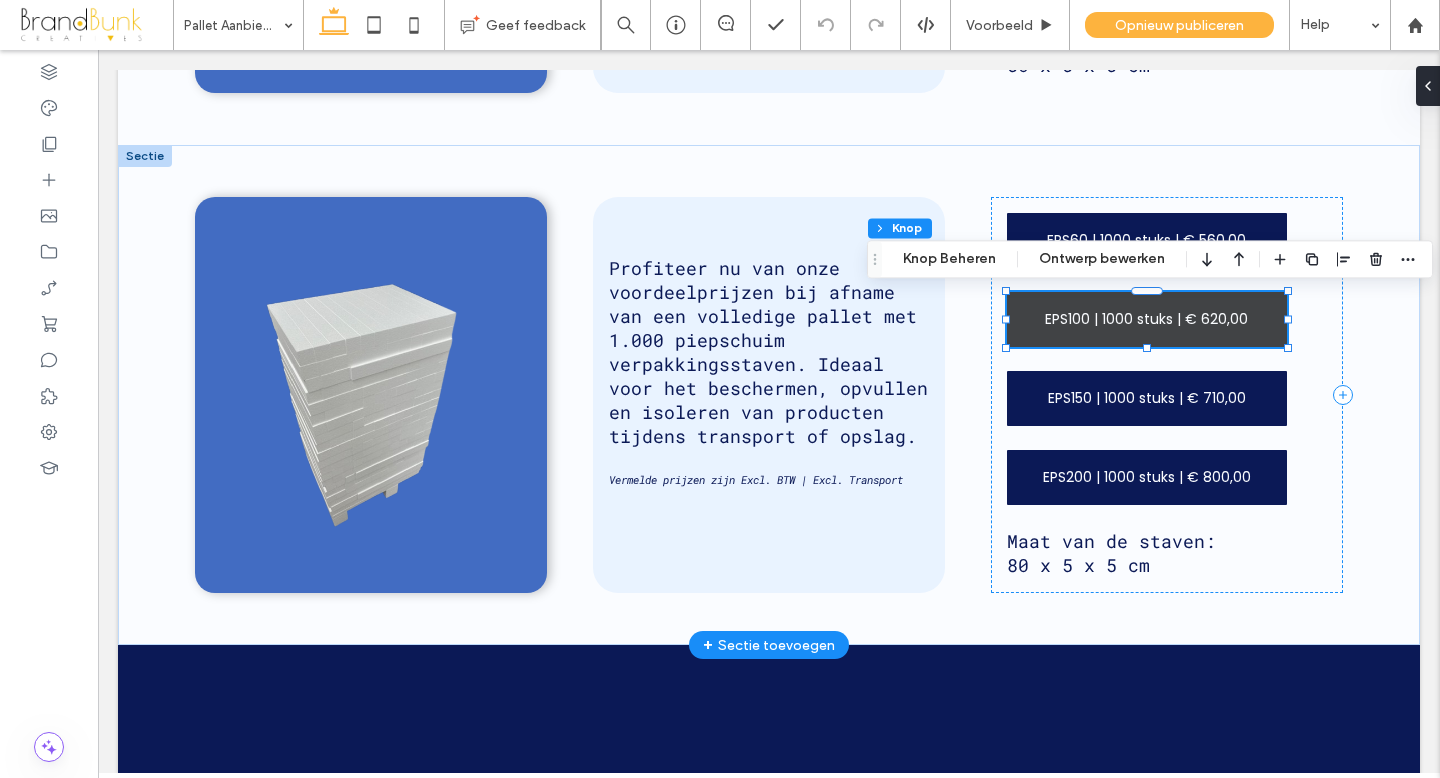 type on "**" 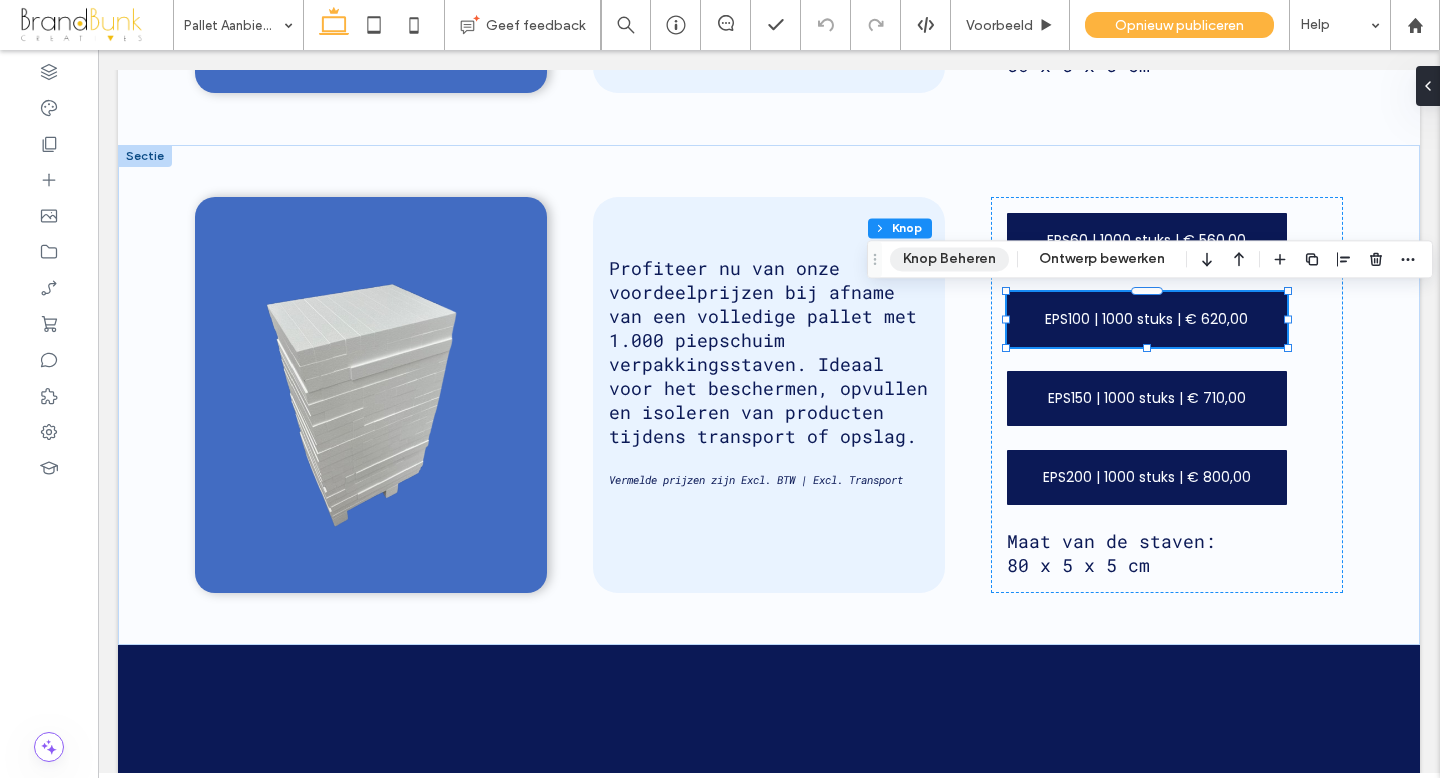click on "Knop Beheren" at bounding box center [949, 259] 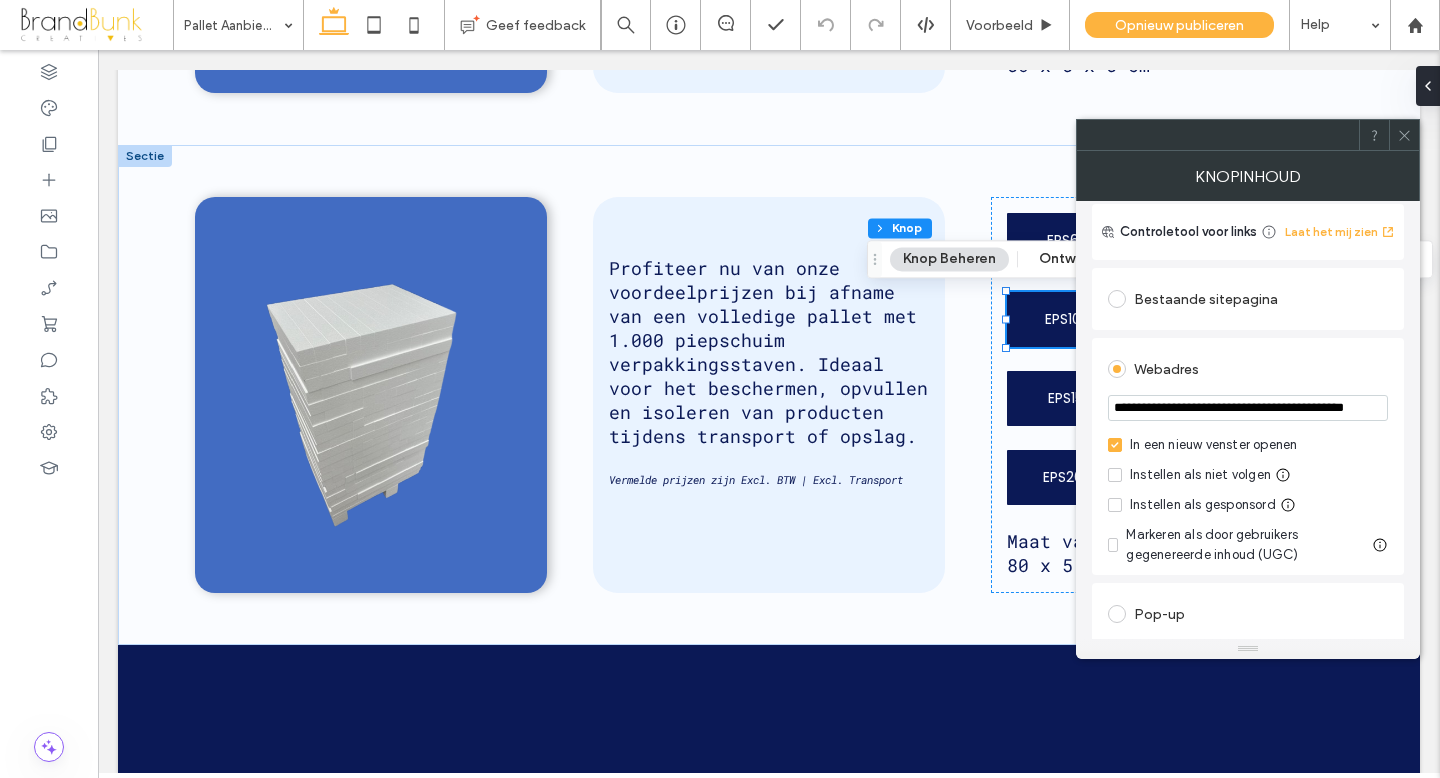 scroll, scrollTop: 155, scrollLeft: 0, axis: vertical 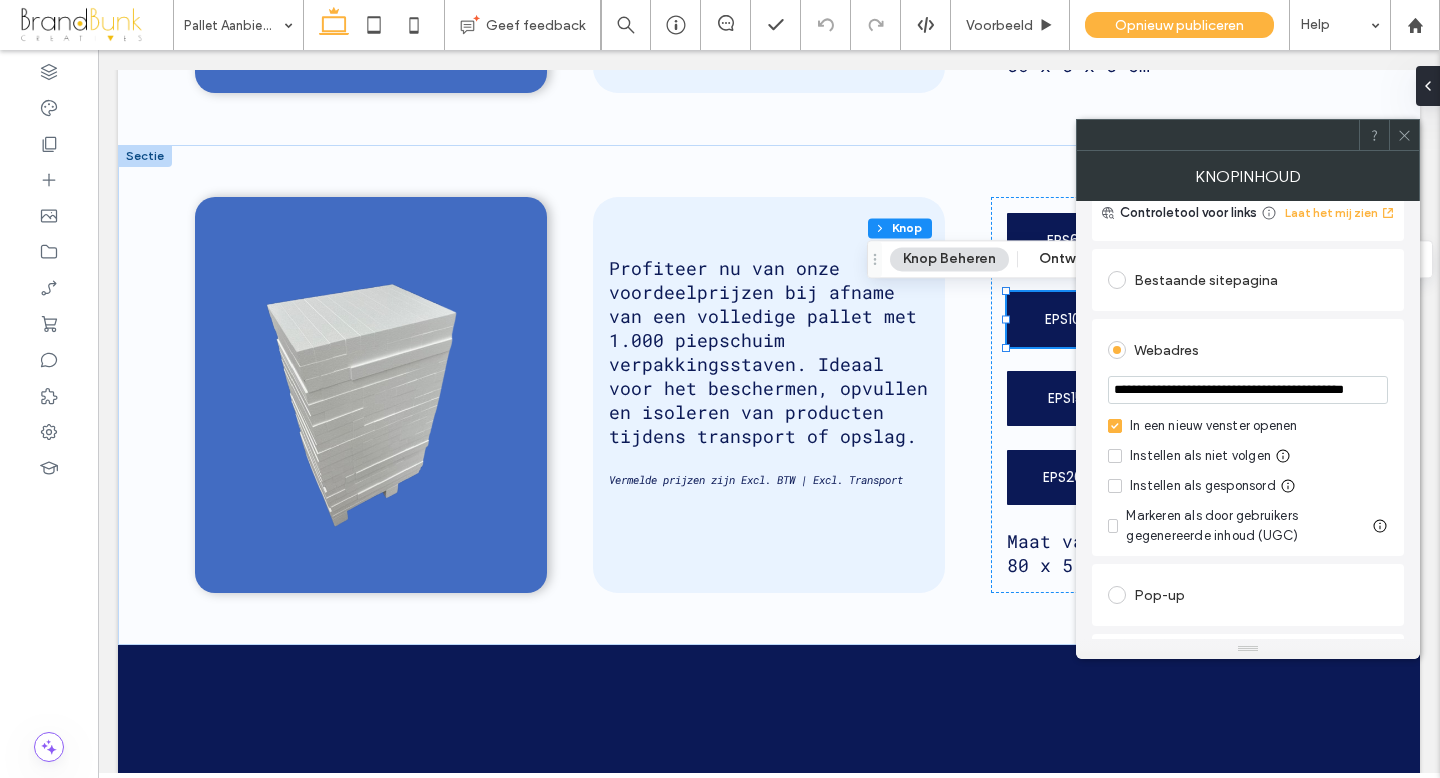 drag, startPoint x: 1112, startPoint y: 392, endPoint x: 1382, endPoint y: 405, distance: 270.31277 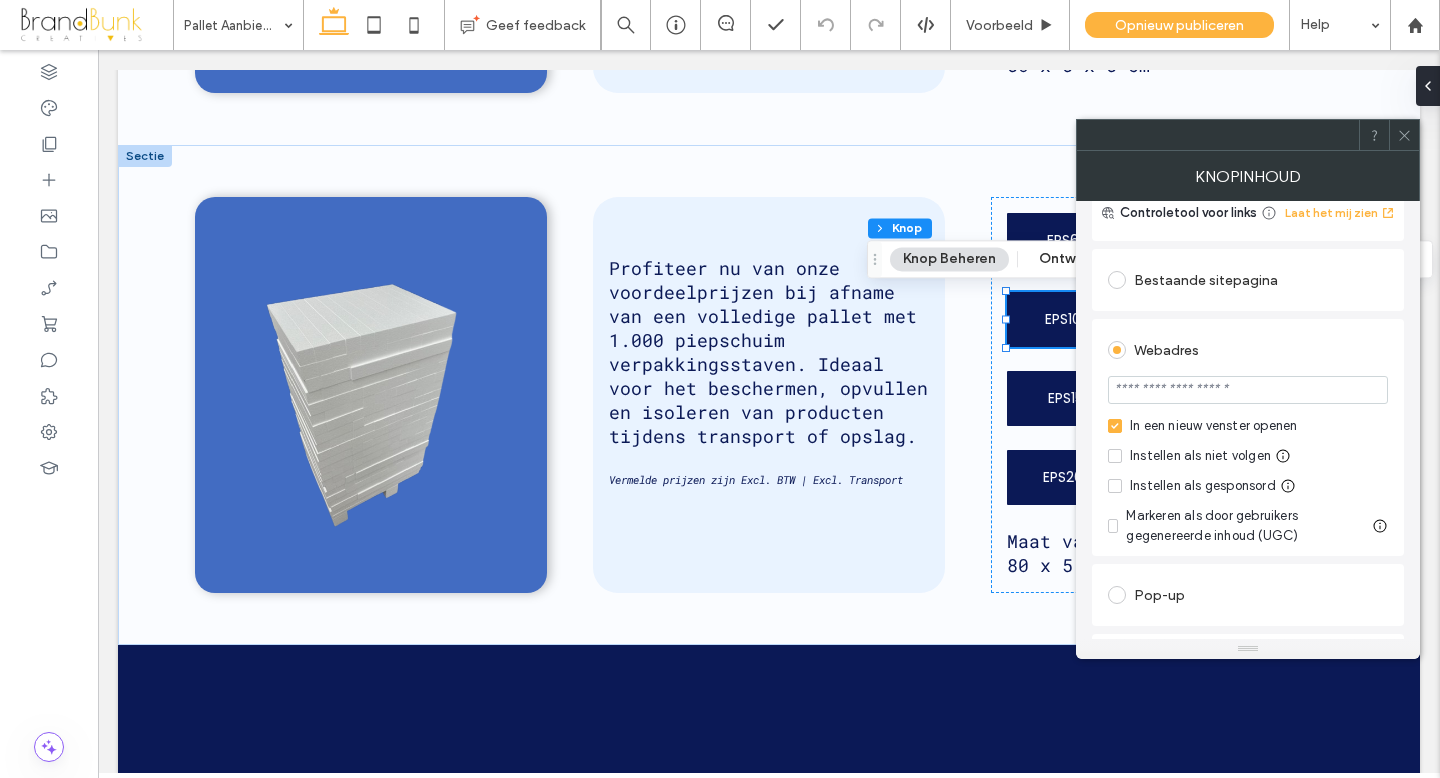scroll, scrollTop: 0, scrollLeft: 0, axis: both 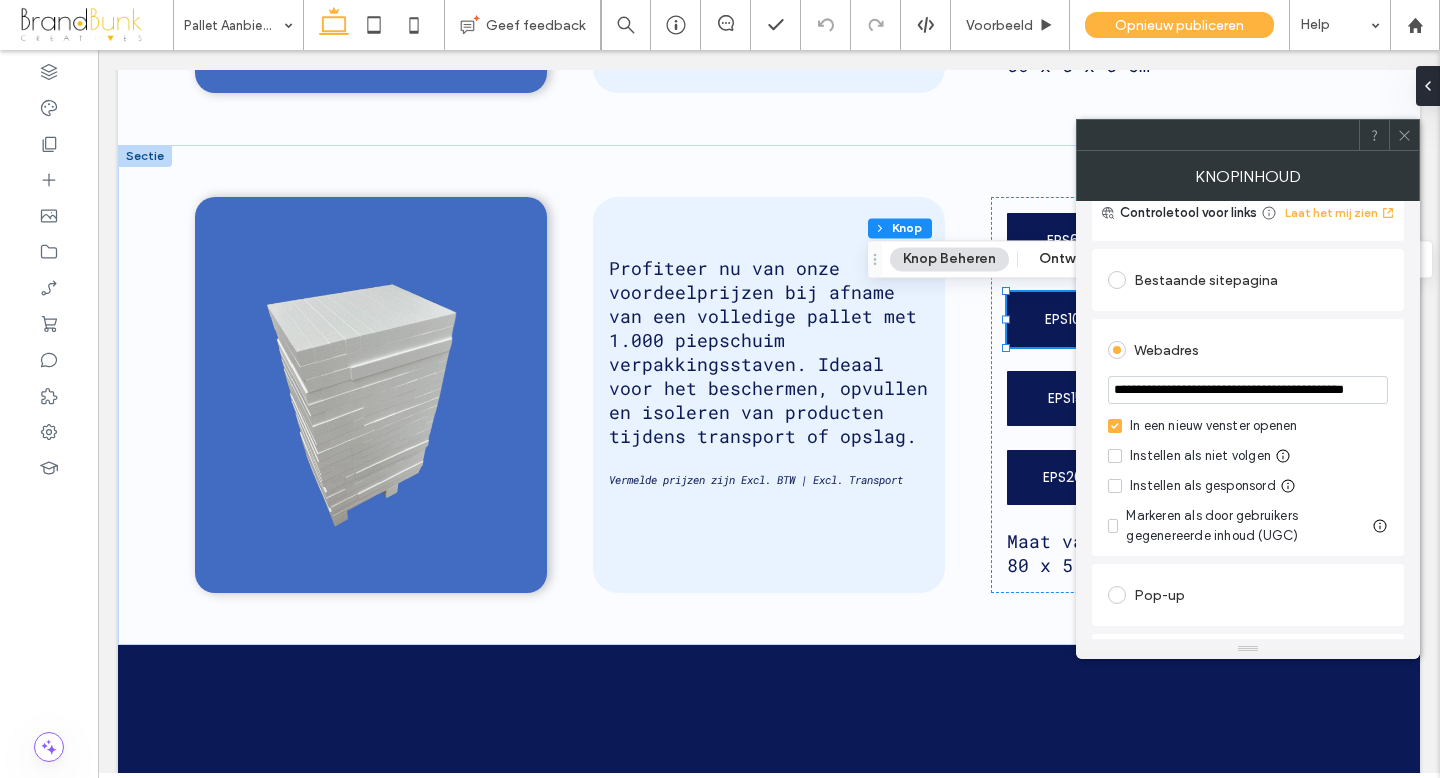 type on "**********" 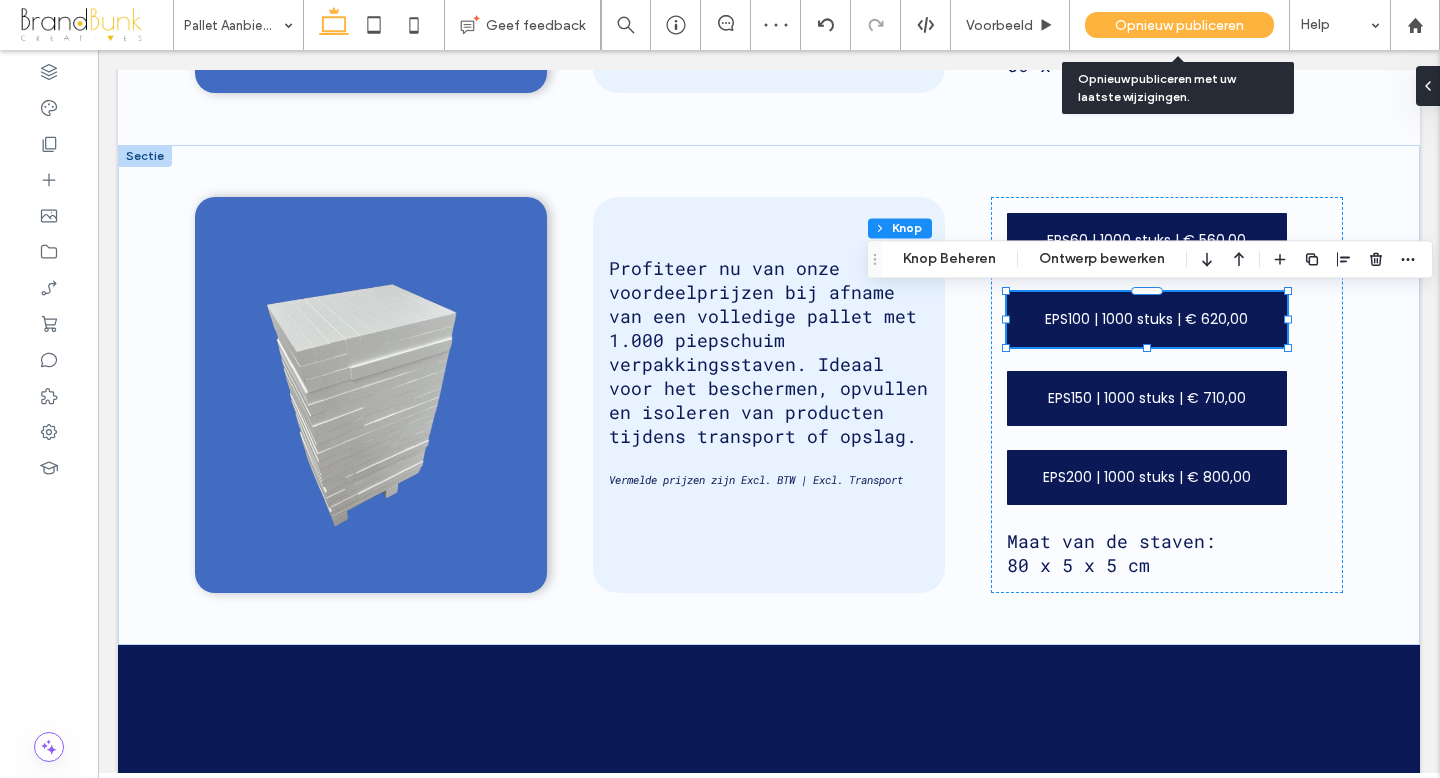 click on "Opnieuw publiceren" at bounding box center (1179, 25) 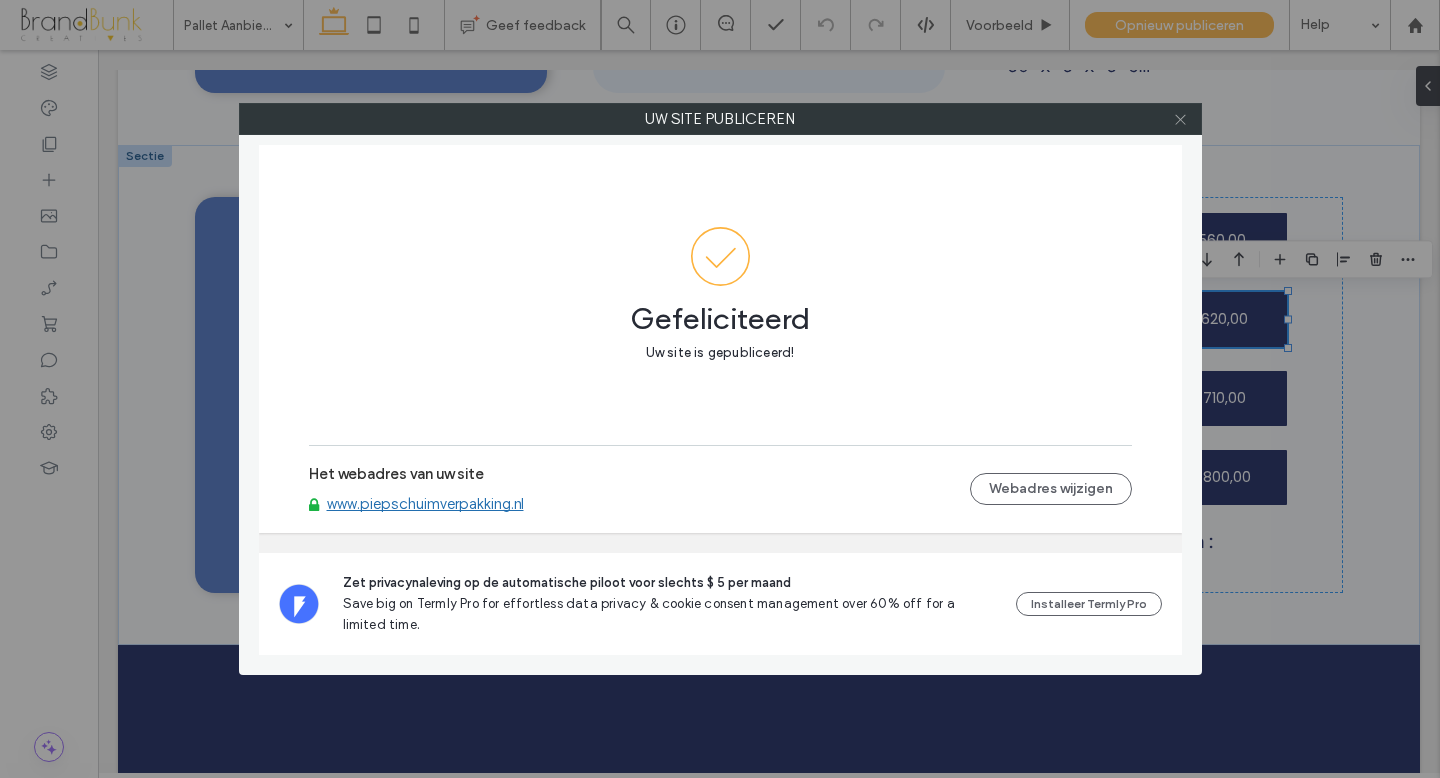 click 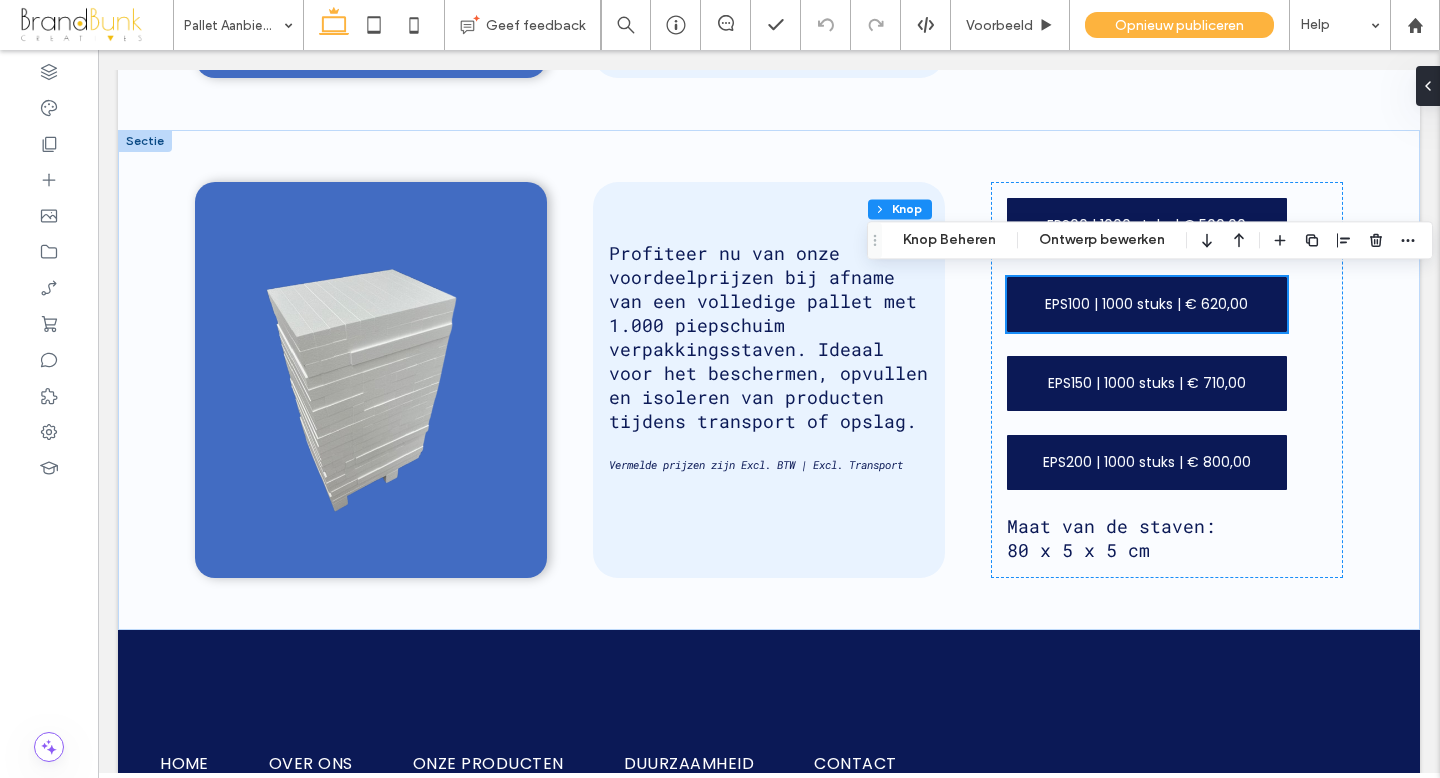 scroll, scrollTop: 1051, scrollLeft: 0, axis: vertical 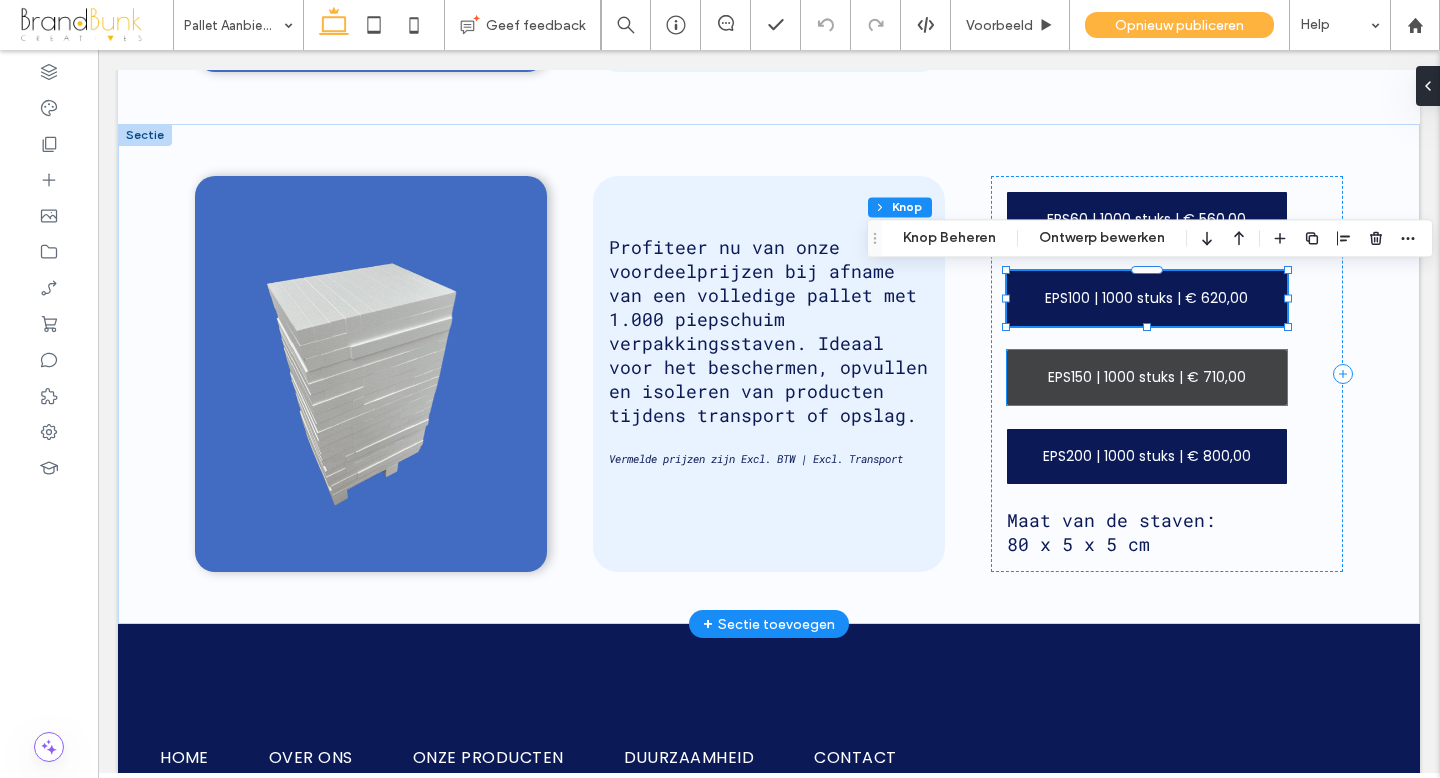 click on "EPS150 | 1000 stuks | € 710,00" at bounding box center (1147, 377) 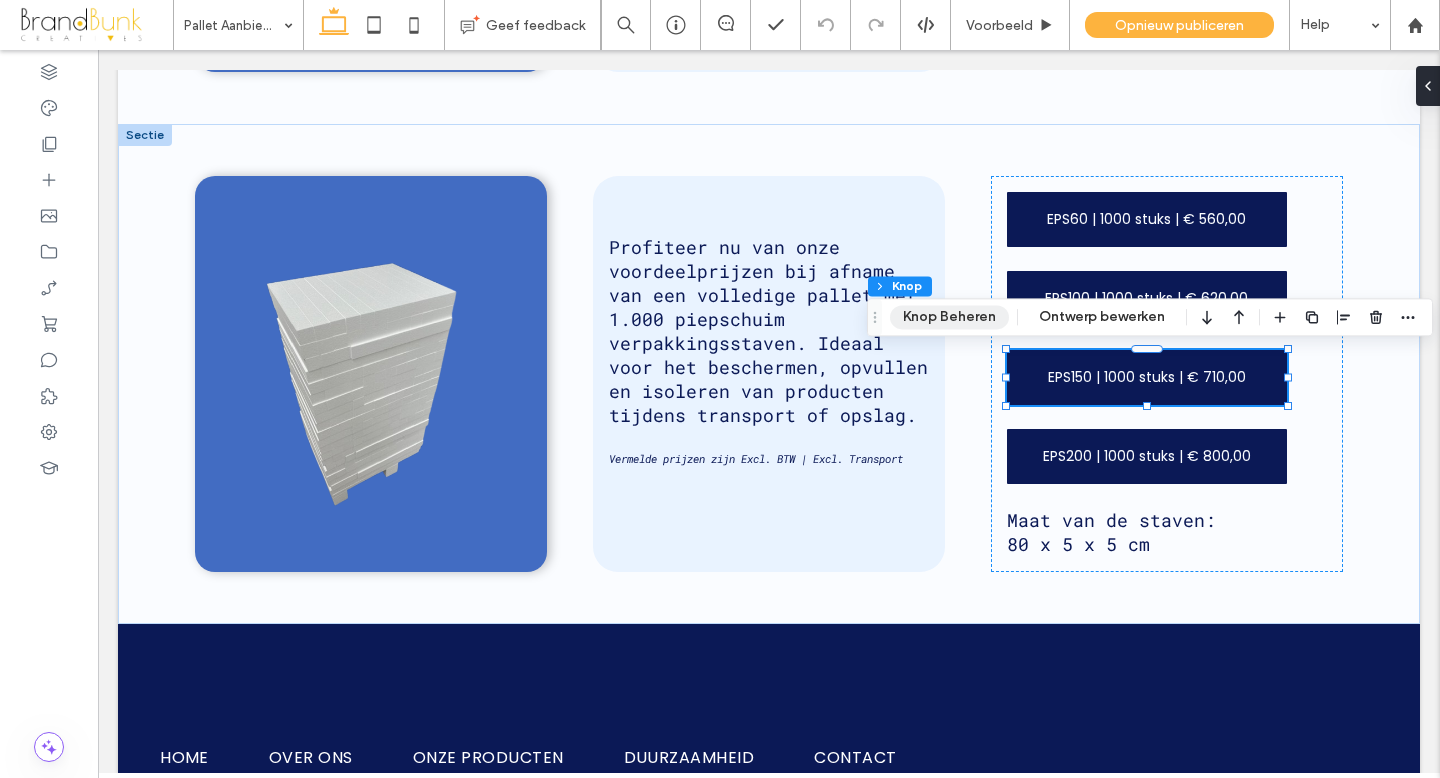 click on "Knop Beheren" at bounding box center (949, 317) 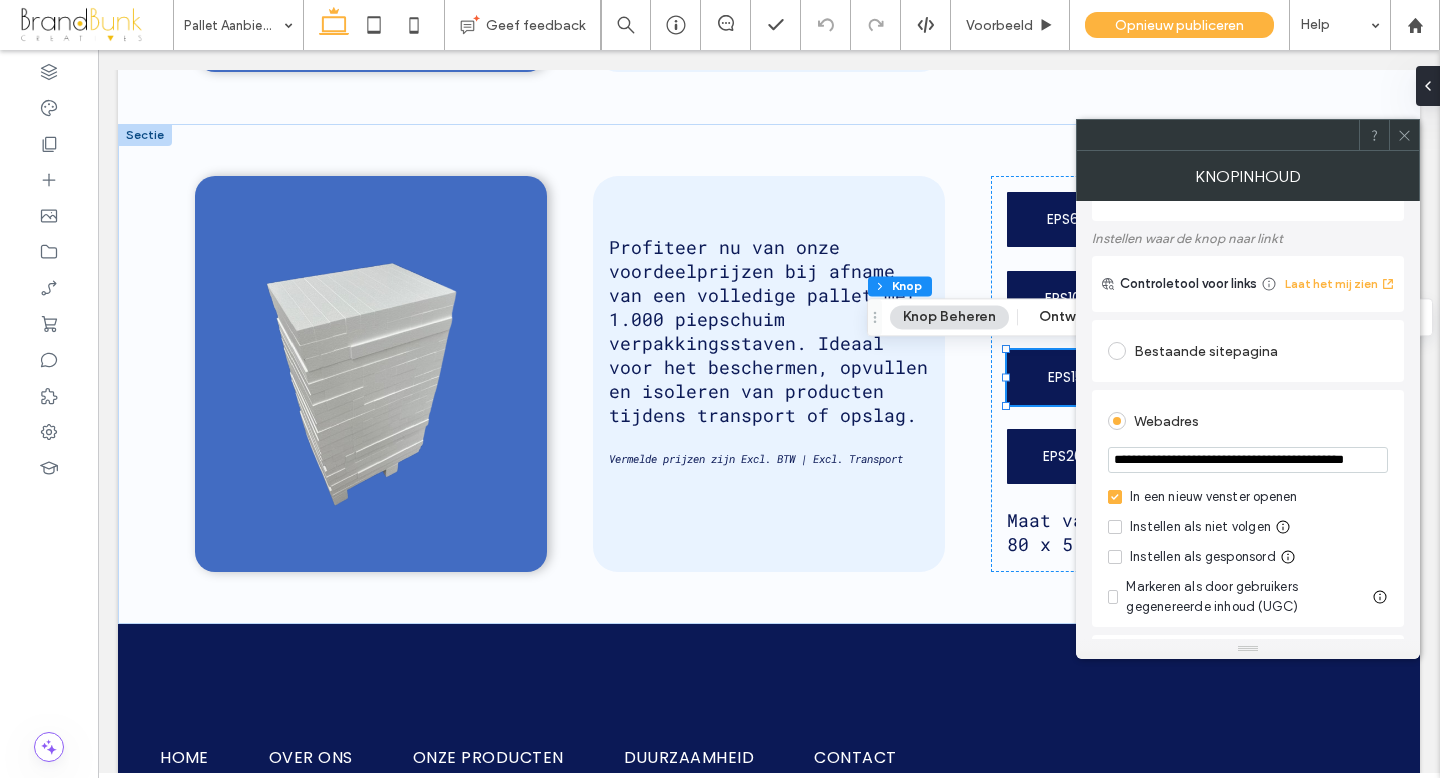 scroll, scrollTop: 93, scrollLeft: 0, axis: vertical 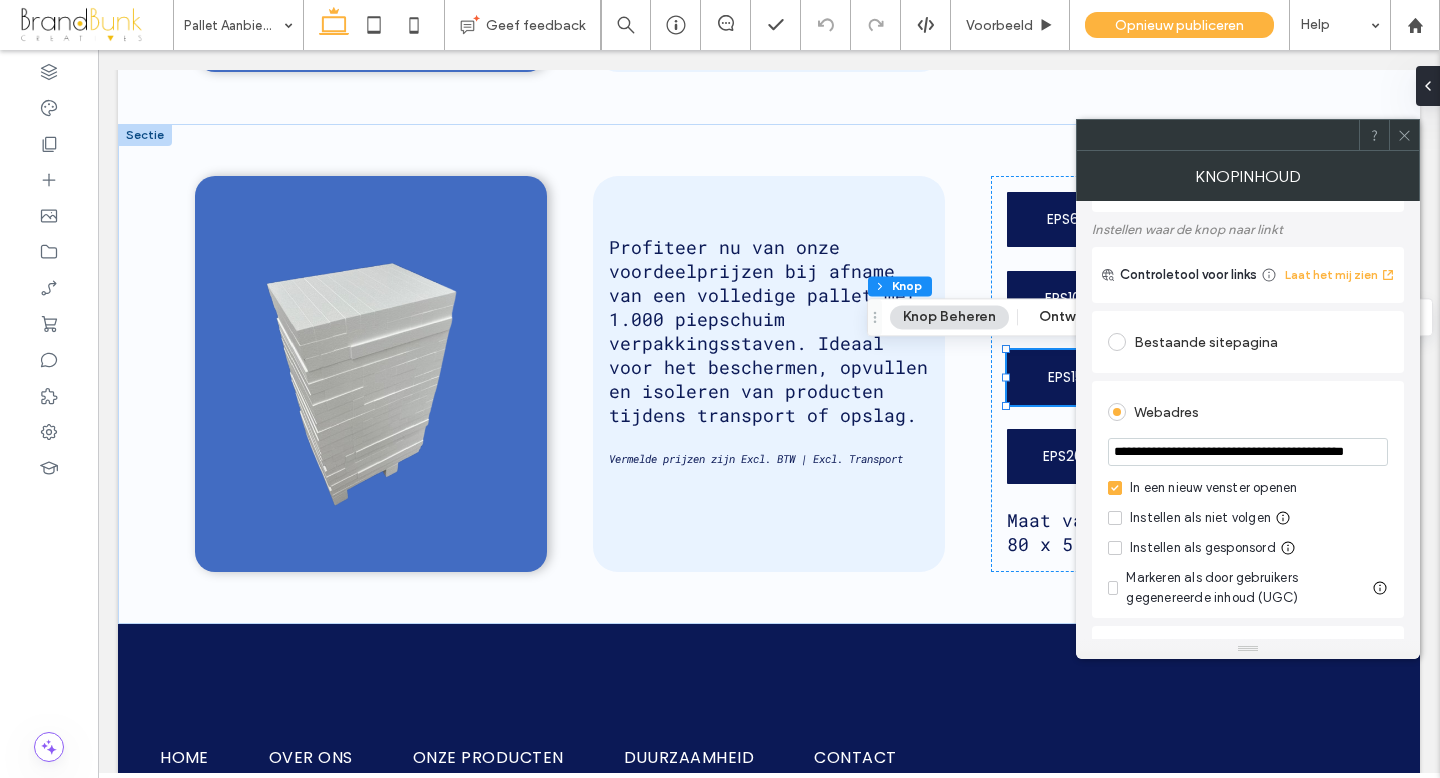 drag, startPoint x: 1114, startPoint y: 455, endPoint x: 1383, endPoint y: 458, distance: 269.01672 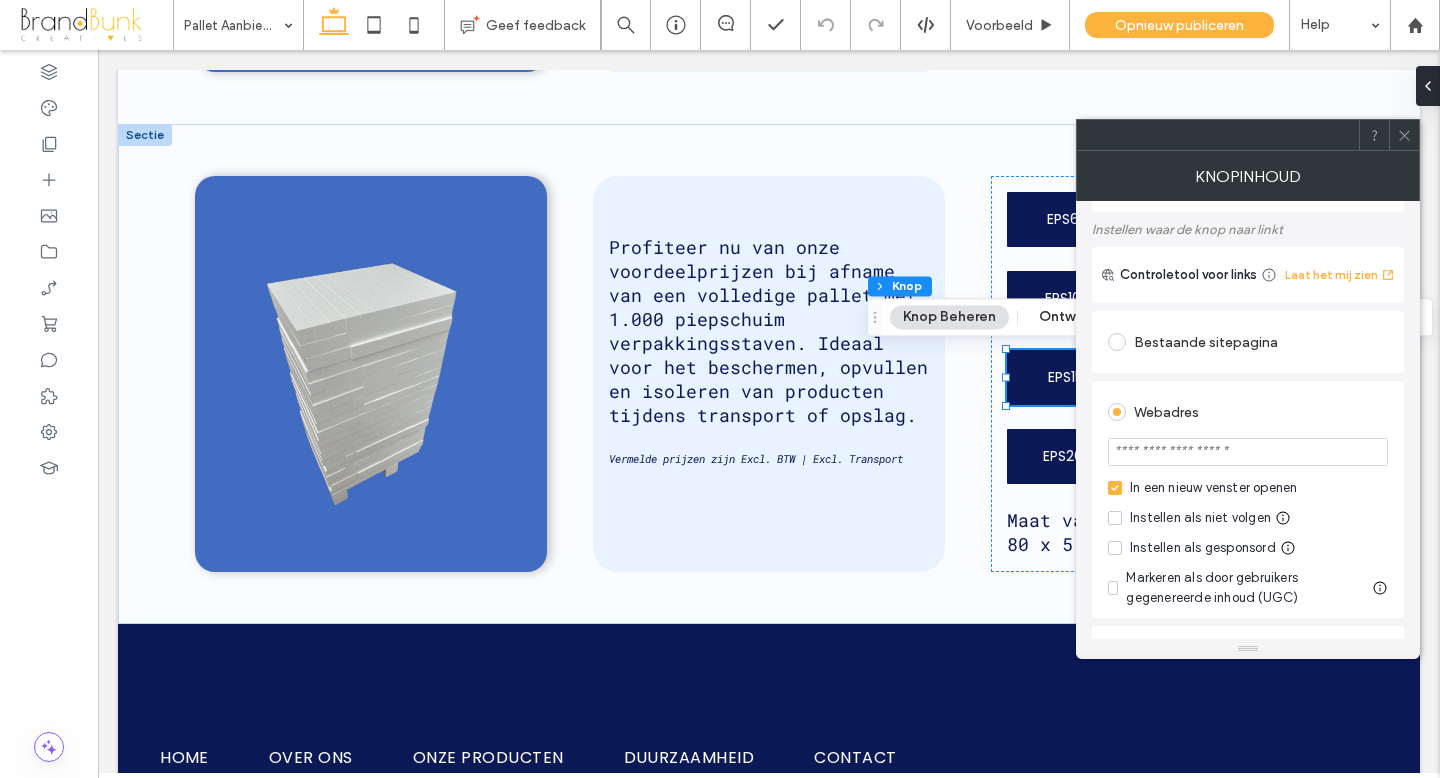 scroll, scrollTop: 0, scrollLeft: 0, axis: both 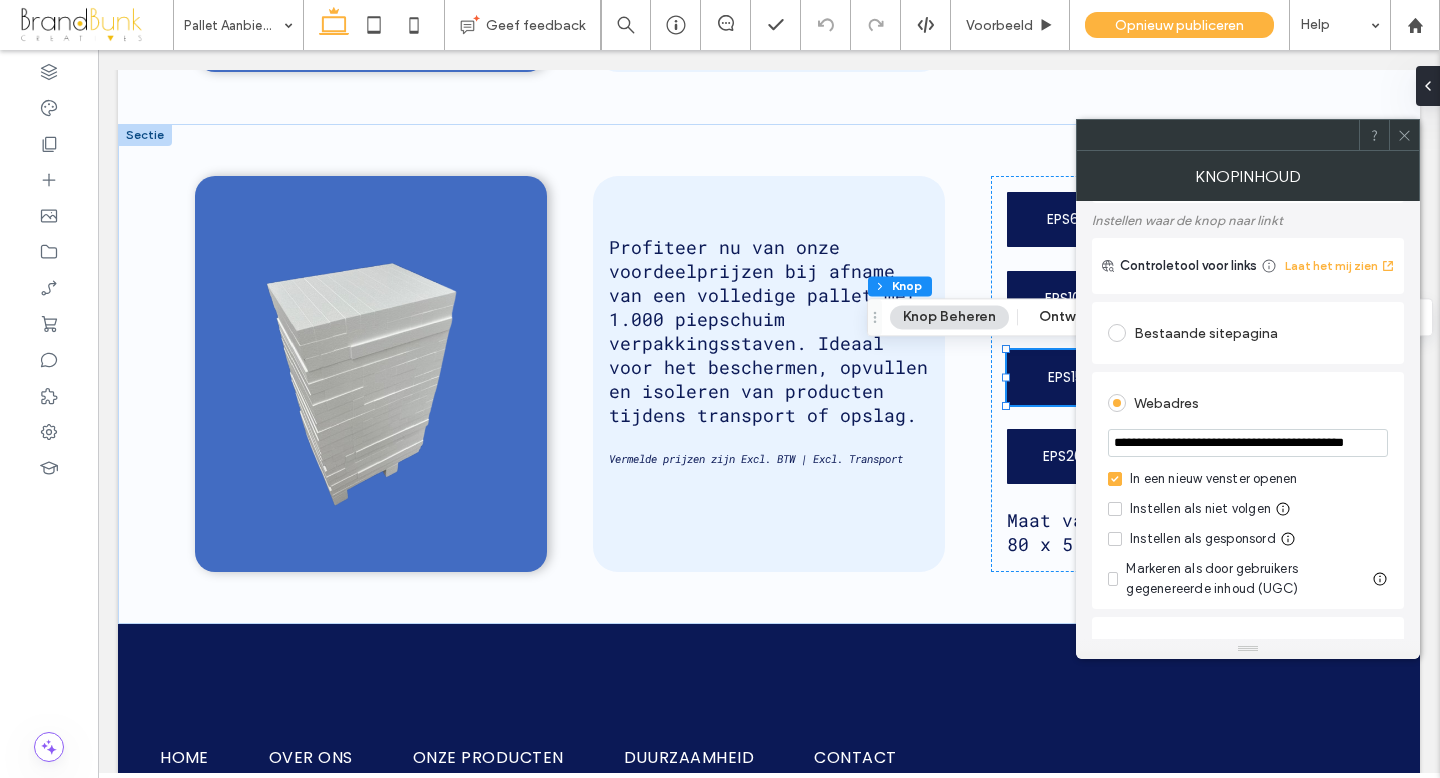 type on "**********" 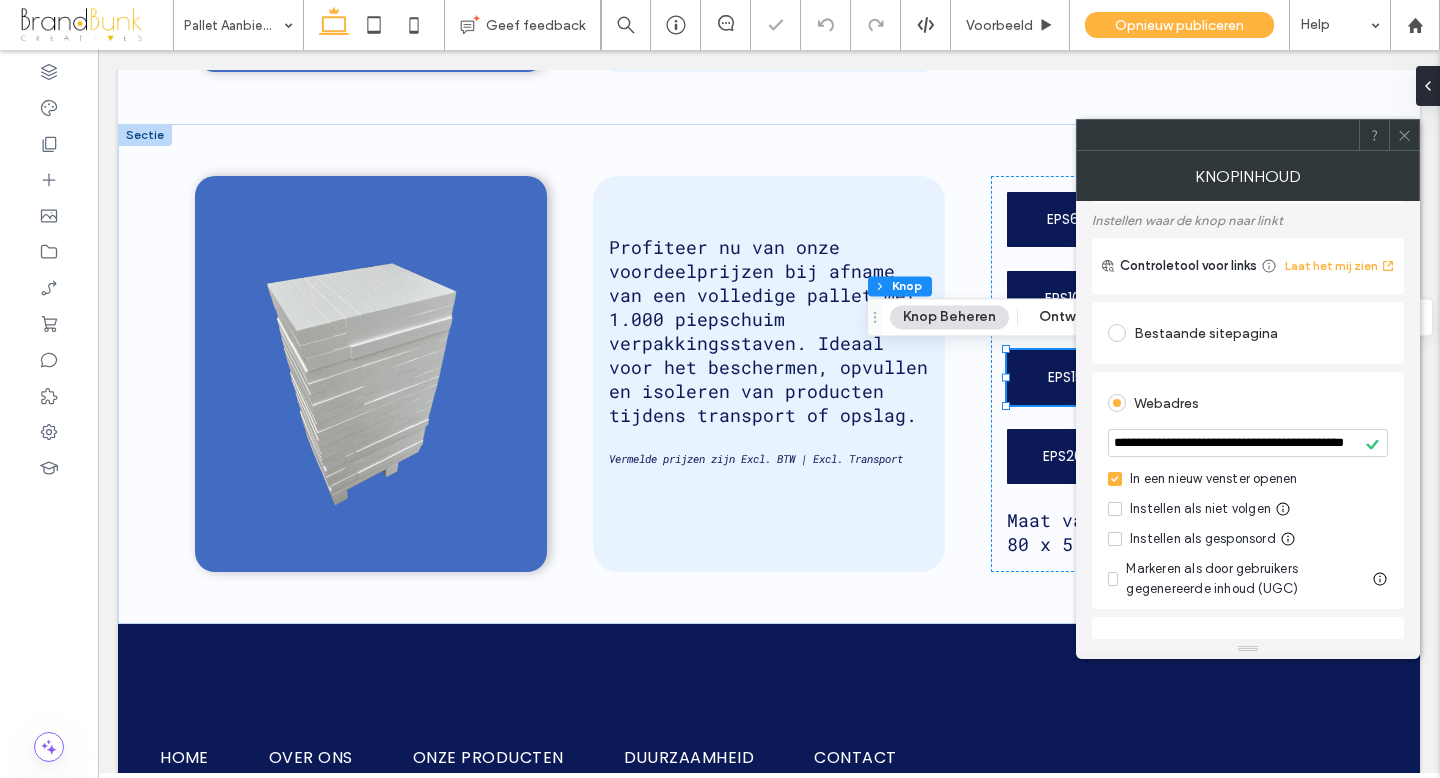 scroll, scrollTop: 0, scrollLeft: 0, axis: both 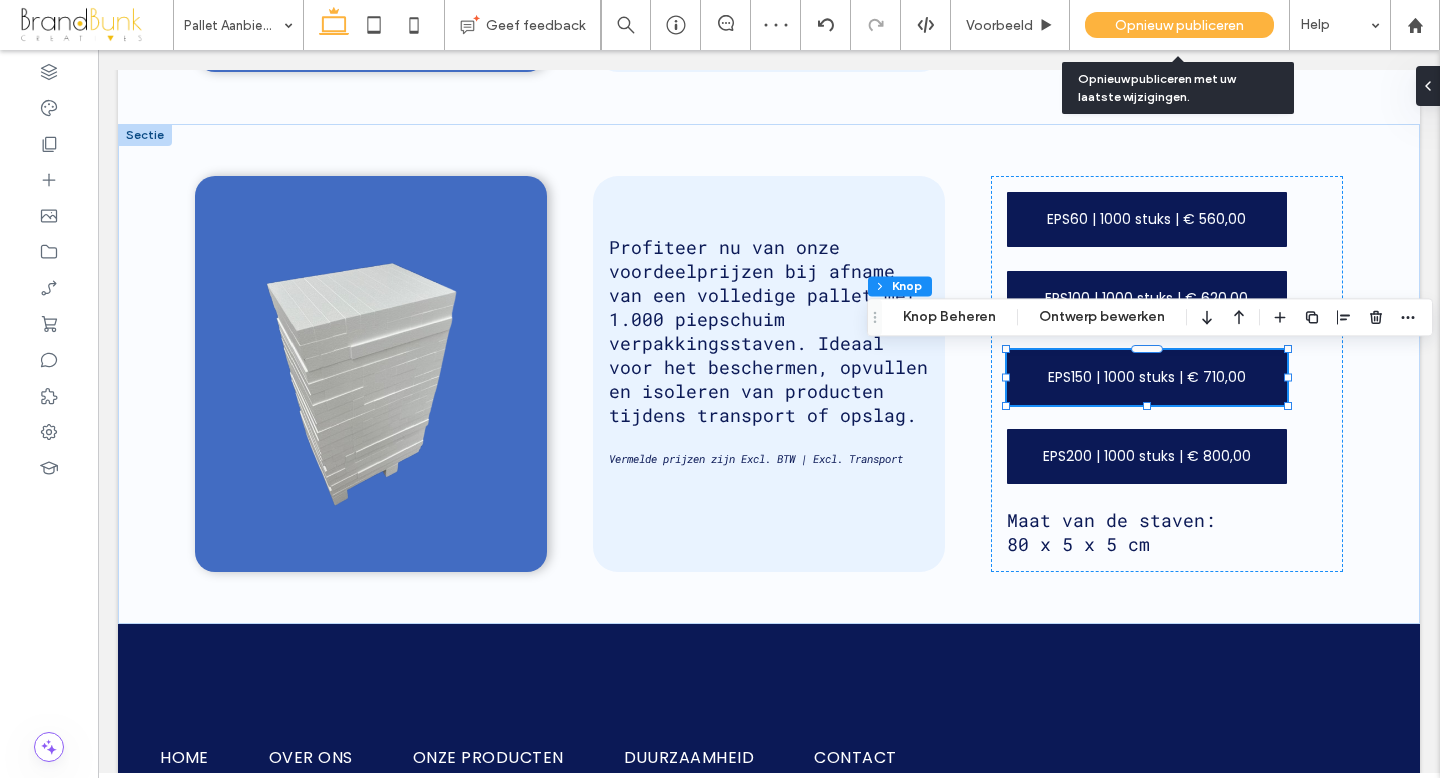 click on "Opnieuw publiceren" at bounding box center [1179, 25] 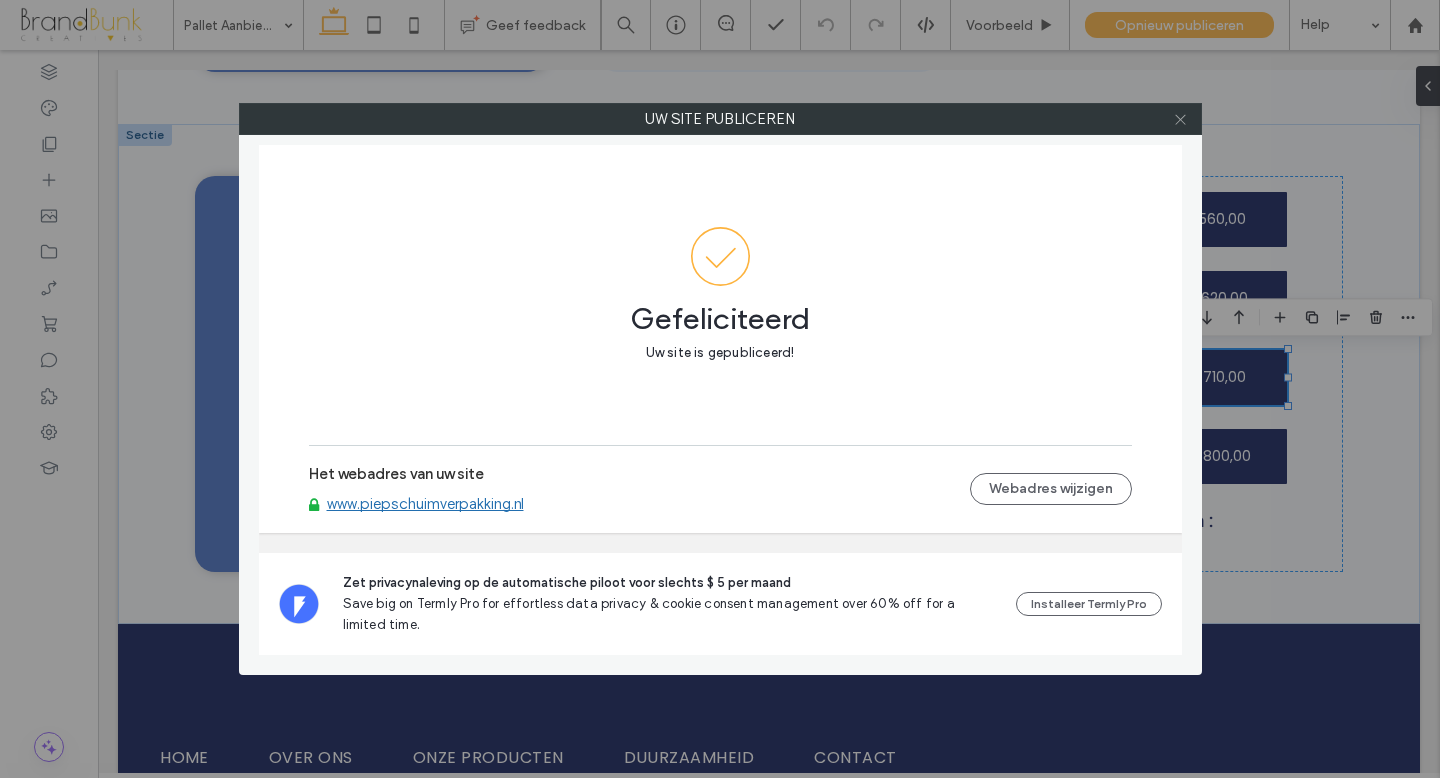 click 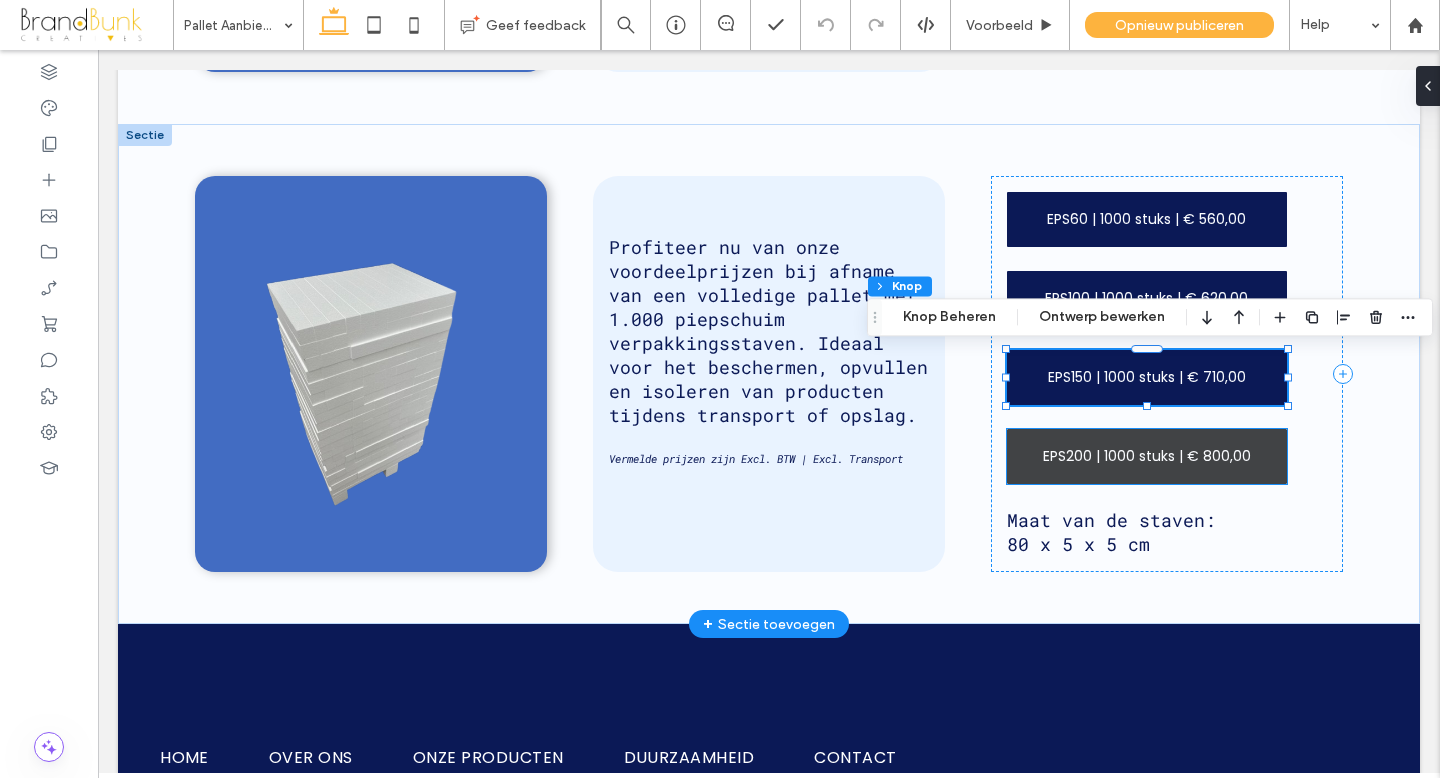 click on "EPS200 | 1000 stuks | € 800,00" at bounding box center (1147, 456) 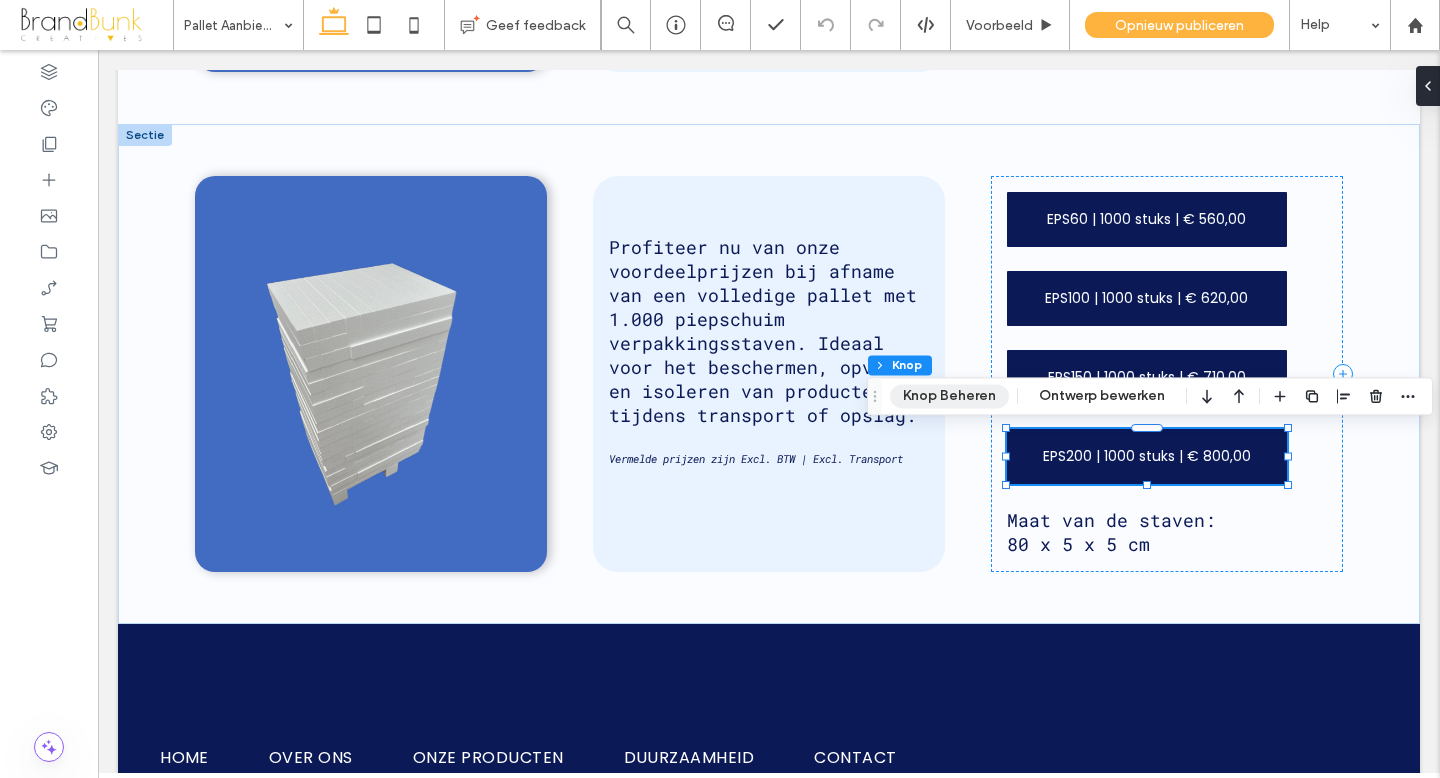 click on "Knop Beheren" at bounding box center [949, 396] 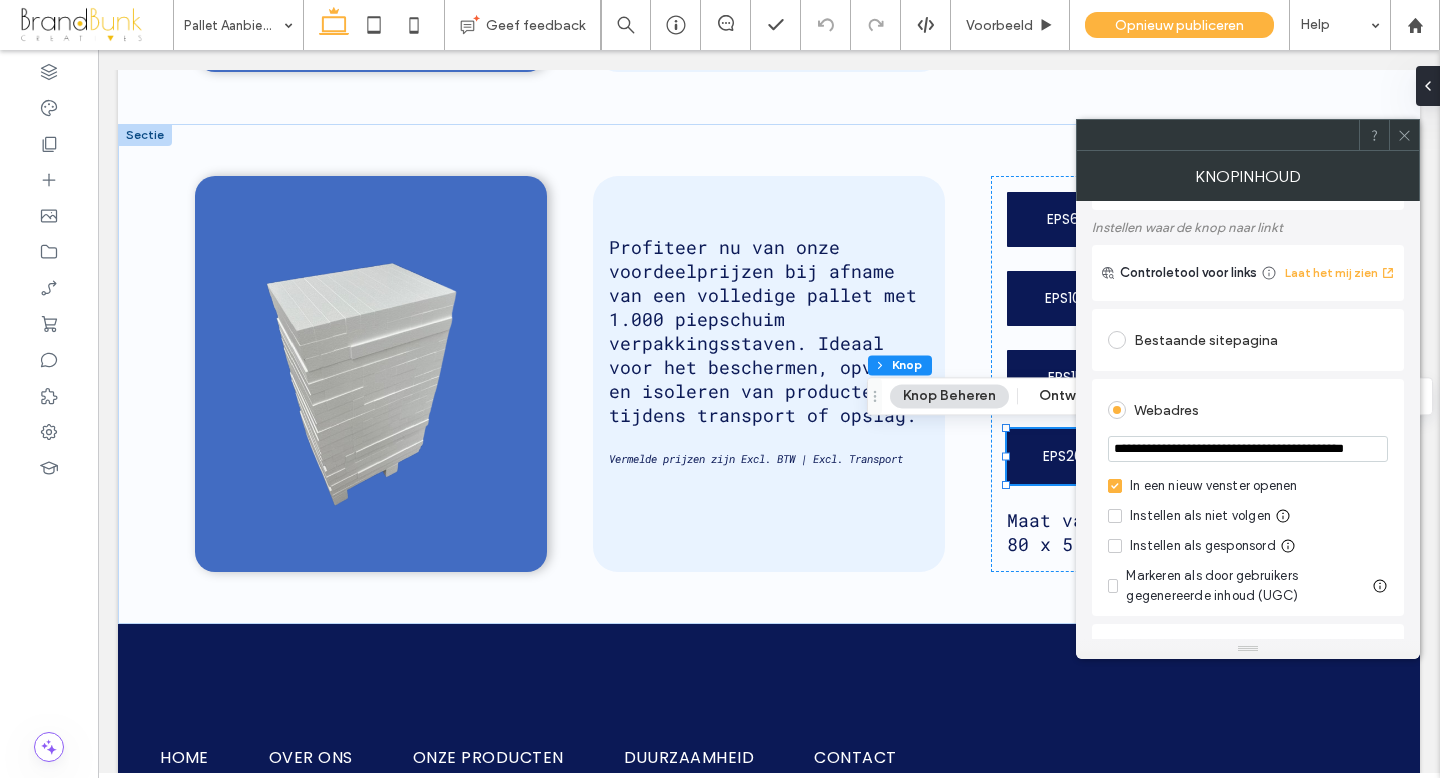 scroll, scrollTop: 106, scrollLeft: 0, axis: vertical 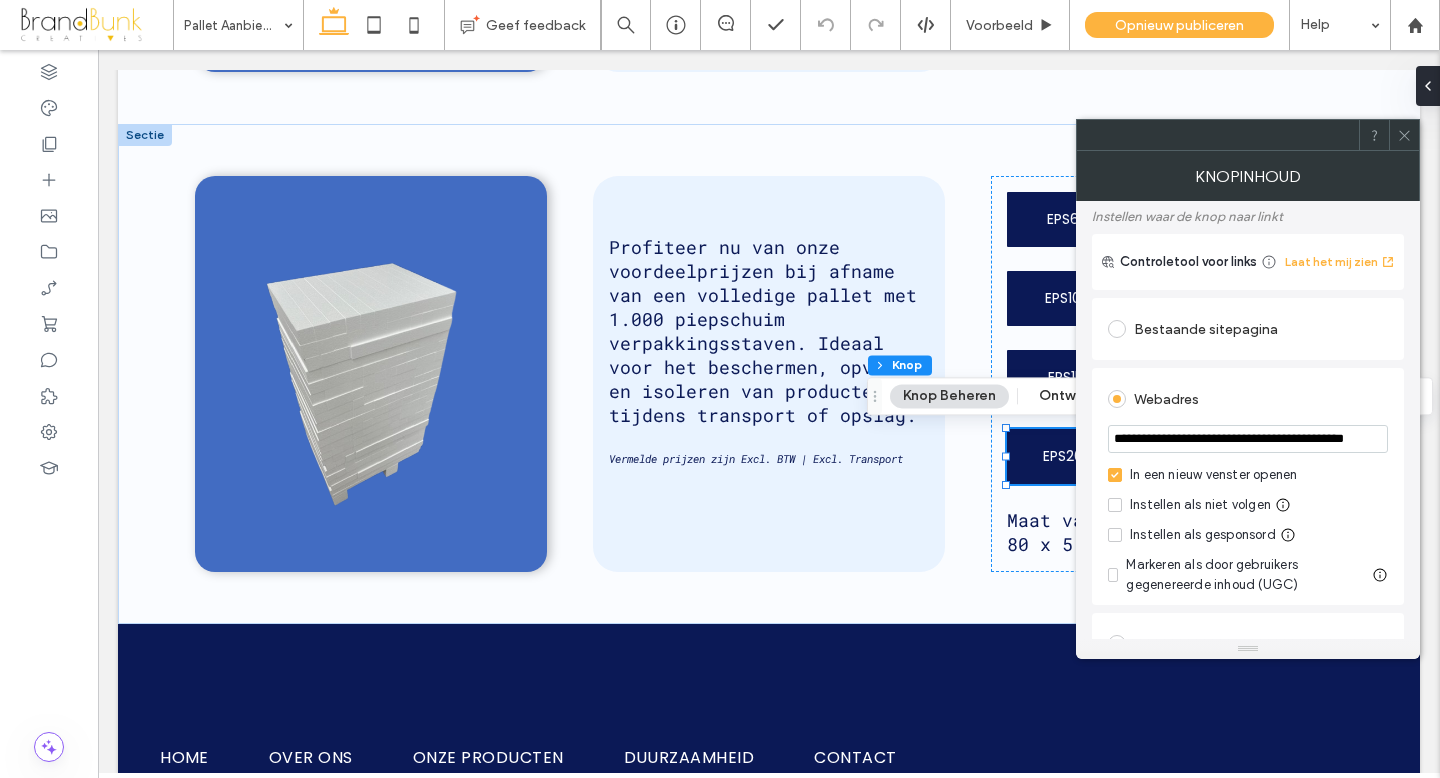 drag, startPoint x: 1113, startPoint y: 443, endPoint x: 1413, endPoint y: 453, distance: 300.16663 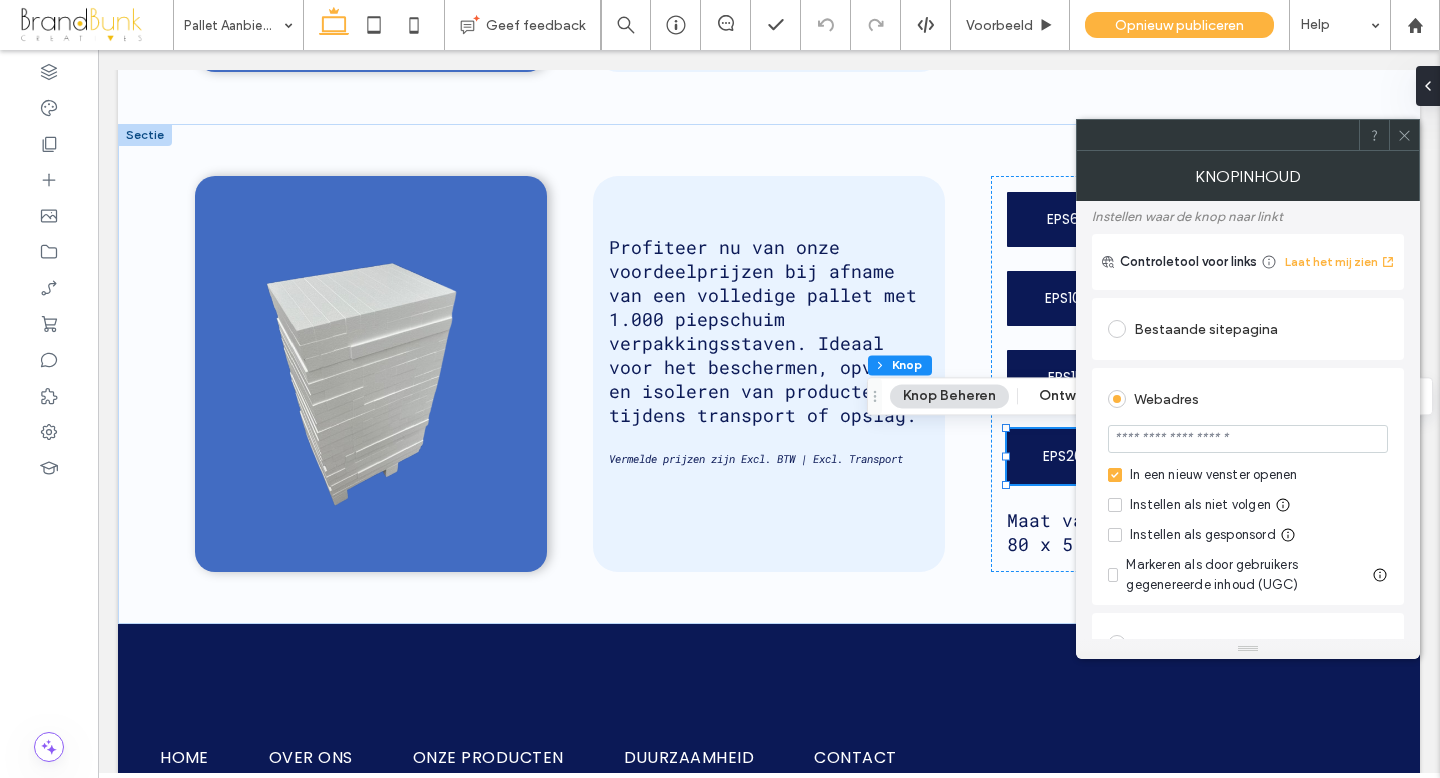 scroll, scrollTop: 0, scrollLeft: 0, axis: both 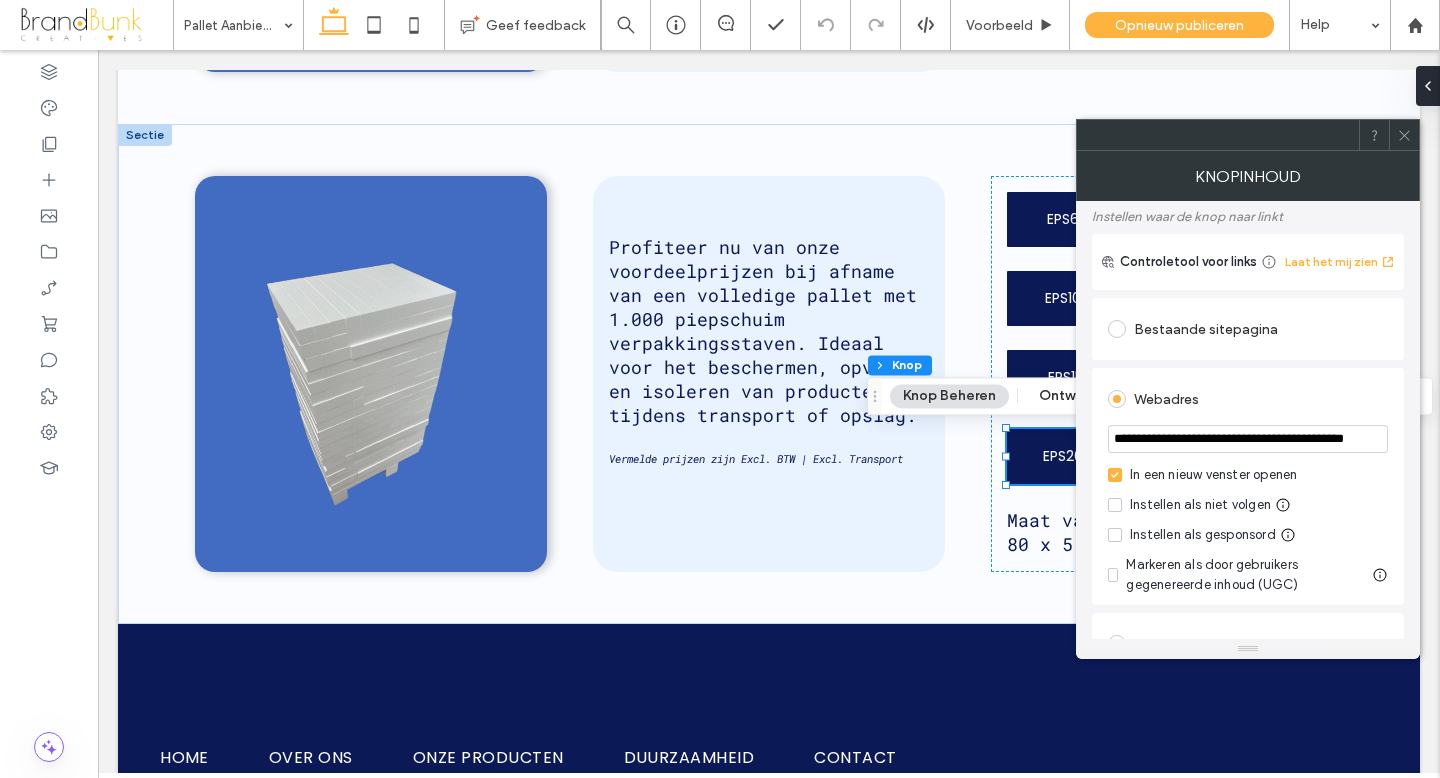 type on "**********" 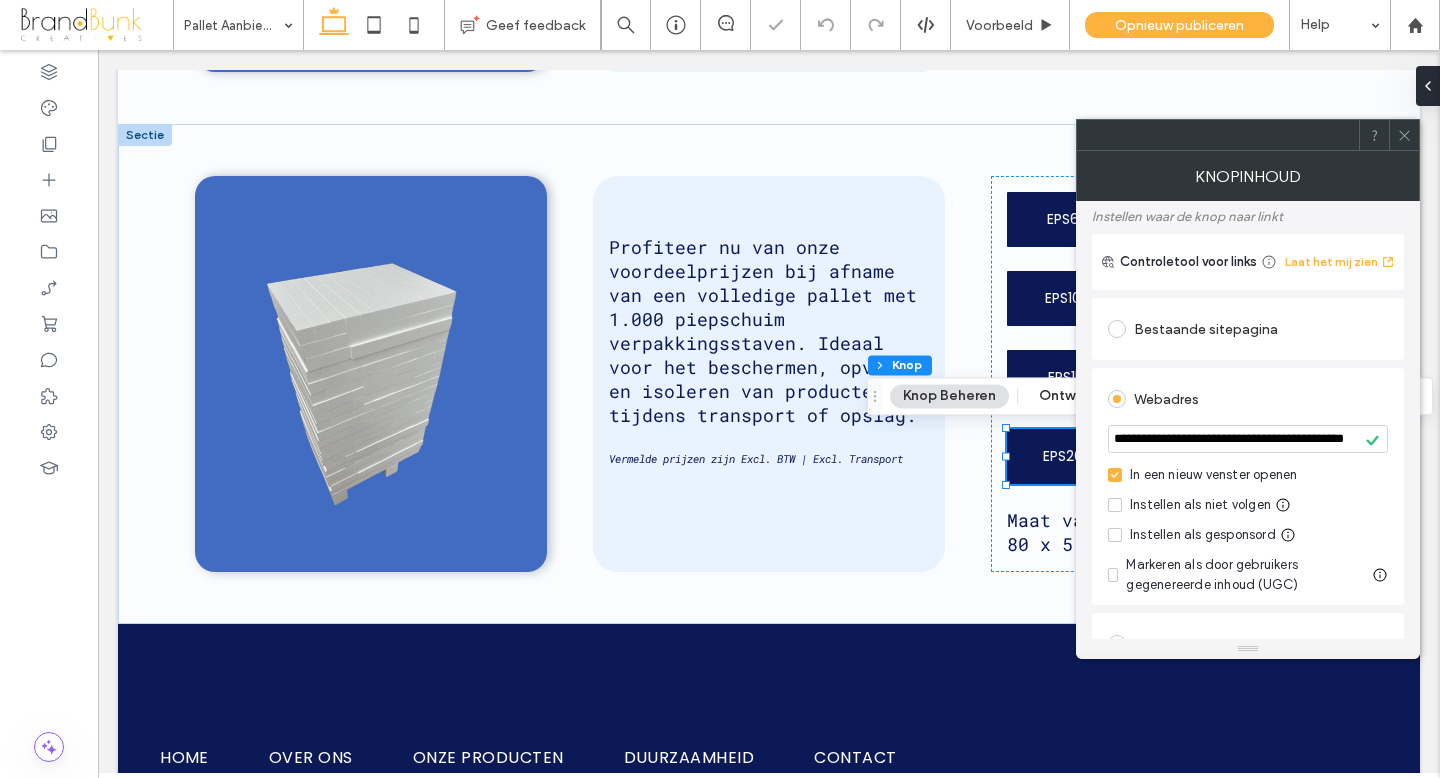 scroll, scrollTop: 0, scrollLeft: 0, axis: both 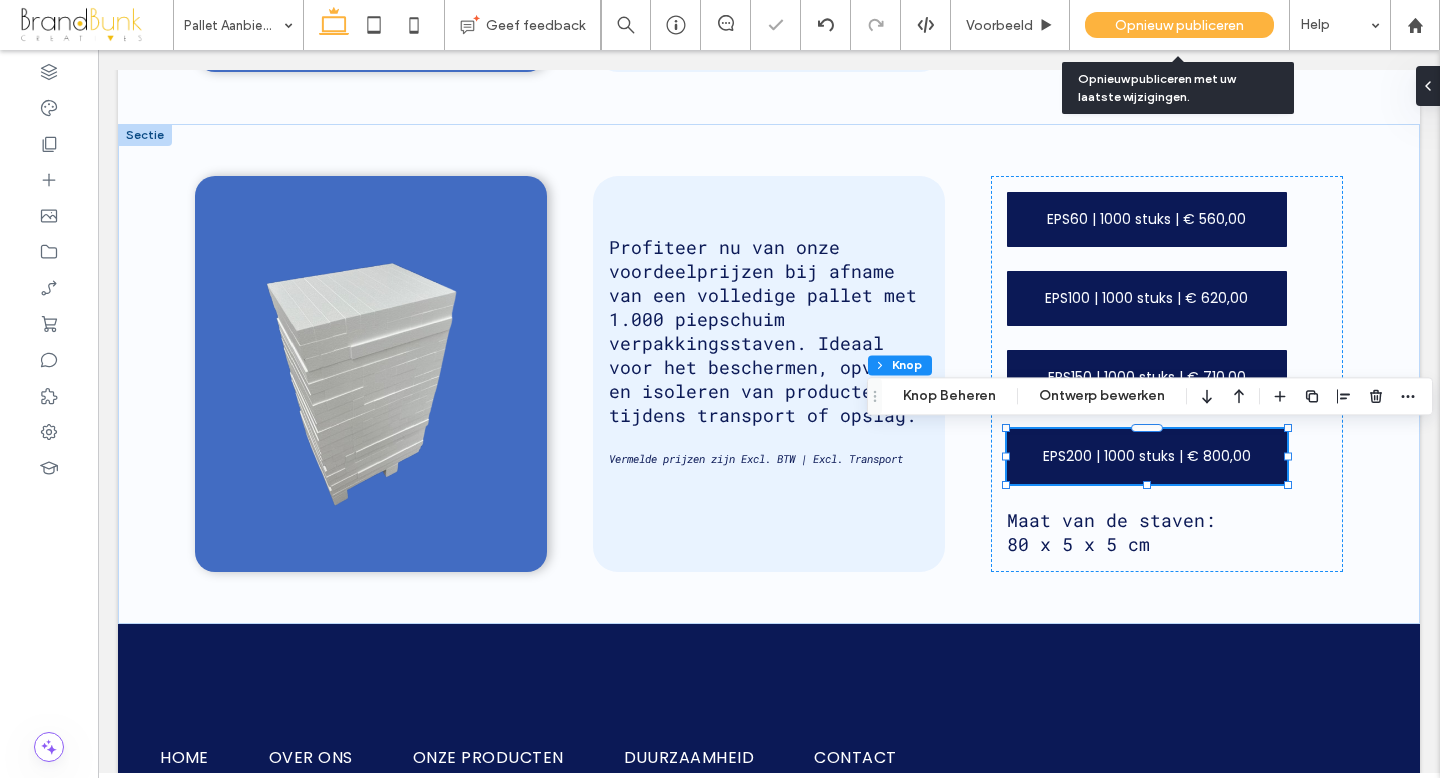 click on "Opnieuw publiceren" at bounding box center (1179, 25) 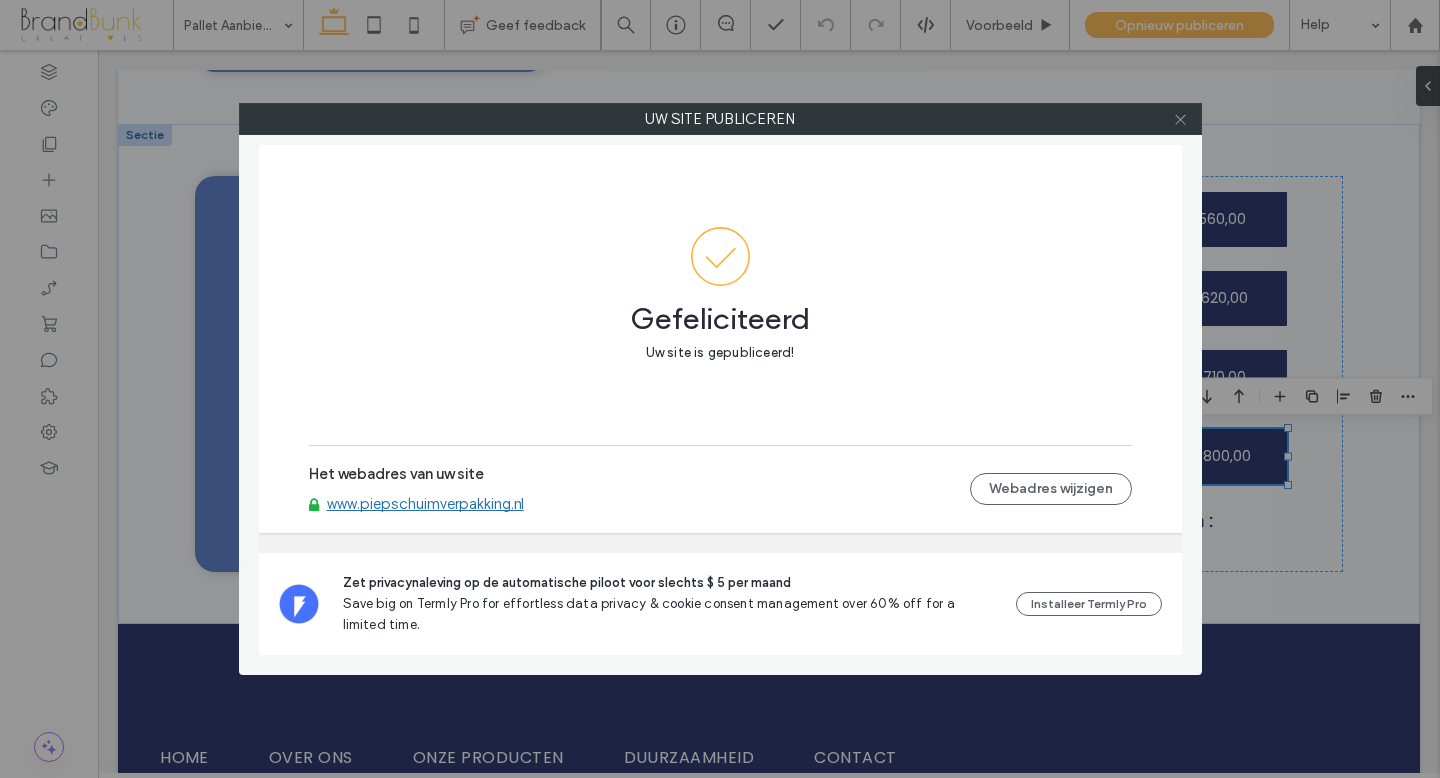 click 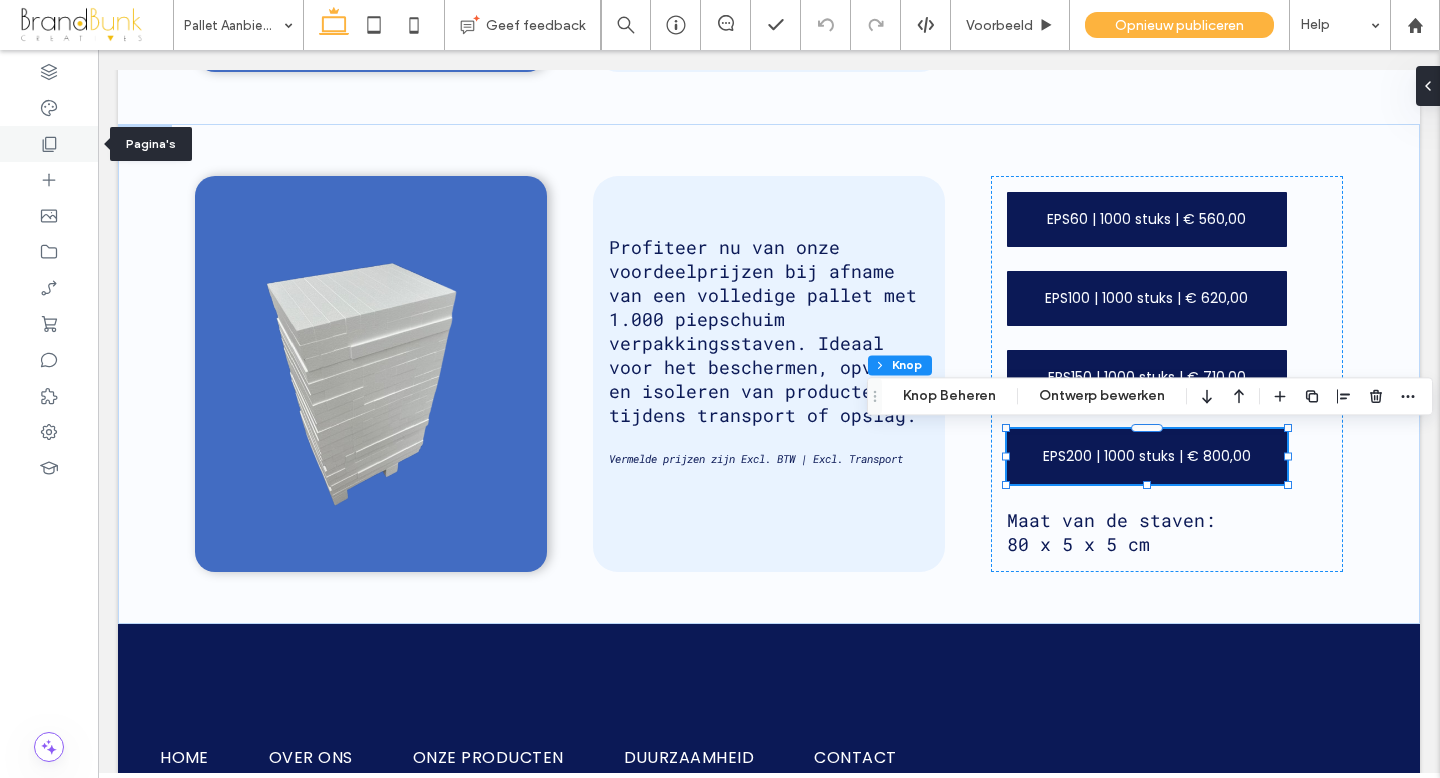click 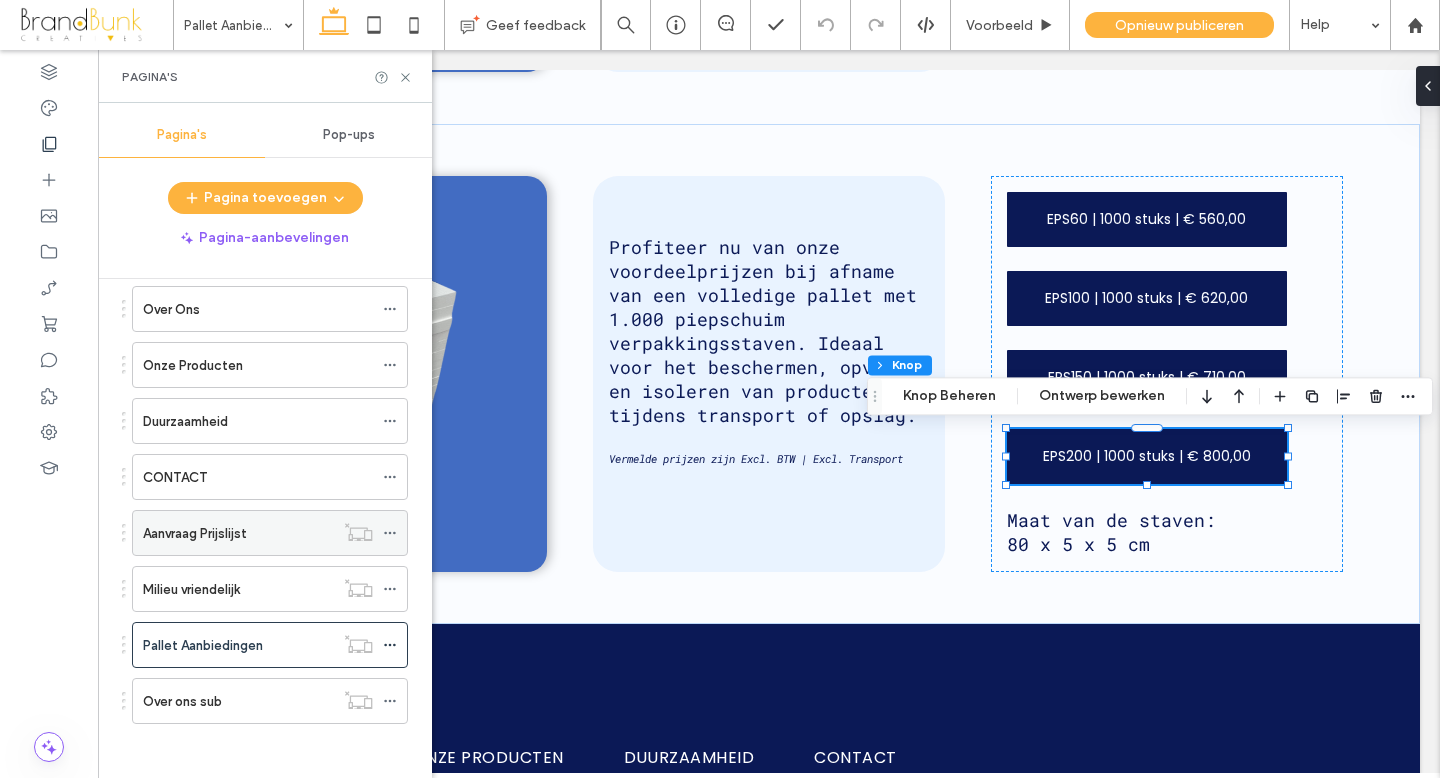 scroll, scrollTop: 153, scrollLeft: 0, axis: vertical 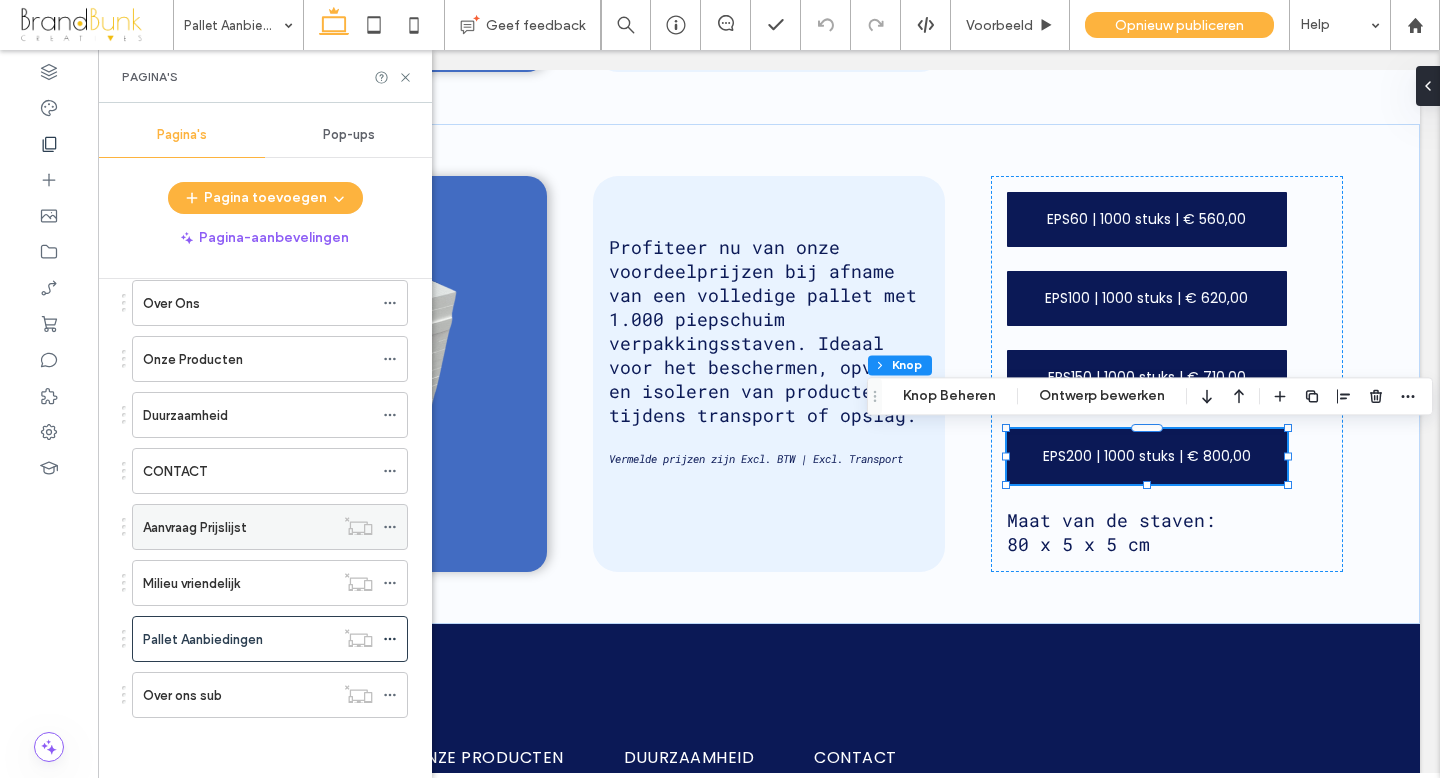 click on "Aanvraag Prijslijst" at bounding box center (238, 527) 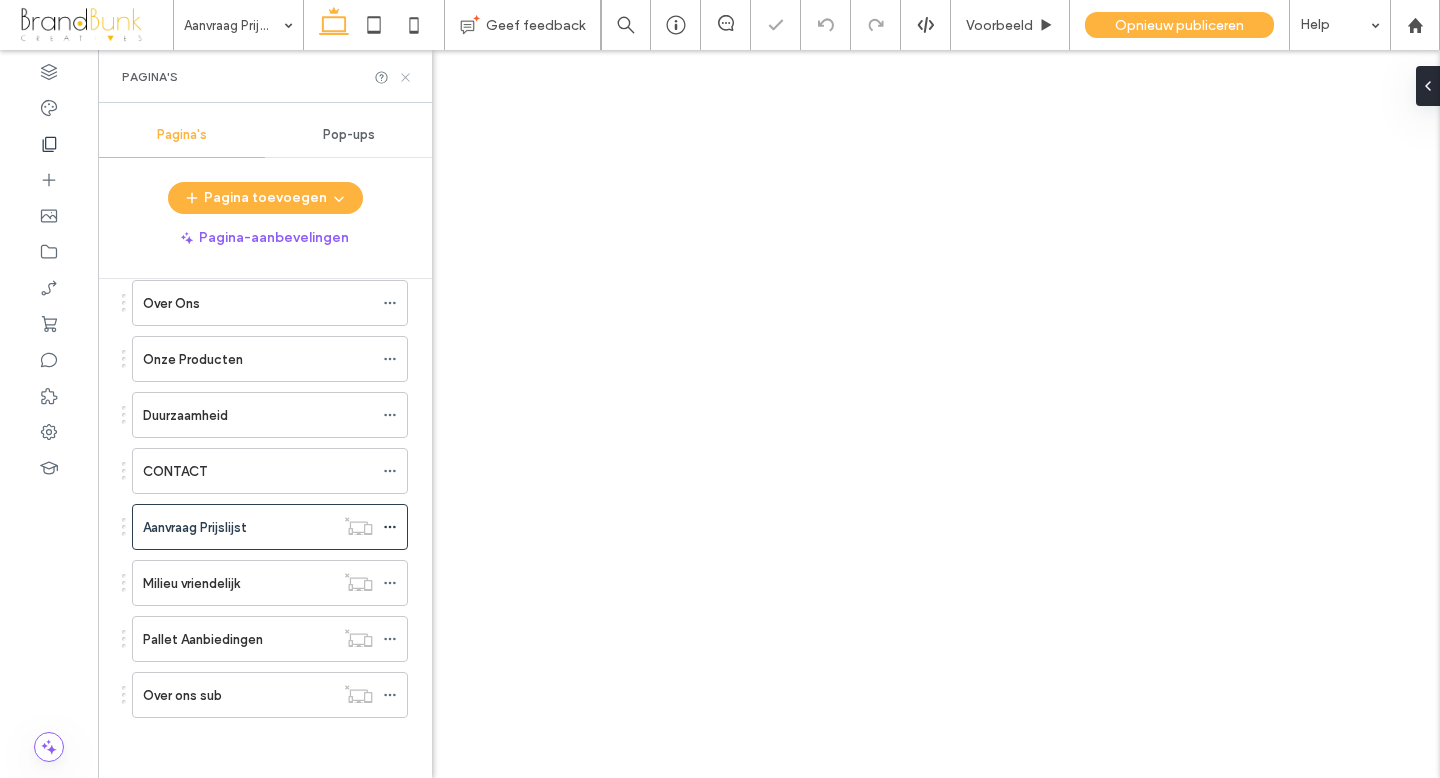 click 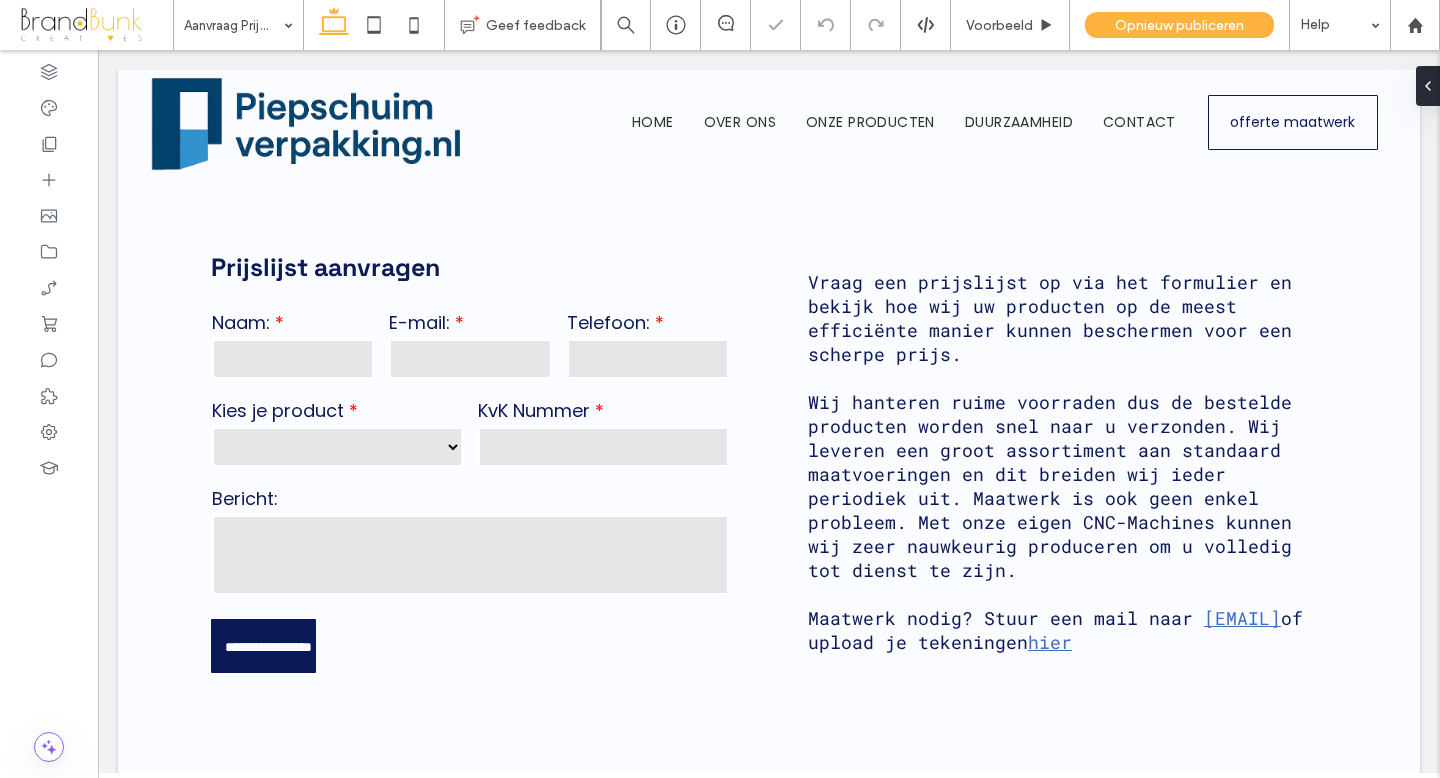 scroll, scrollTop: 0, scrollLeft: 0, axis: both 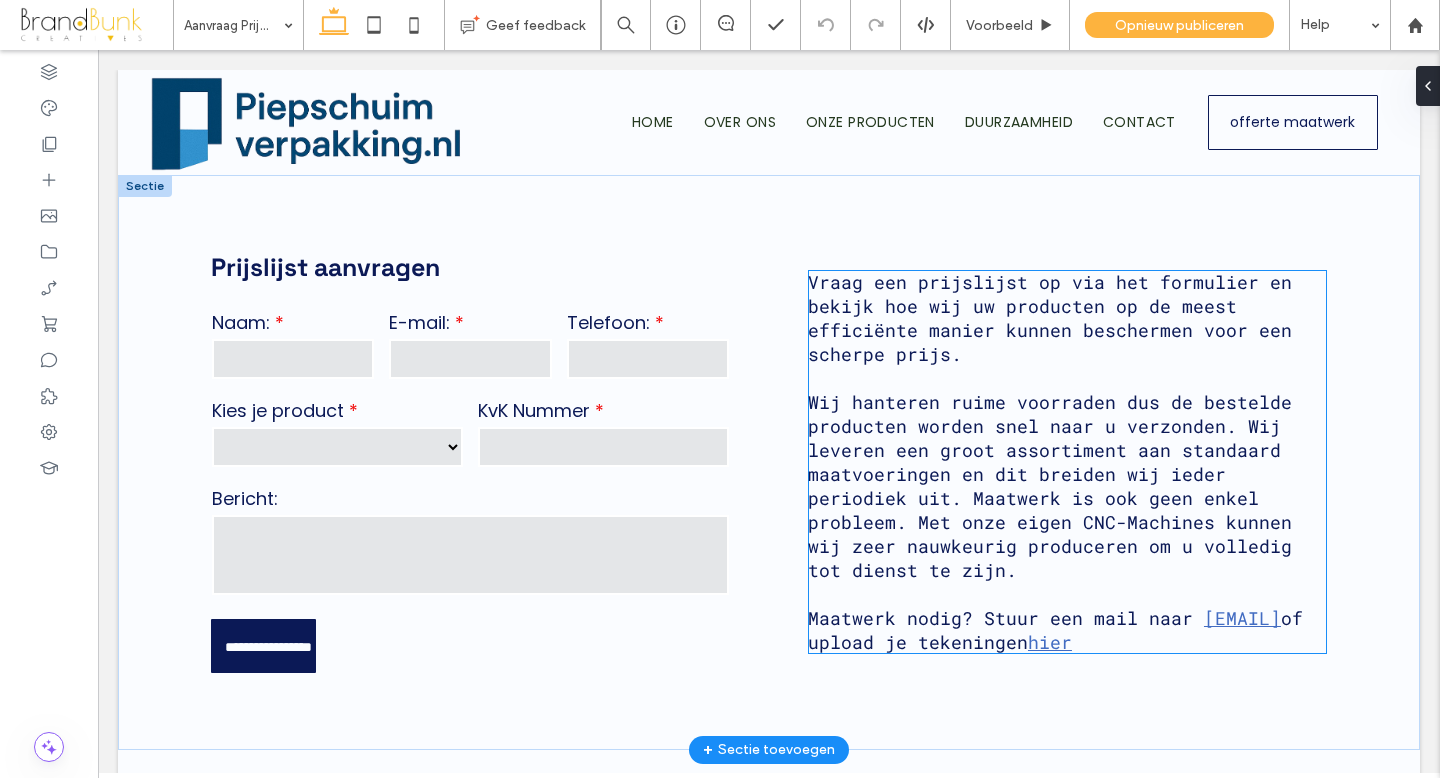click on "Maatwerk nodig? Stuur een mail naar" at bounding box center [1000, 618] 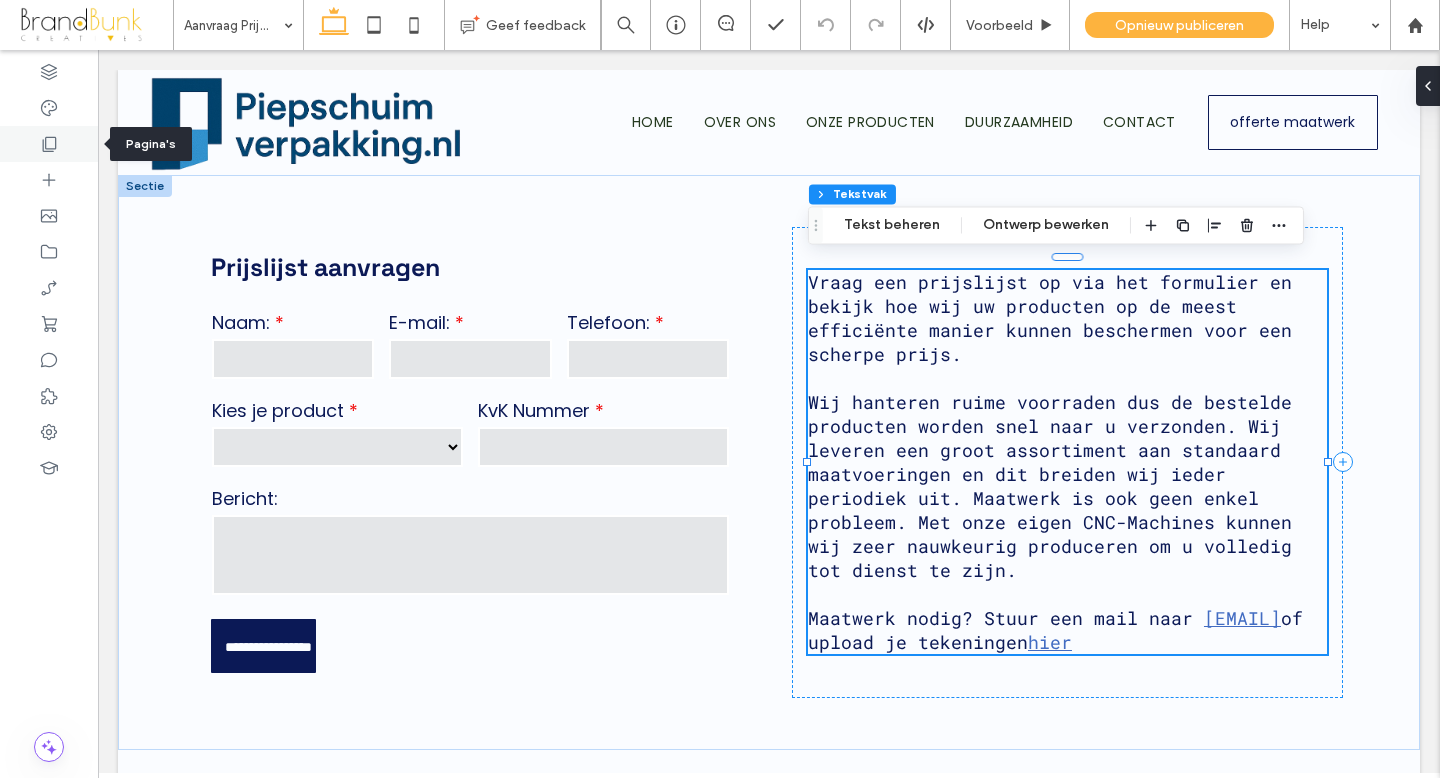 click 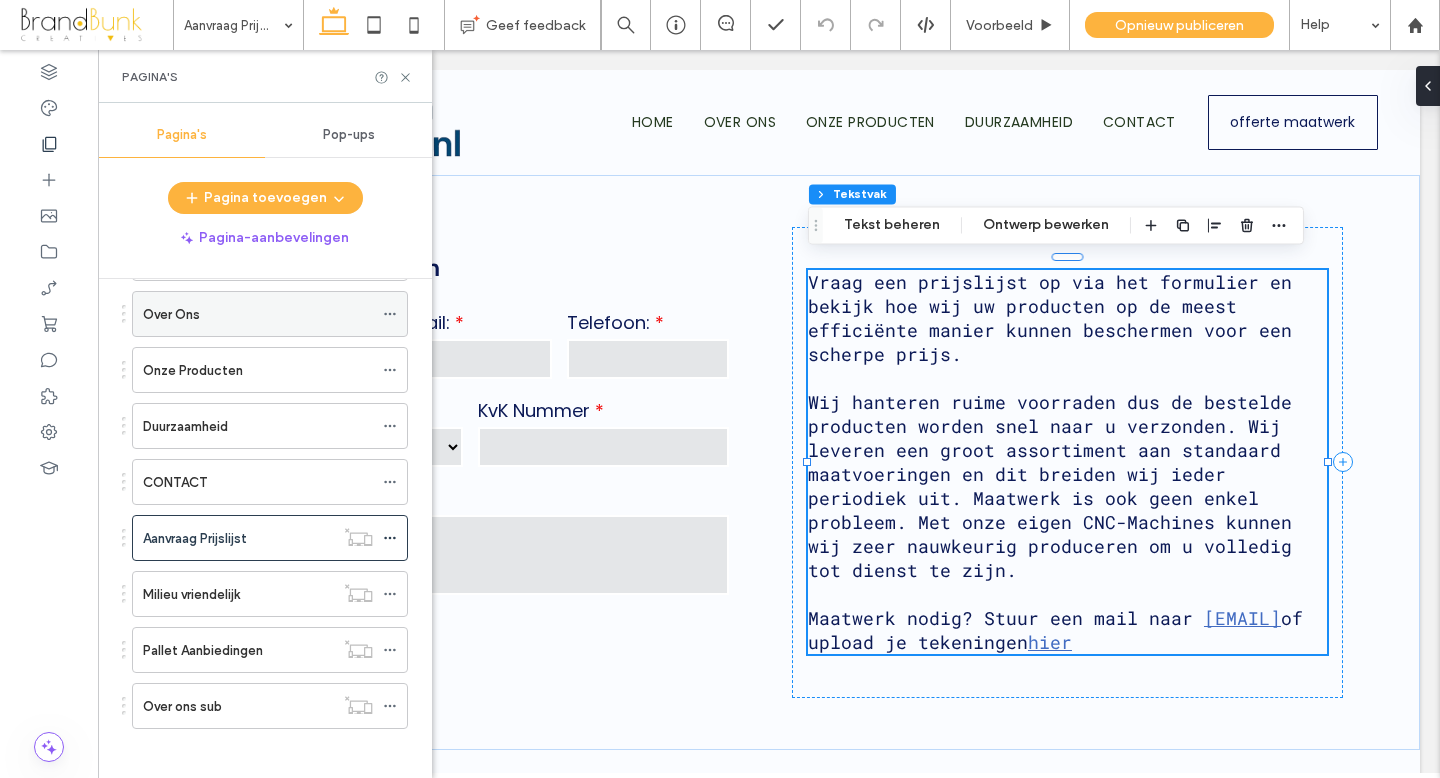 scroll, scrollTop: 153, scrollLeft: 0, axis: vertical 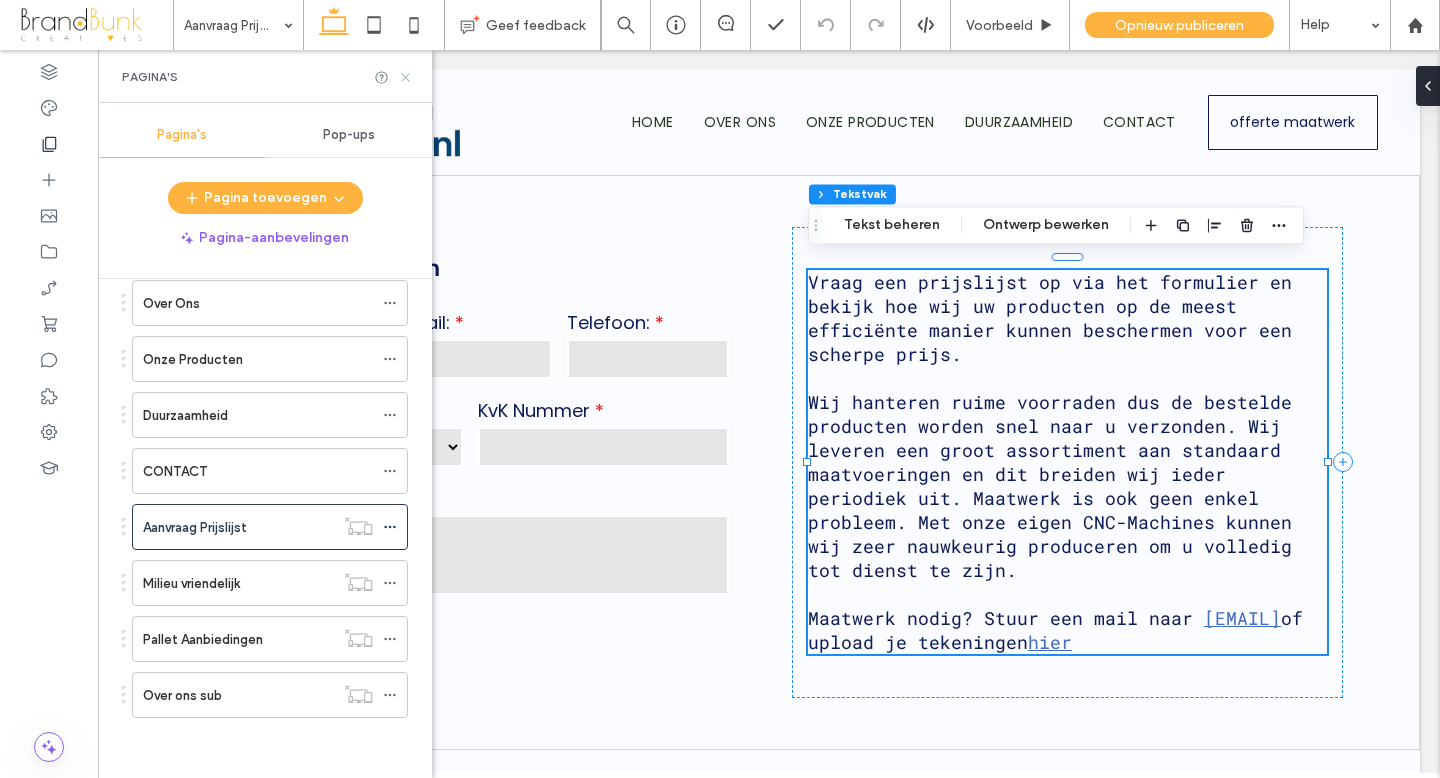 click 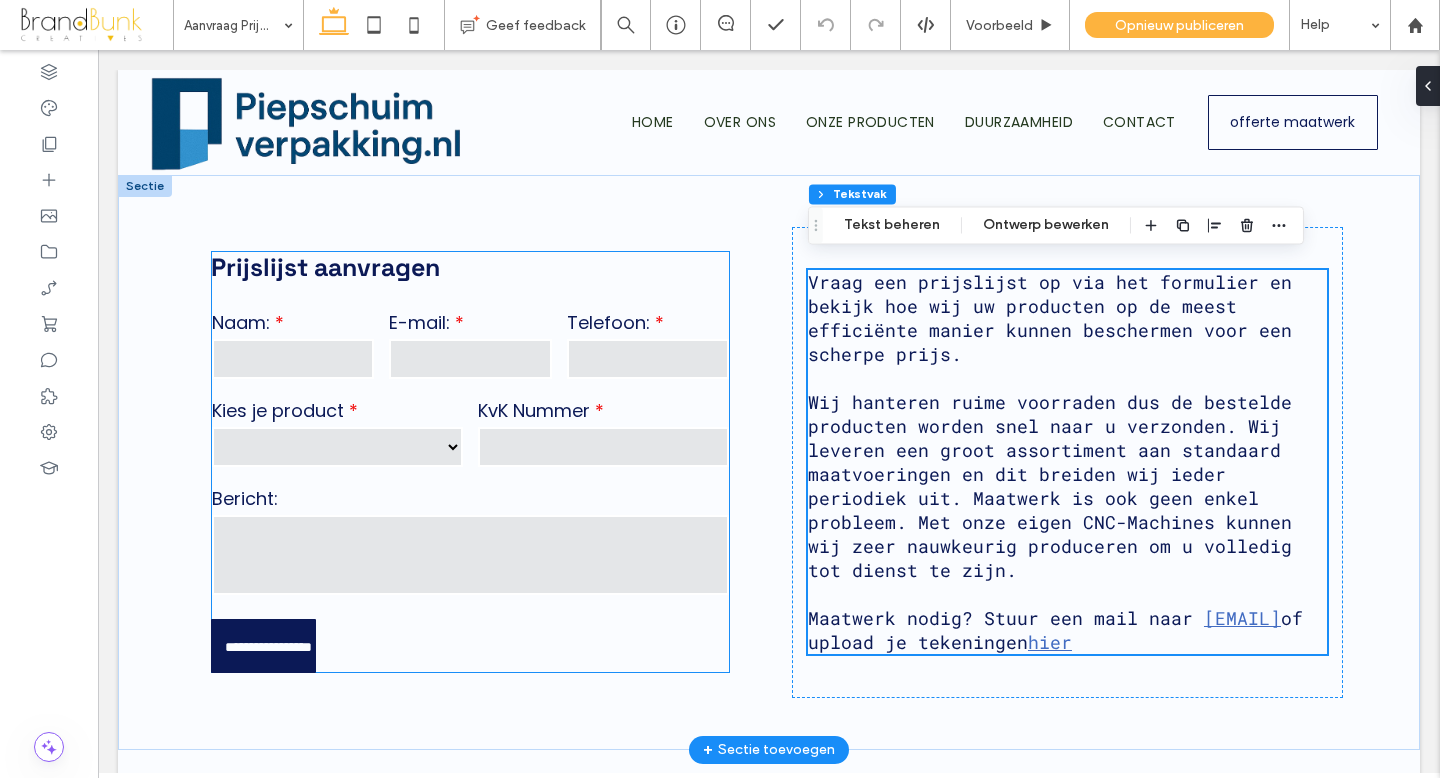 scroll, scrollTop: 4, scrollLeft: 0, axis: vertical 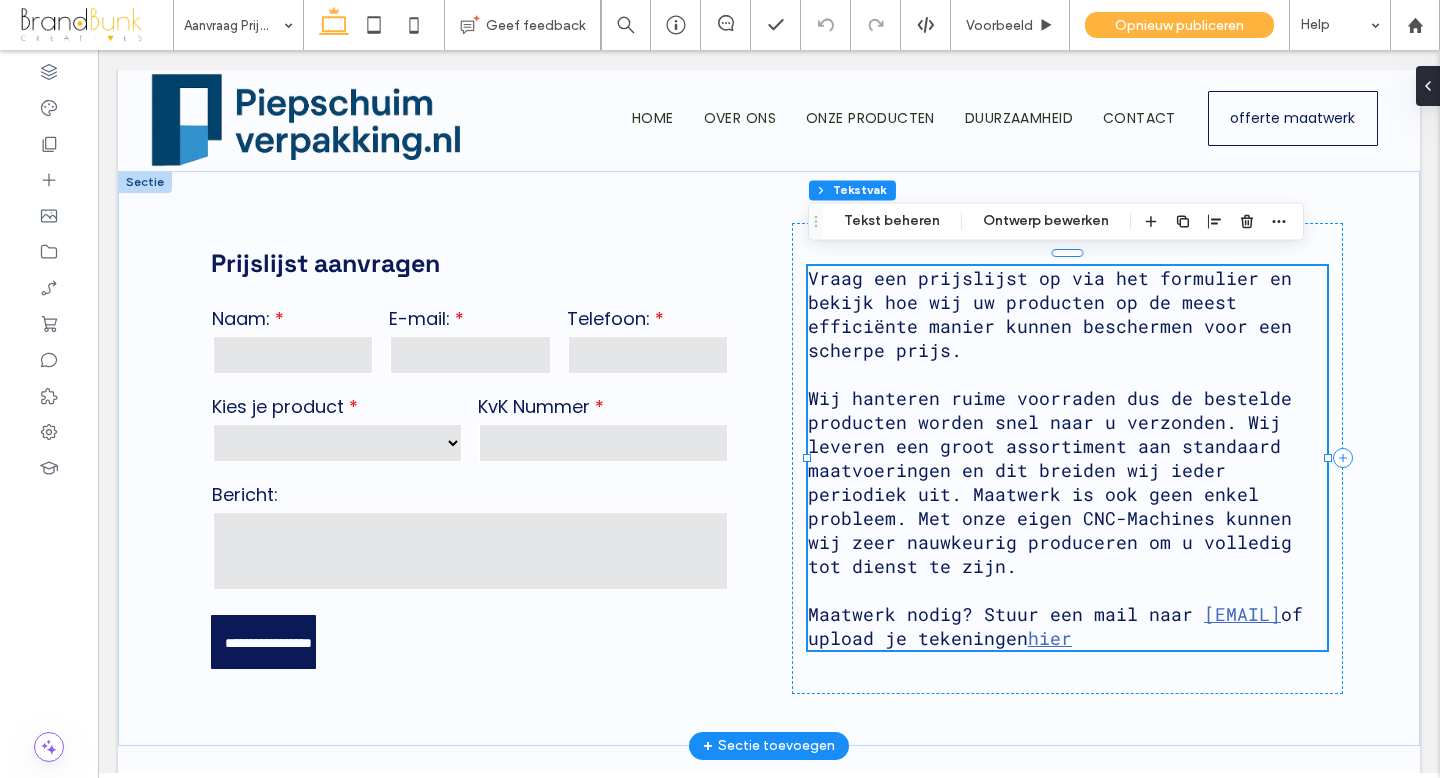 click on "Maatwerk nodig? Stuur een mail naar
info@piepschuimverpakking.nl
of upload je tekeningen  hier" at bounding box center [1067, 626] 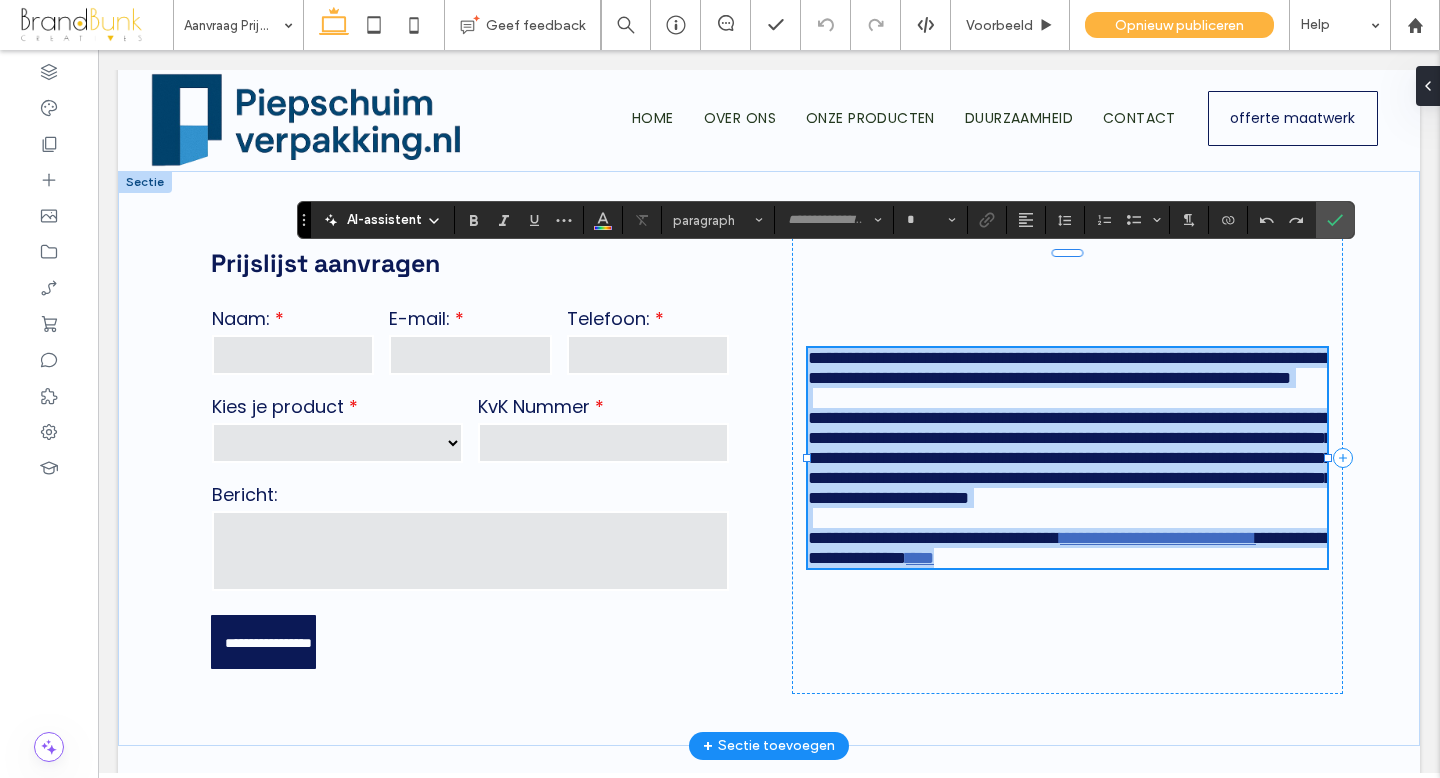 type on "**********" 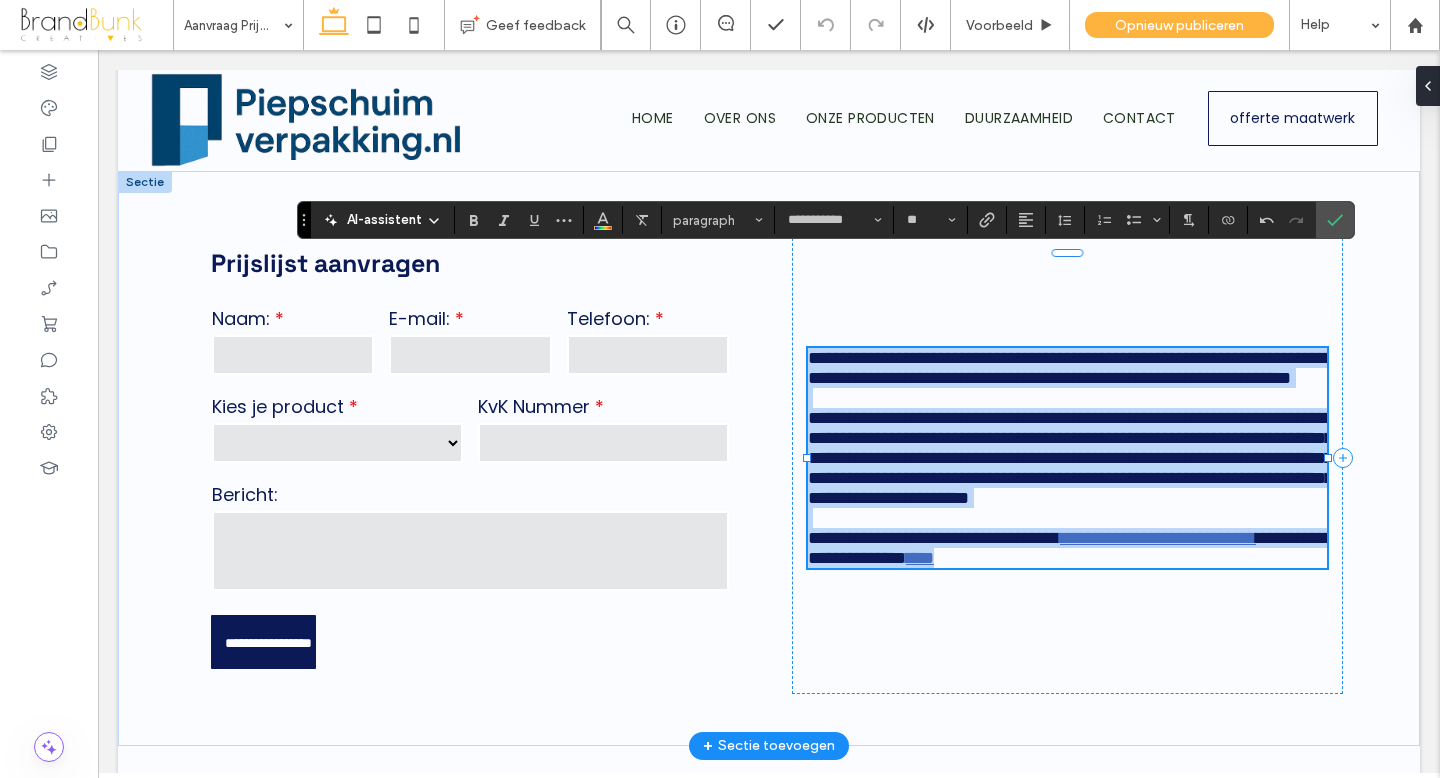 click on "**********" at bounding box center [1070, 548] 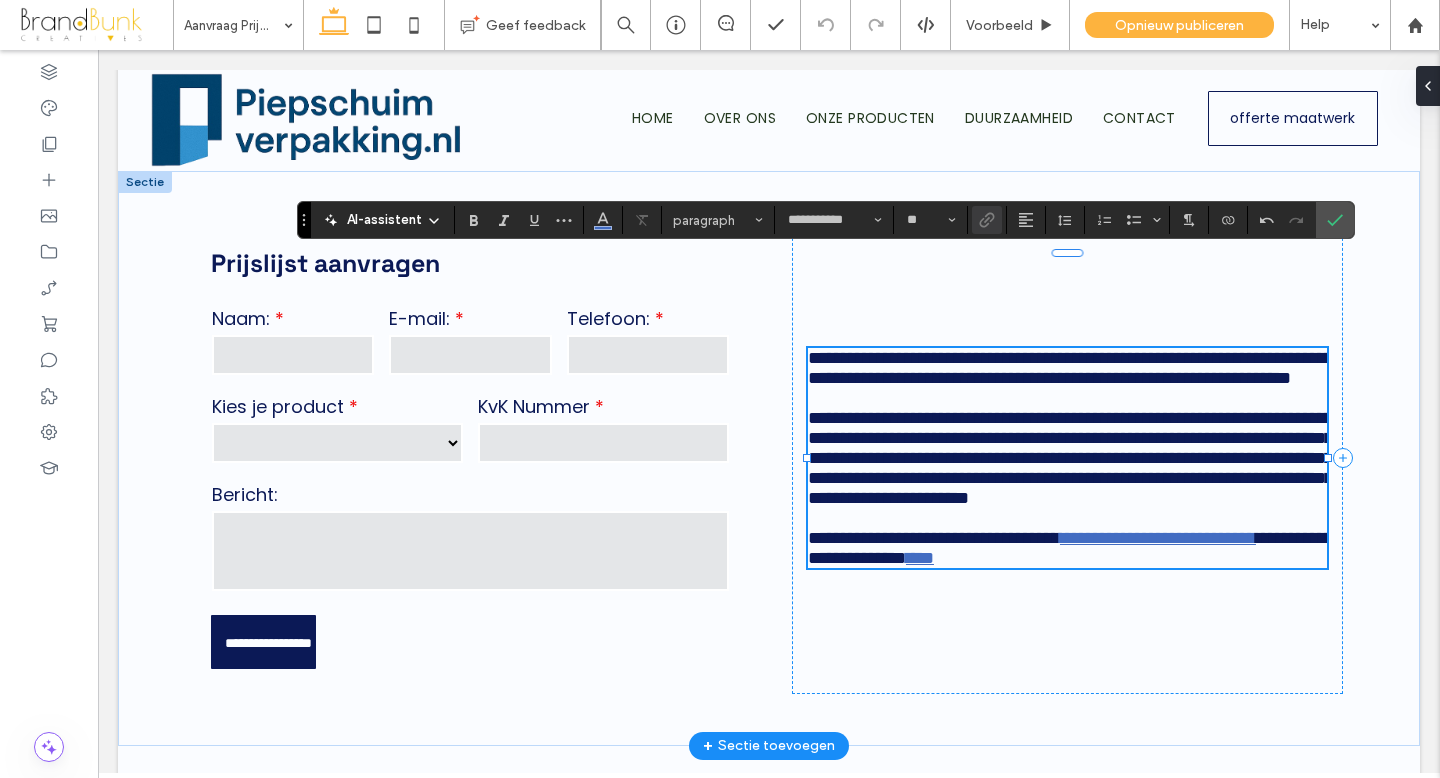 click on "**********" at bounding box center [1070, 548] 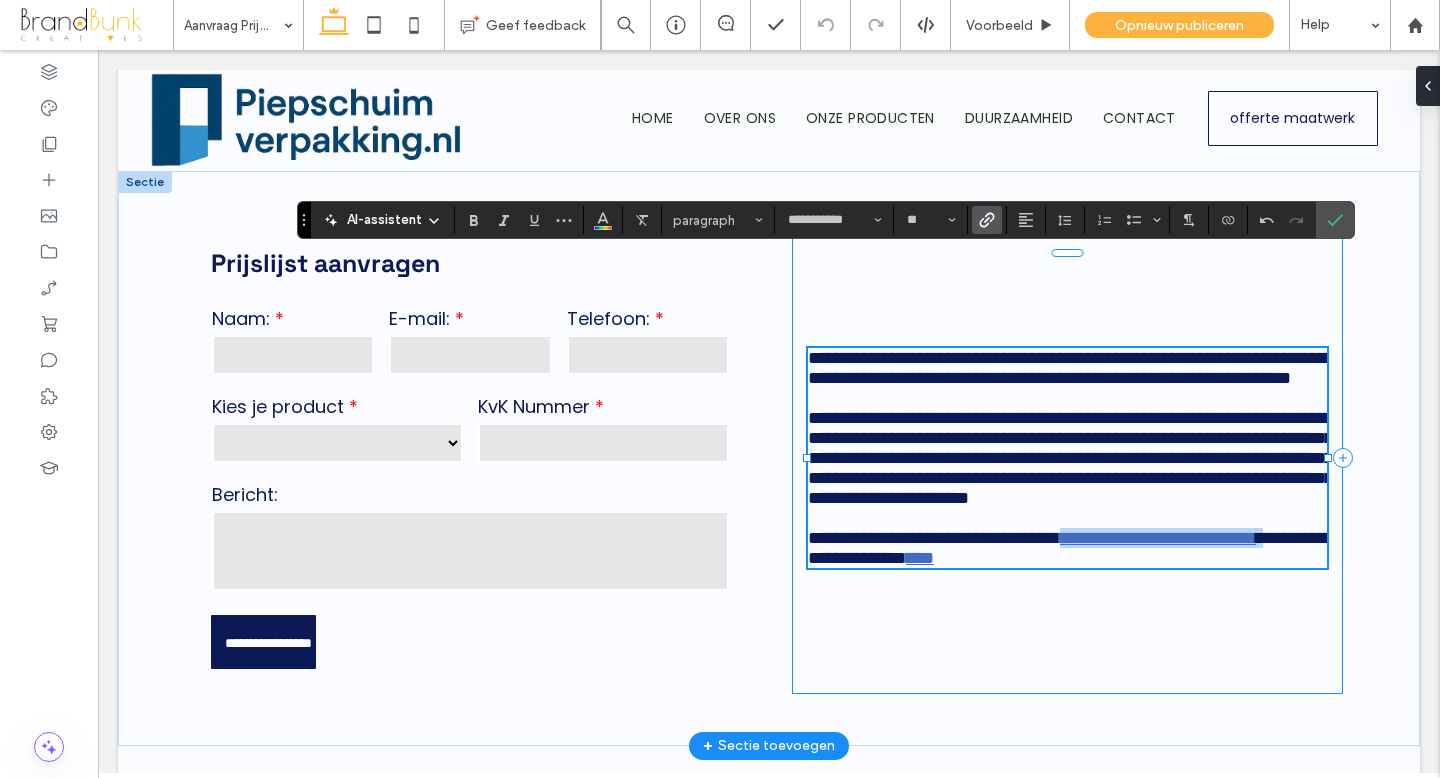 drag, startPoint x: 1120, startPoint y: 627, endPoint x: 803, endPoint y: 632, distance: 317.03943 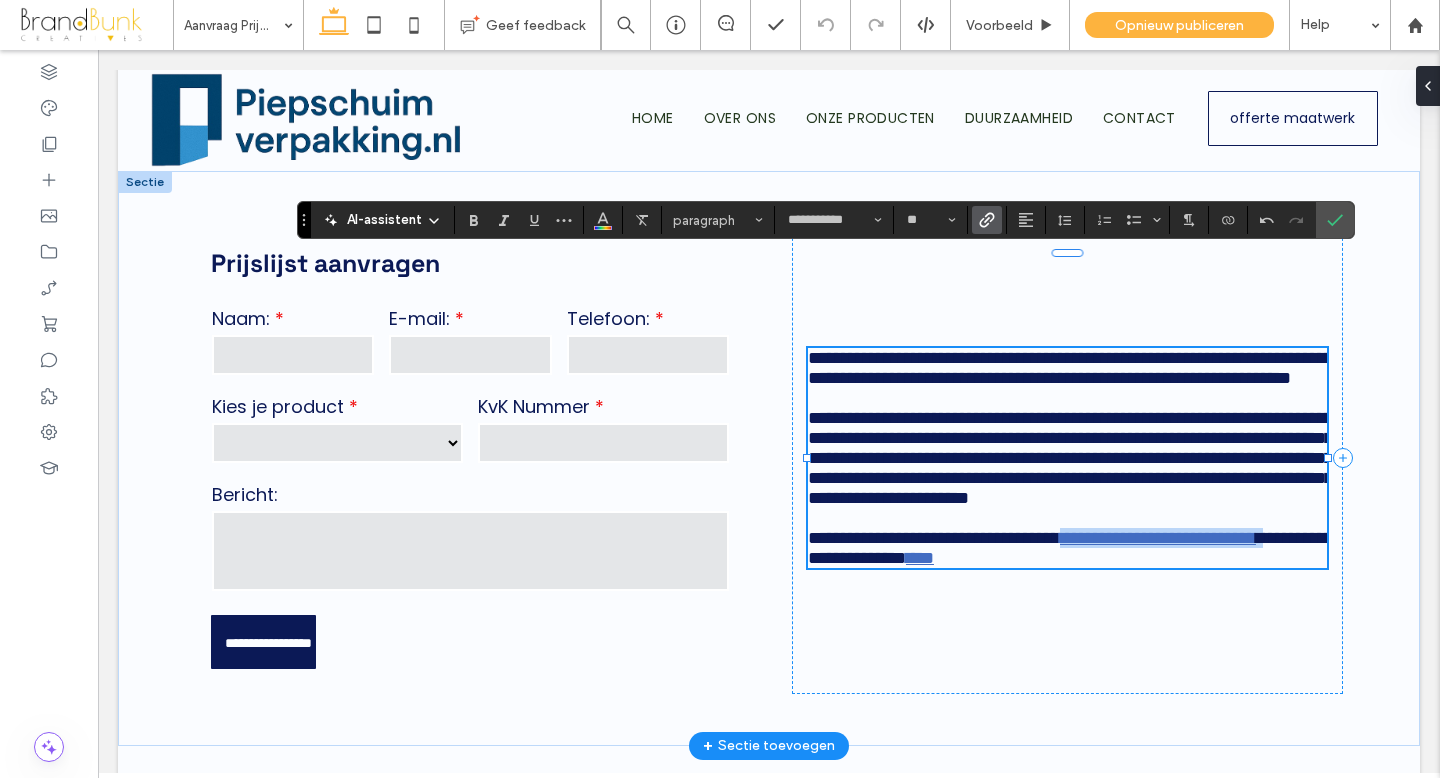 scroll, scrollTop: 16, scrollLeft: 0, axis: vertical 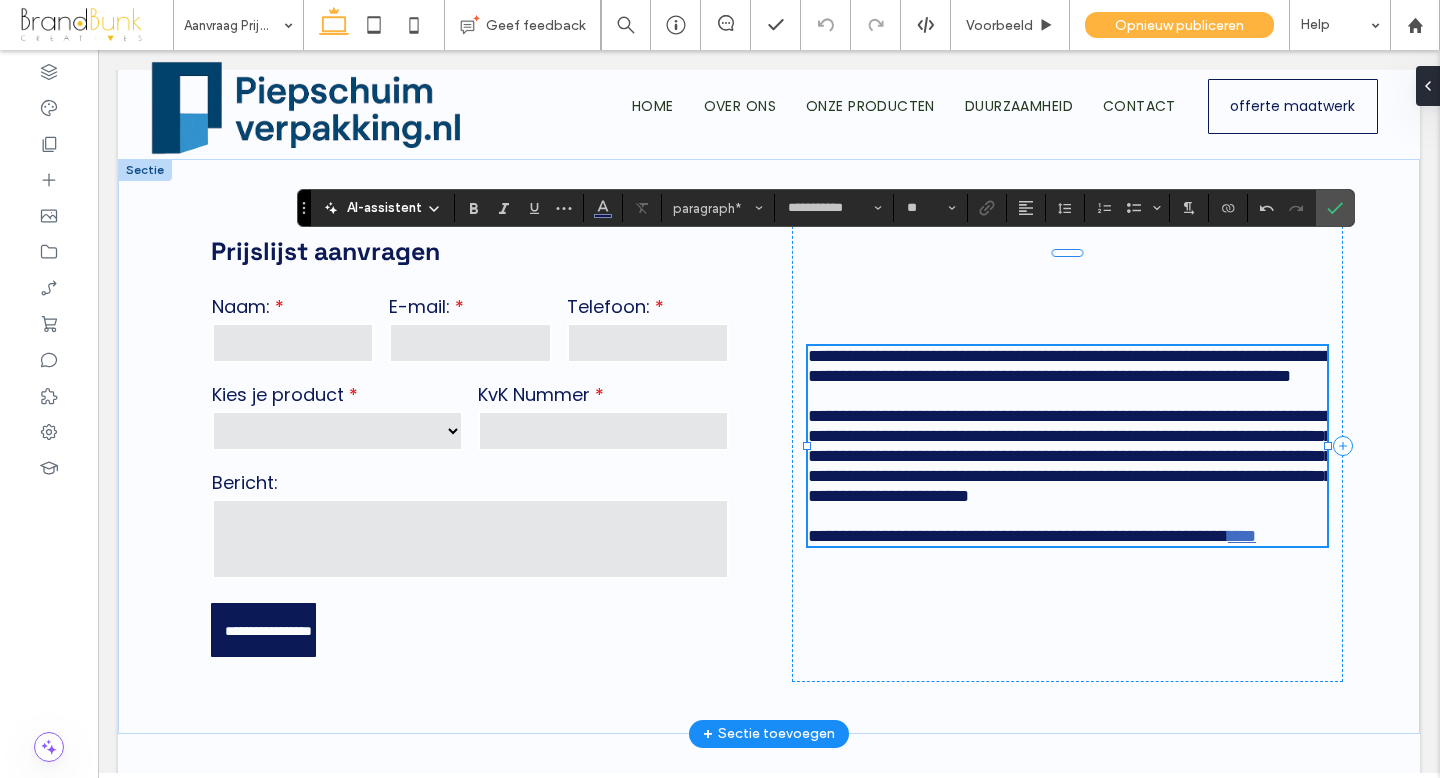 type 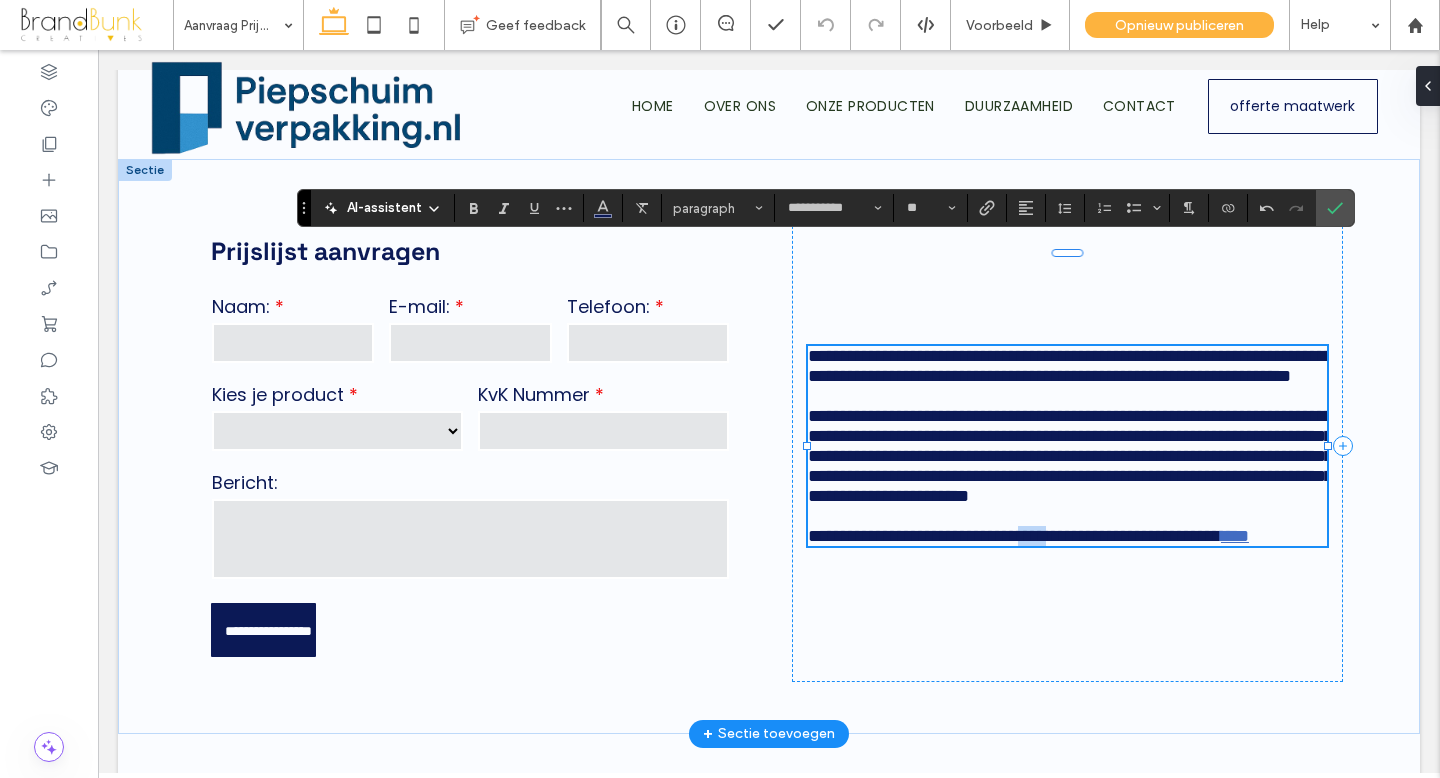 drag, startPoint x: 1177, startPoint y: 603, endPoint x: 1131, endPoint y: 604, distance: 46.010868 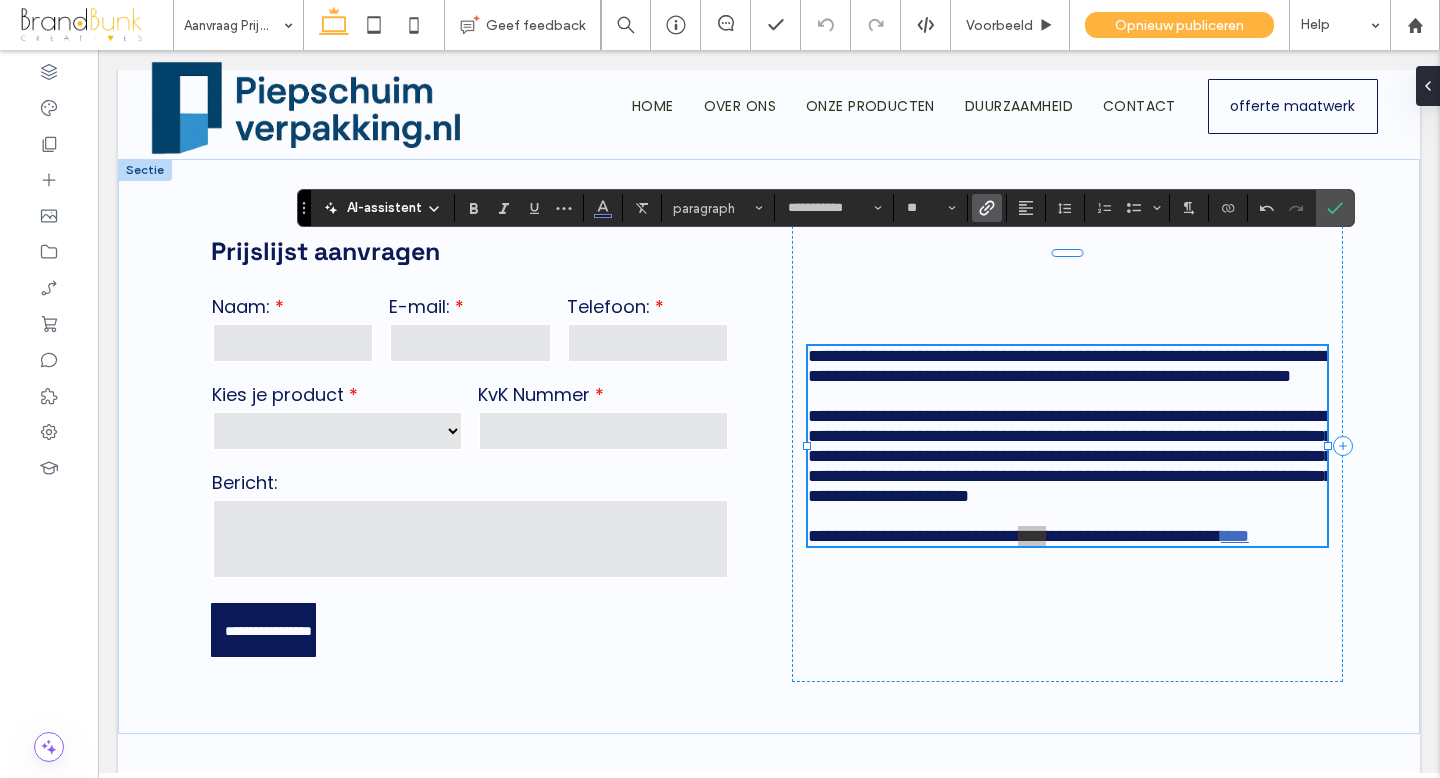 click 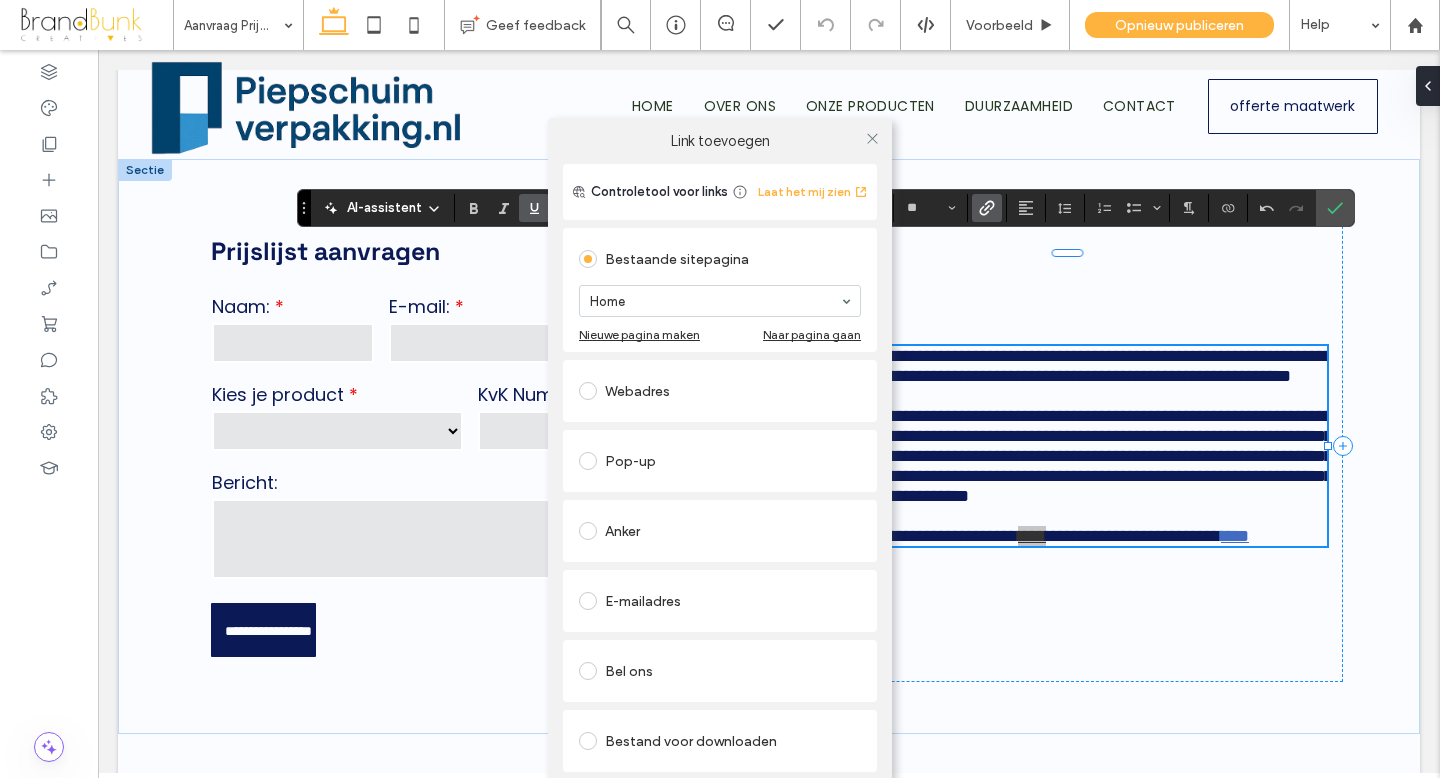 click at bounding box center [588, 531] 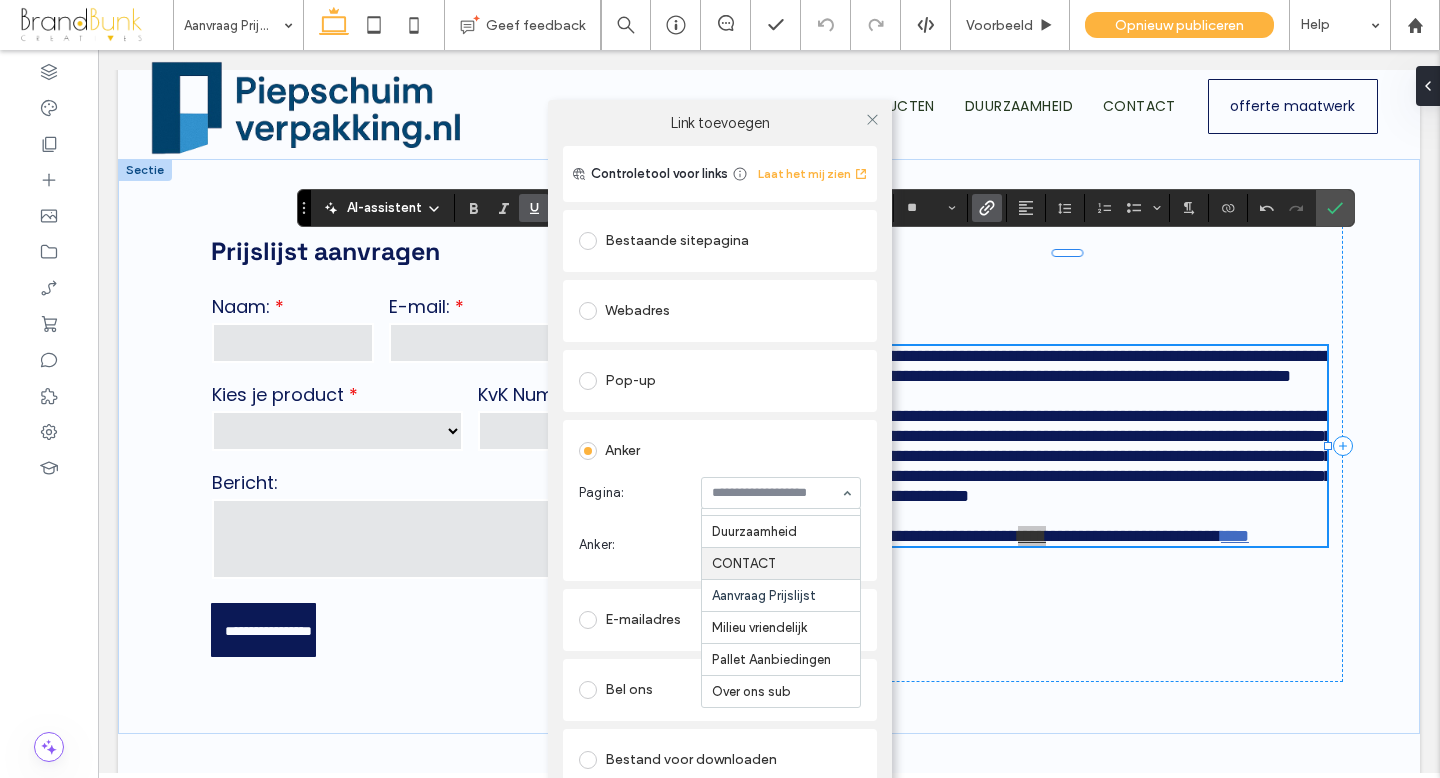 scroll, scrollTop: 0, scrollLeft: 0, axis: both 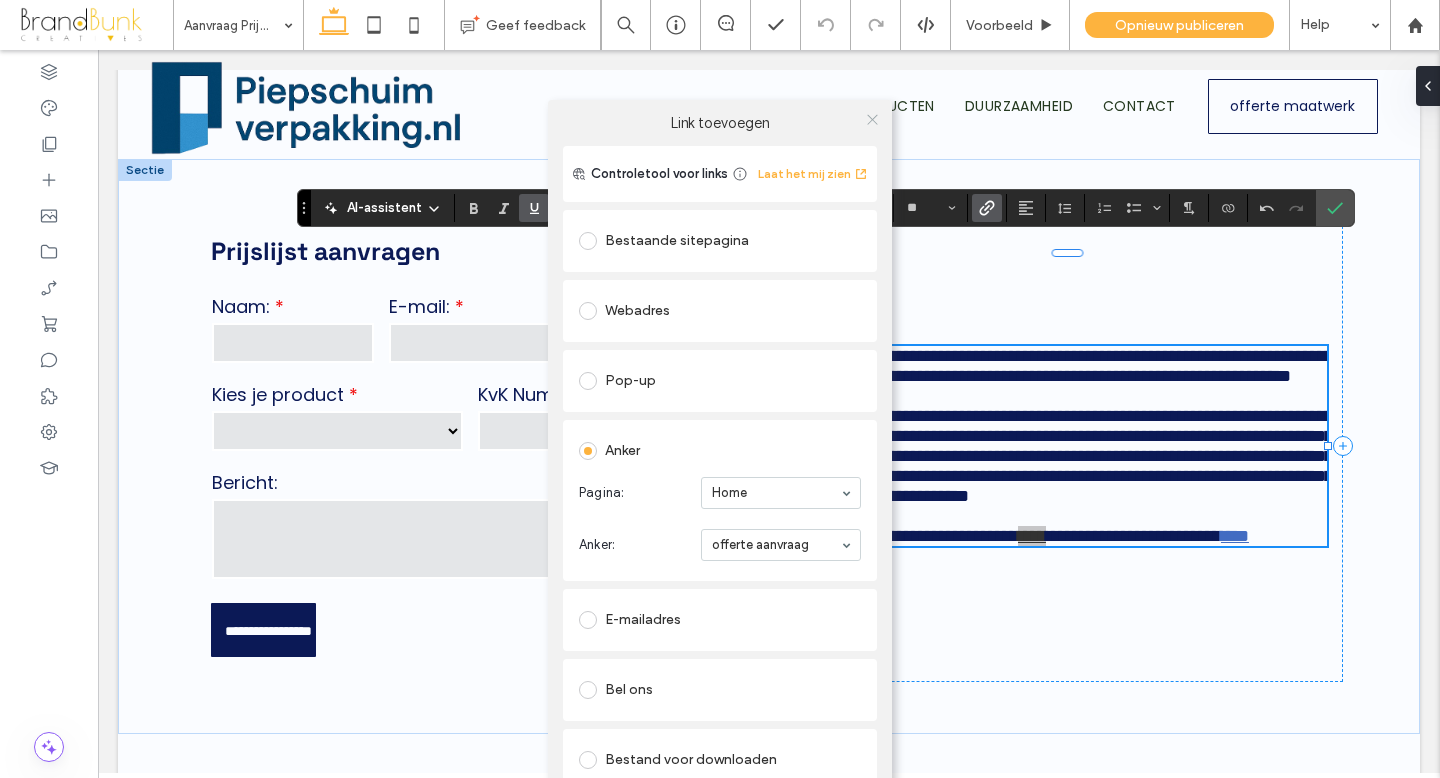 click 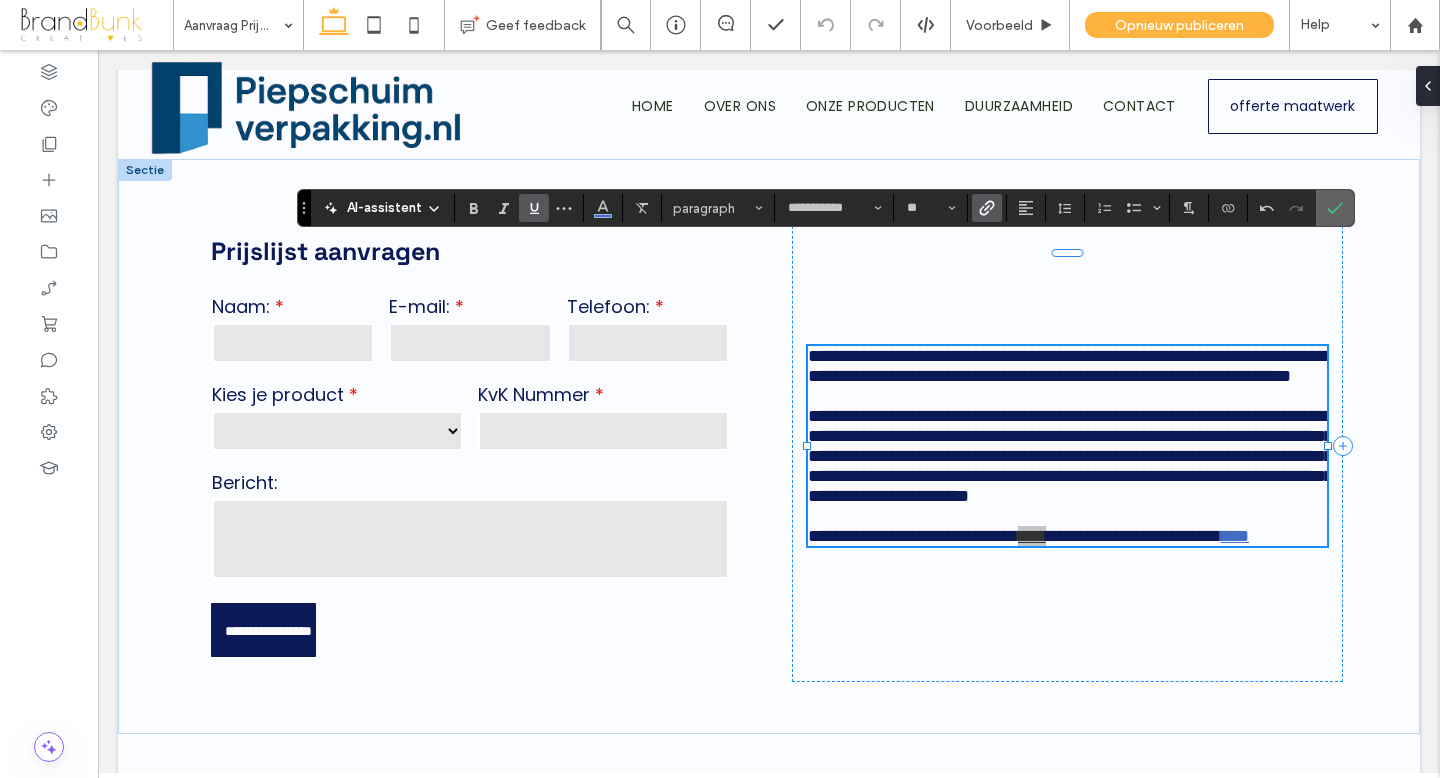 drag, startPoint x: 1332, startPoint y: 203, endPoint x: 1234, endPoint y: 153, distance: 110.01818 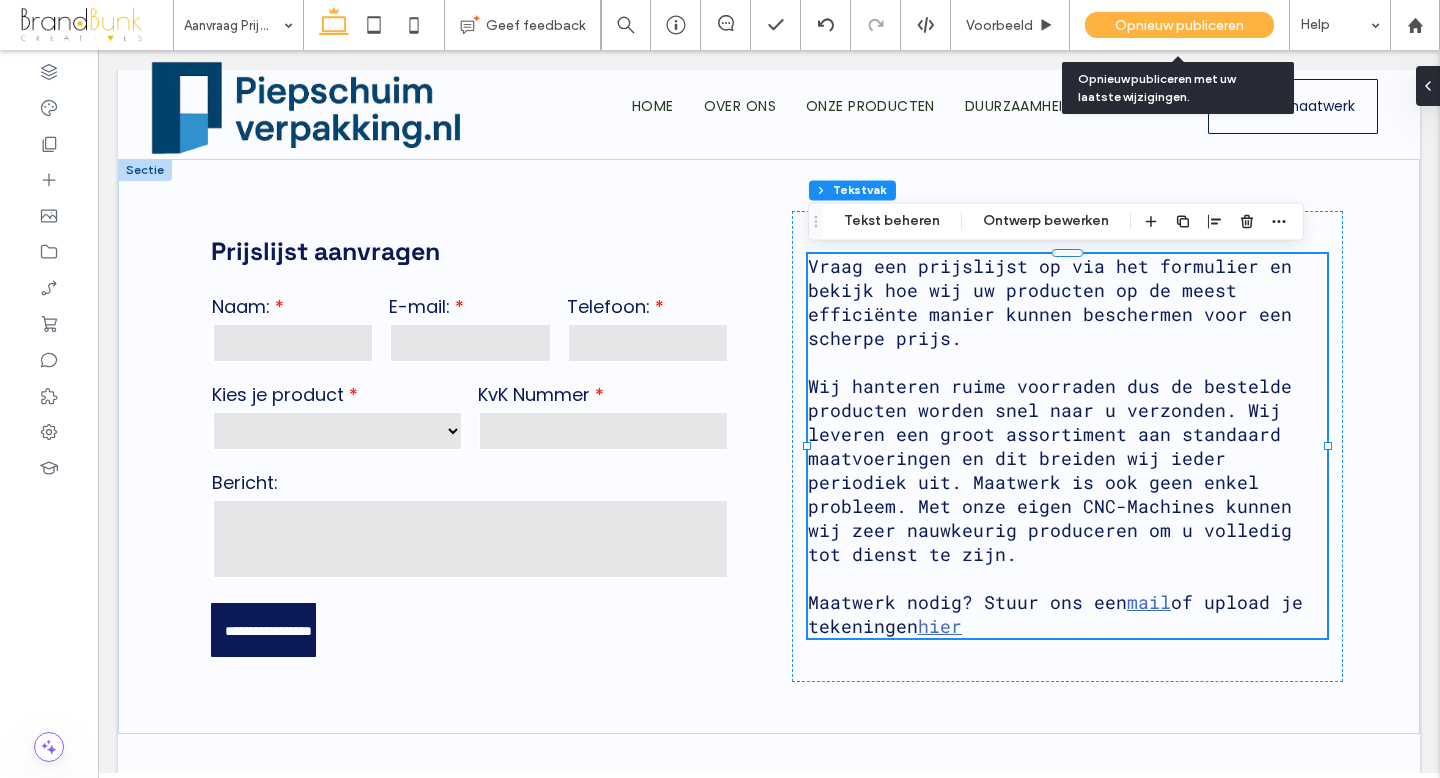 click on "Opnieuw publiceren" at bounding box center [1179, 25] 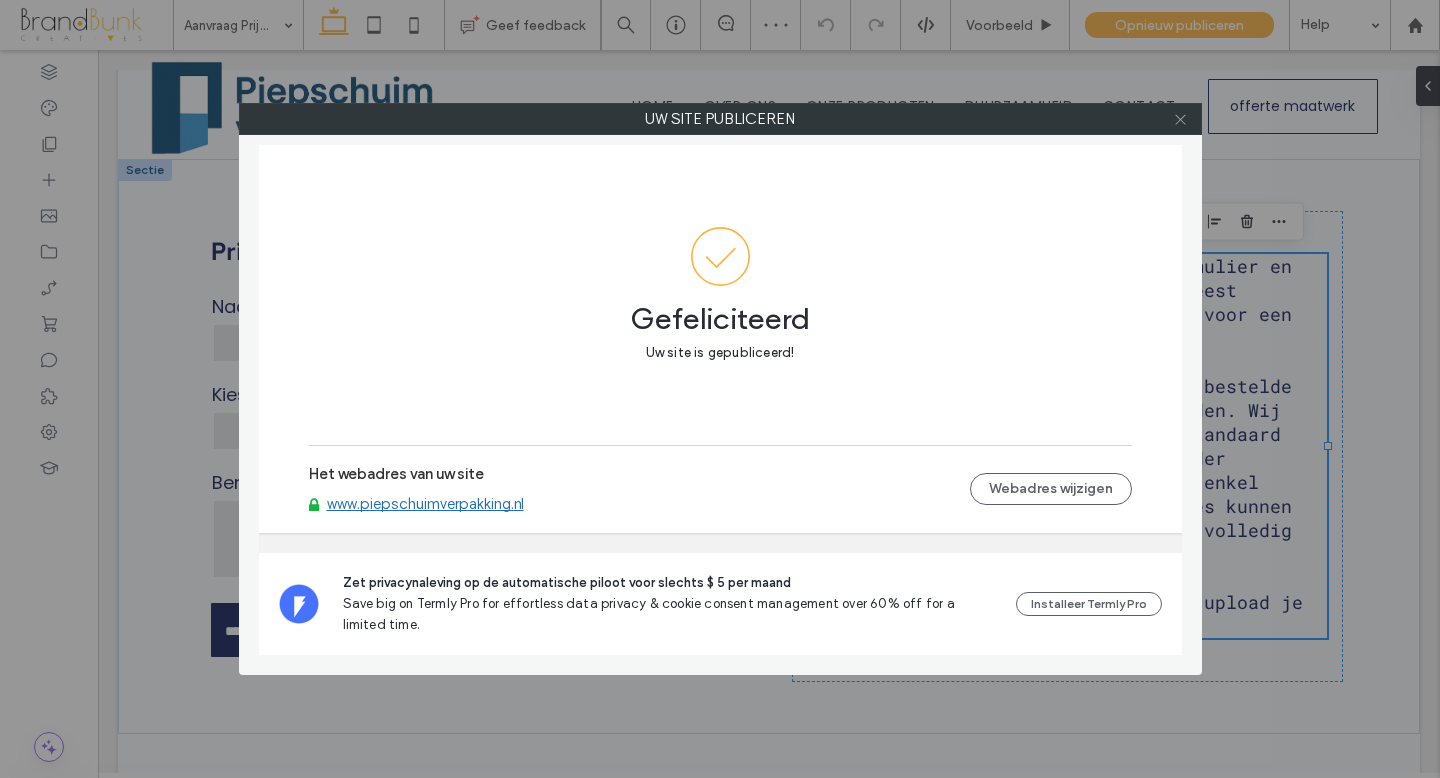 click at bounding box center [1180, 119] 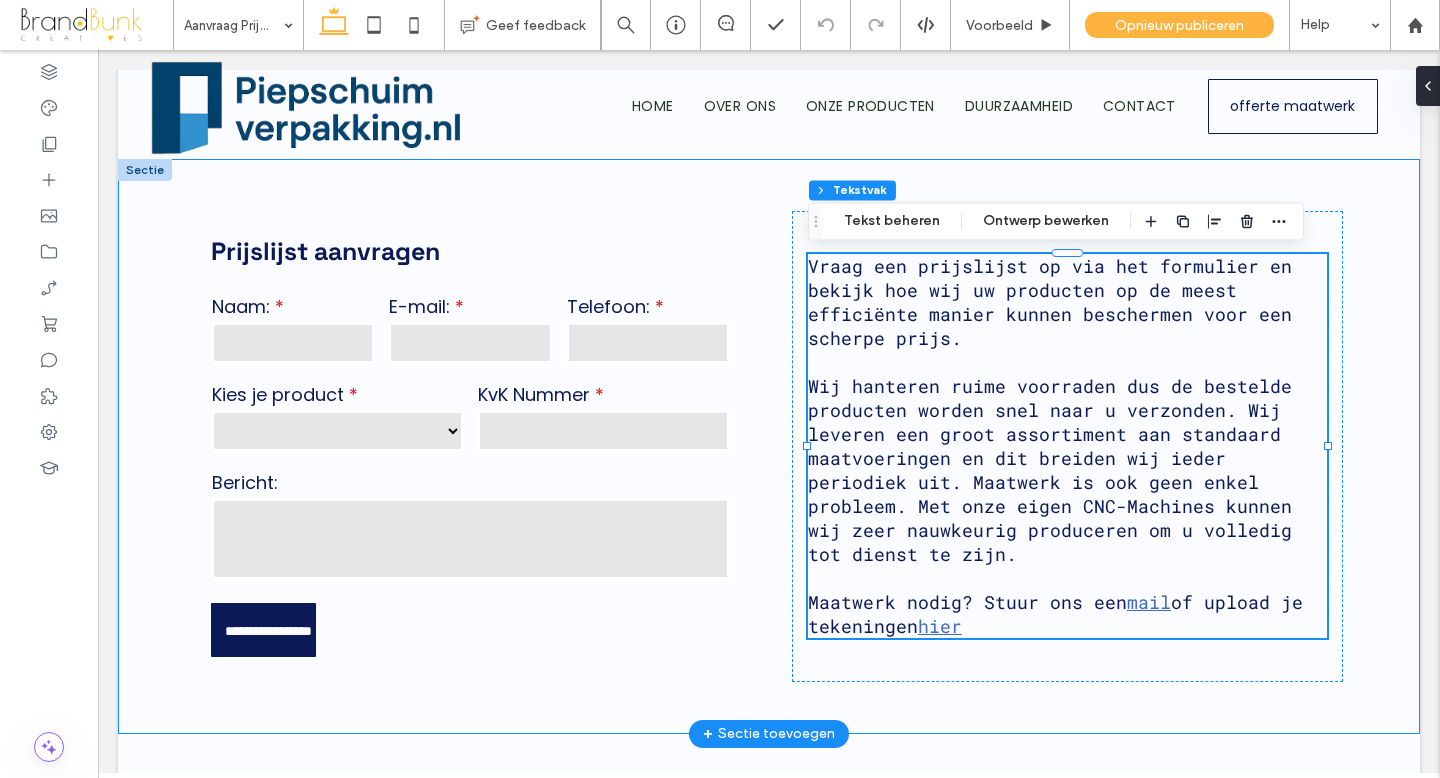 click on "**********" at bounding box center (769, 446) 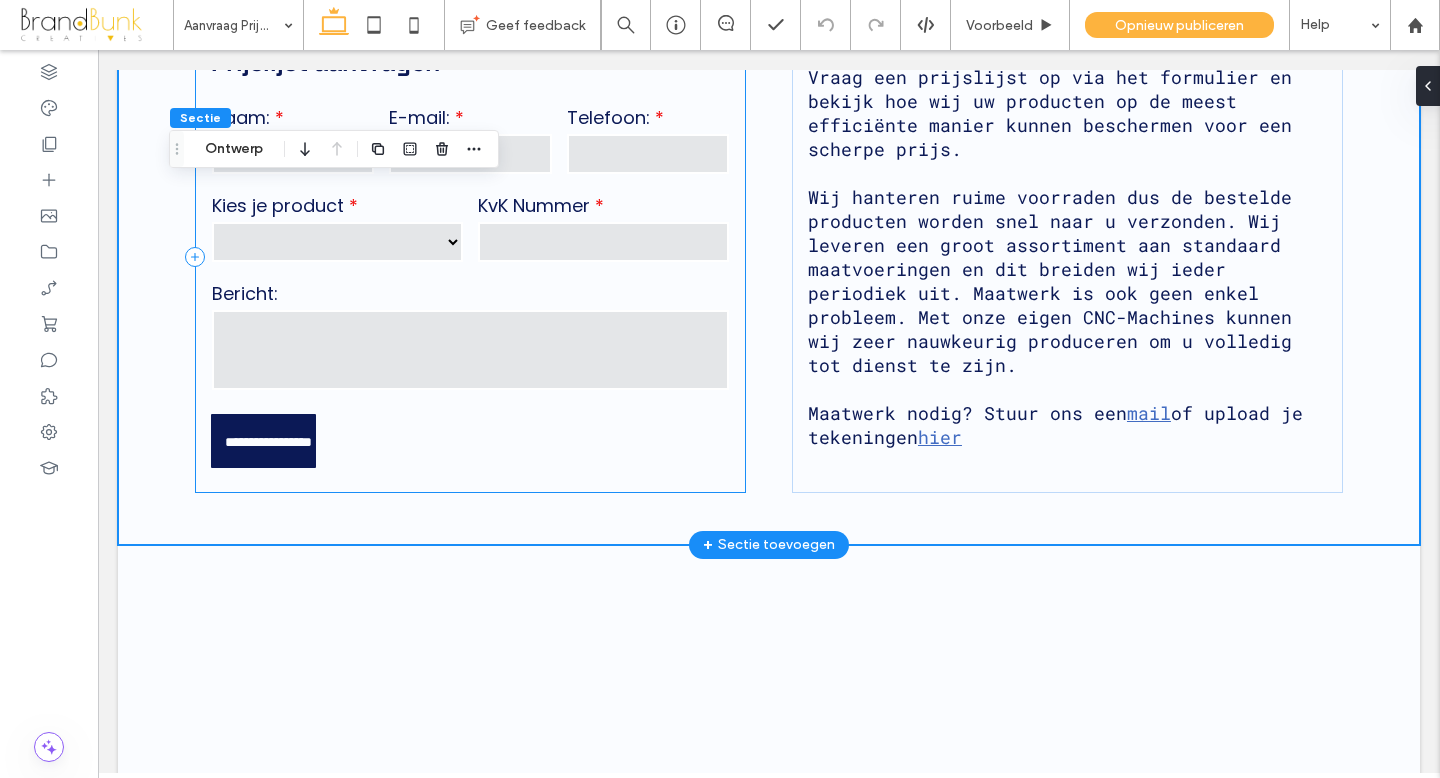 scroll, scrollTop: 0, scrollLeft: 0, axis: both 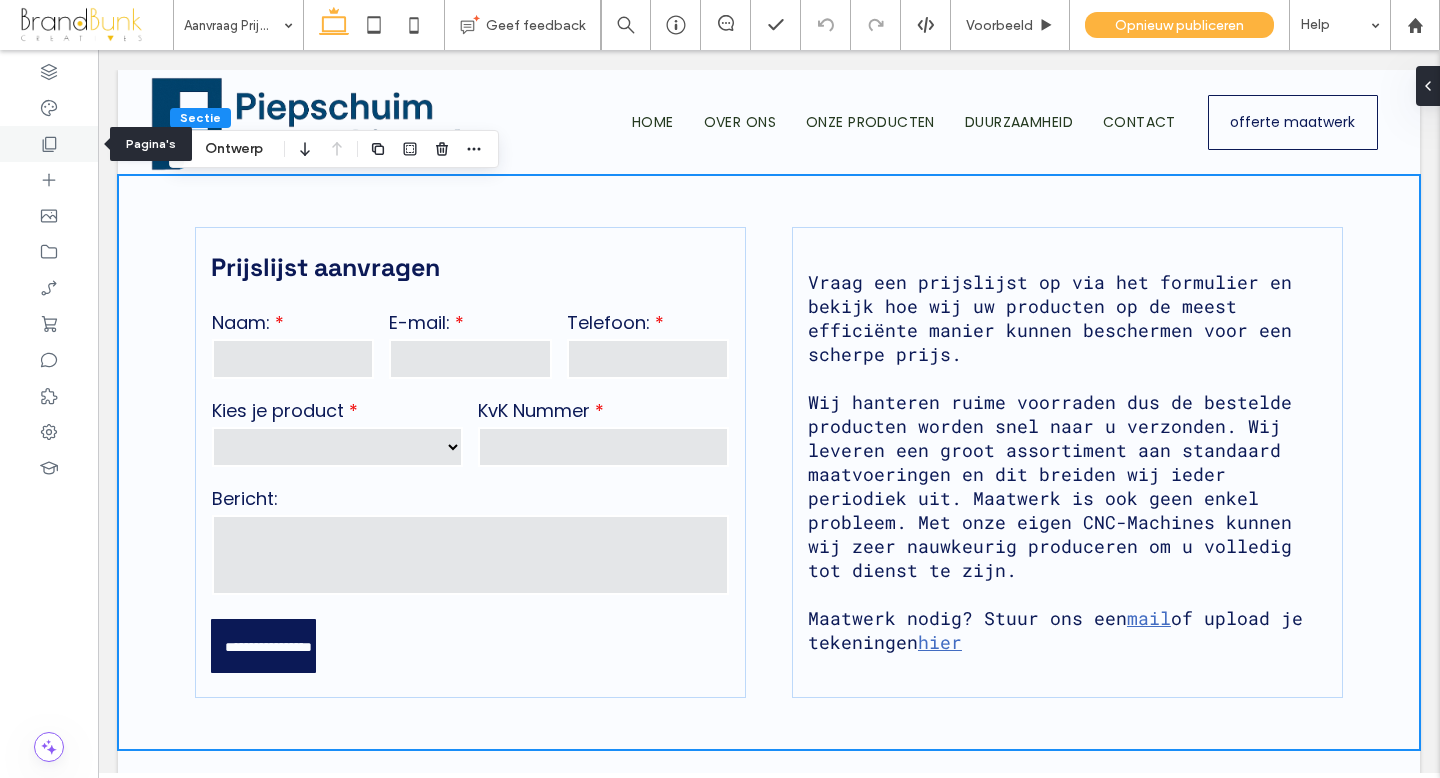 click 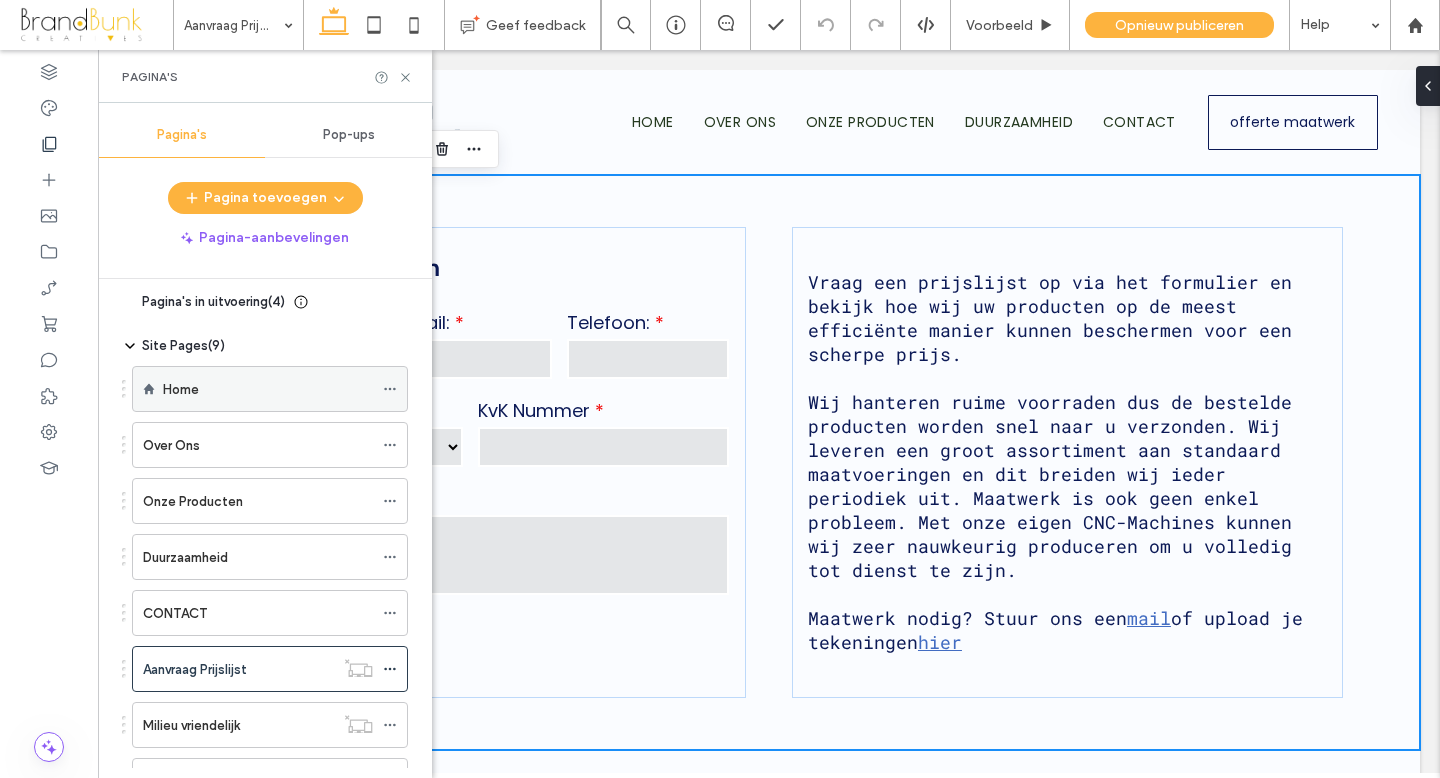 click on "Home" at bounding box center [181, 389] 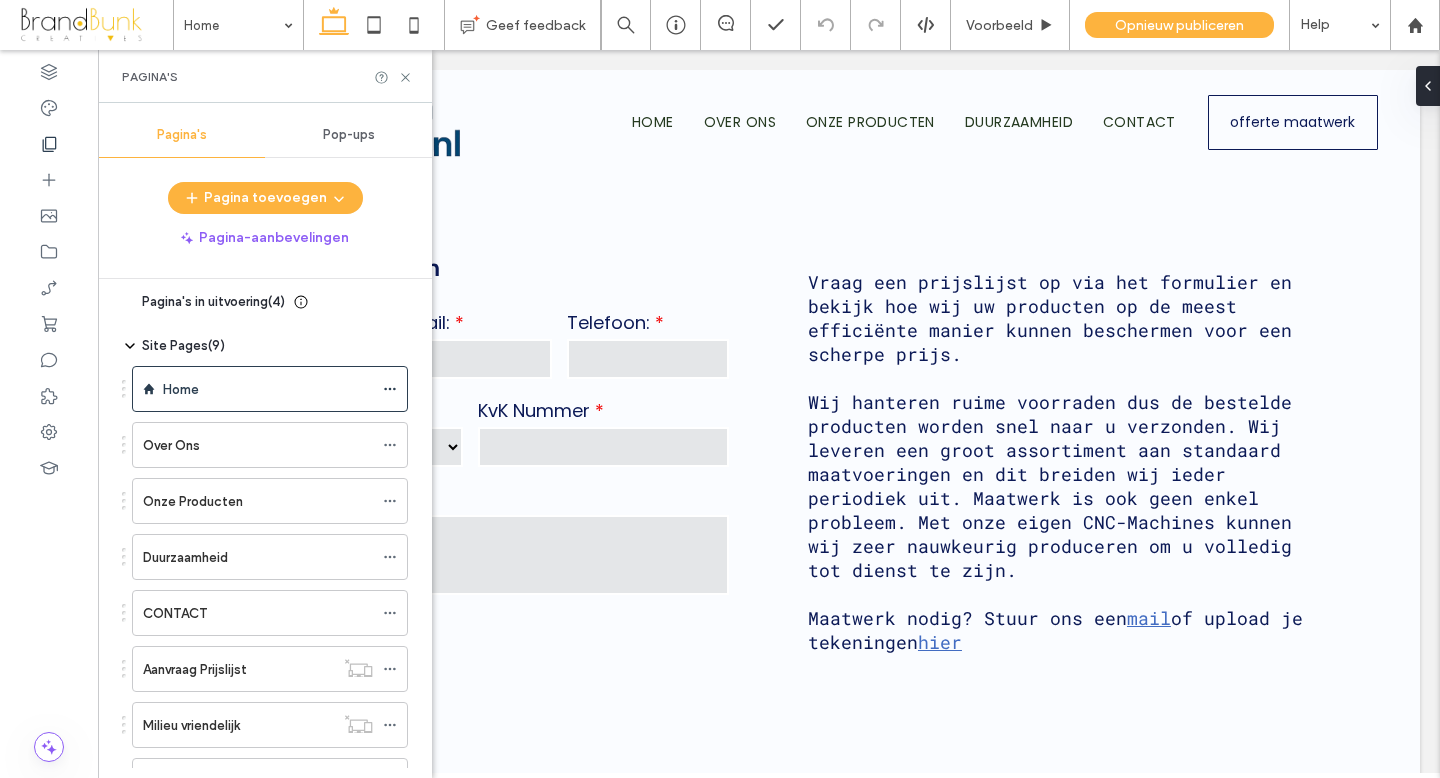 scroll, scrollTop: 12, scrollLeft: 0, axis: vertical 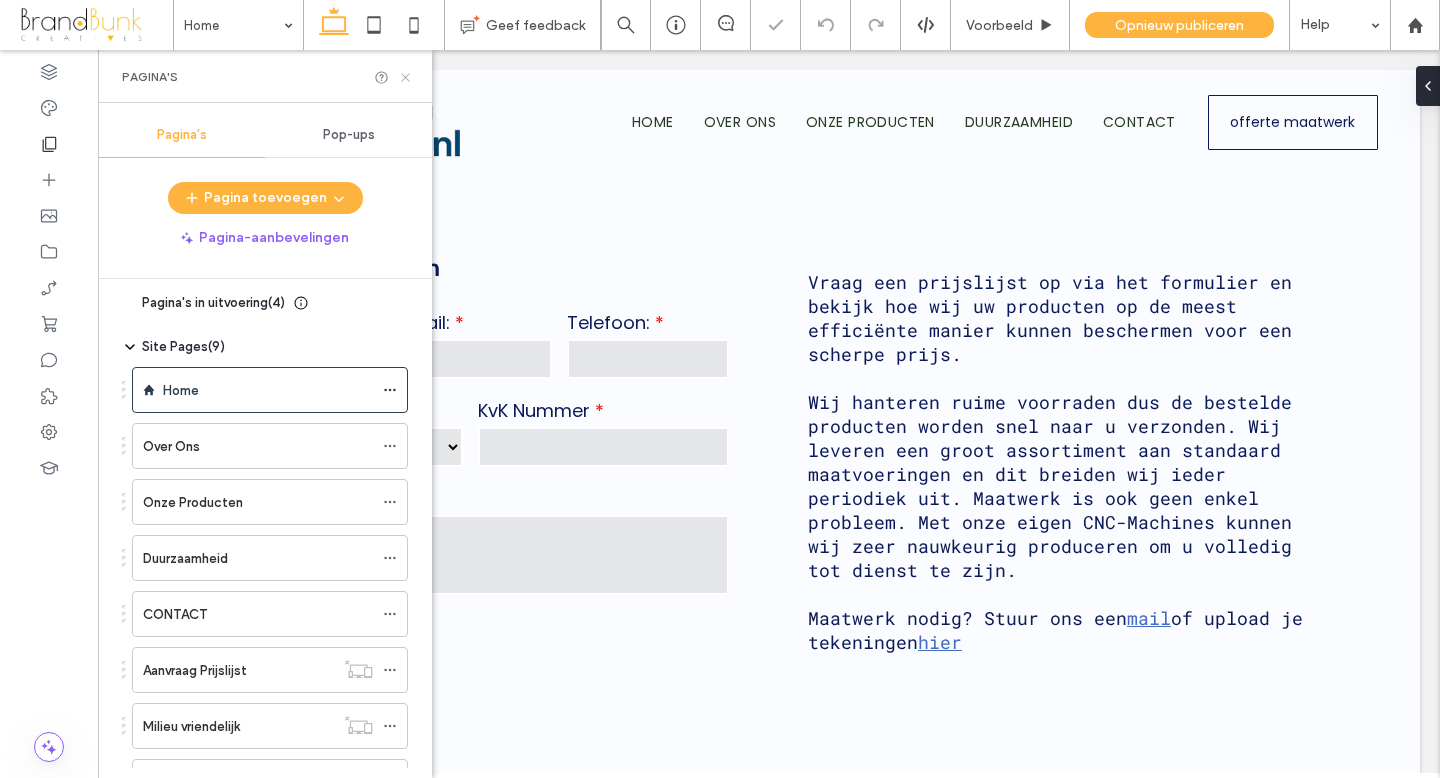 click 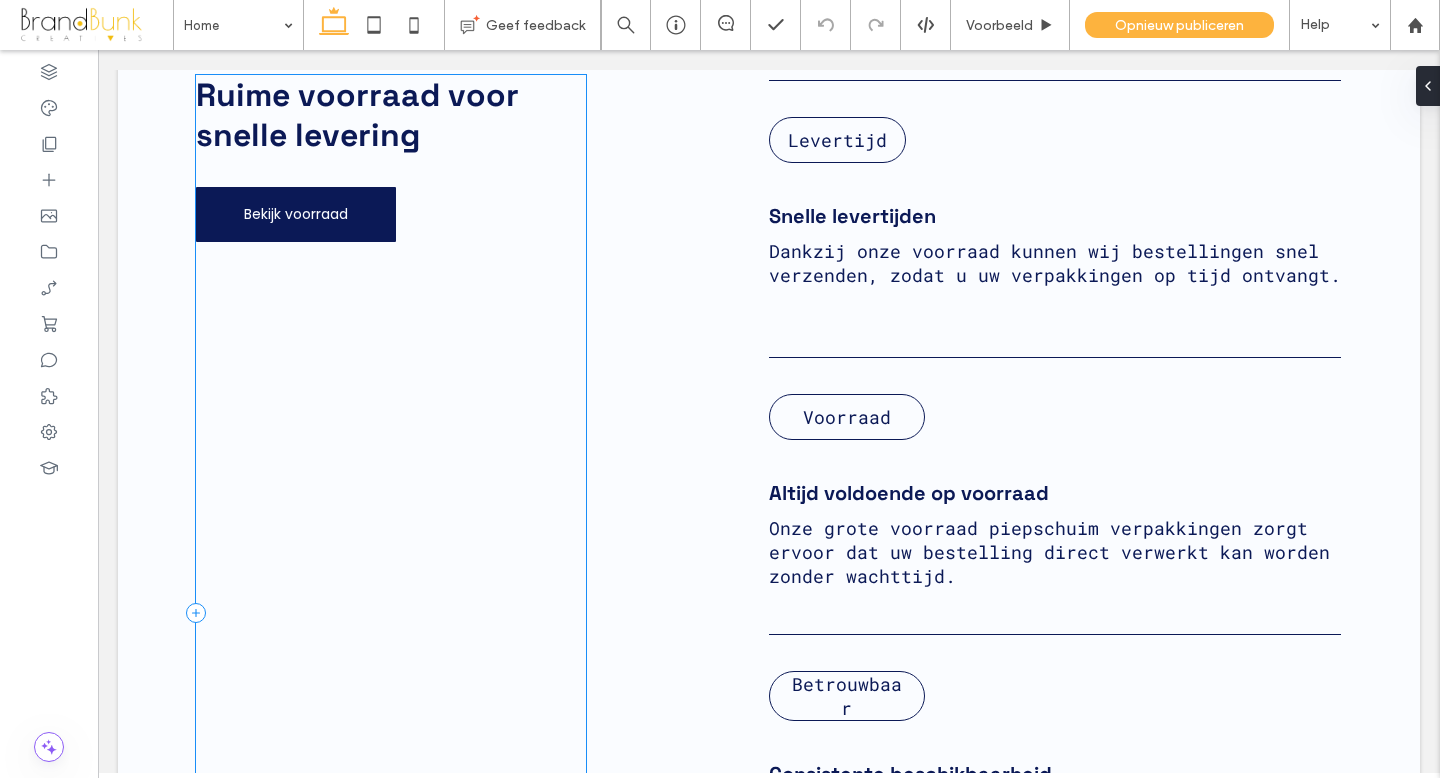 scroll, scrollTop: 1823, scrollLeft: 0, axis: vertical 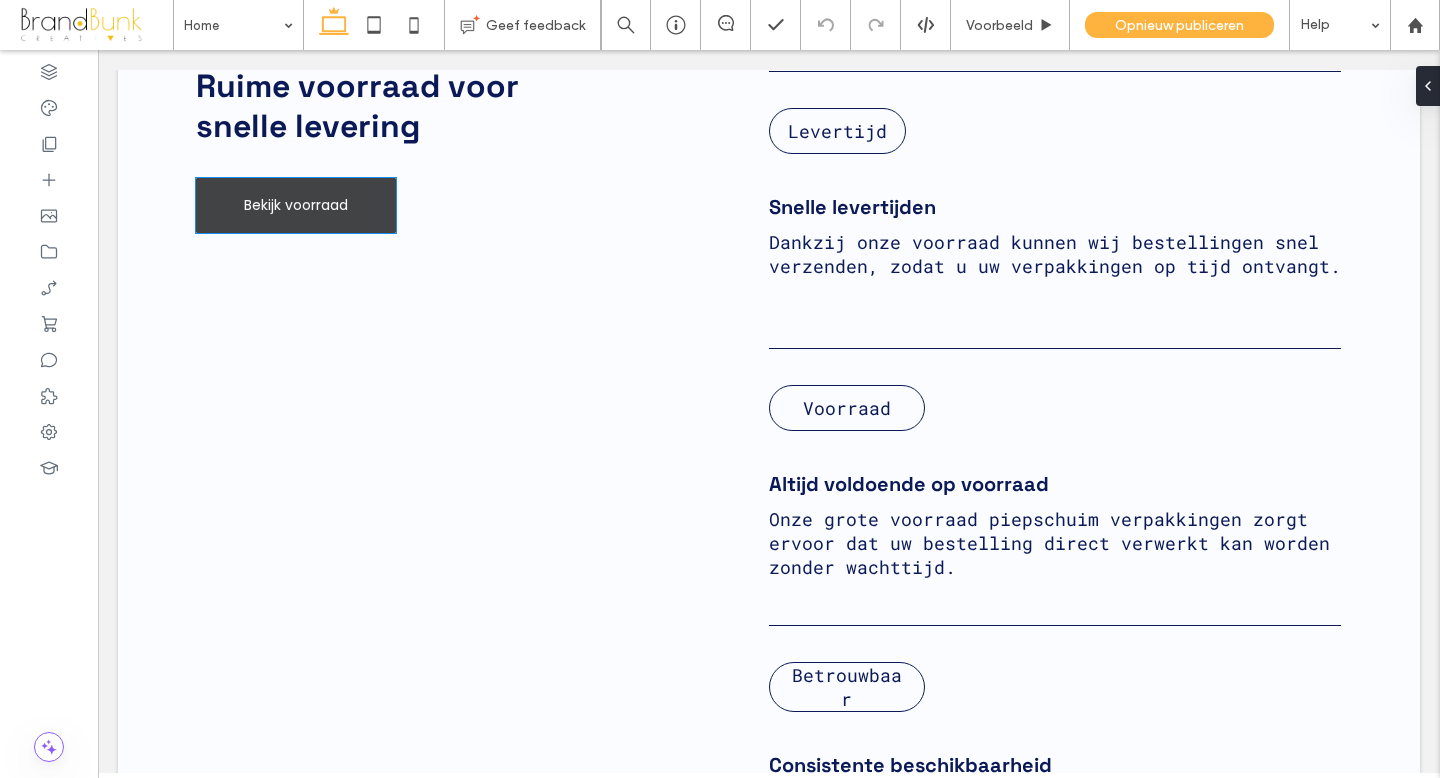 click on "Bekijk voorraad" at bounding box center [296, 205] 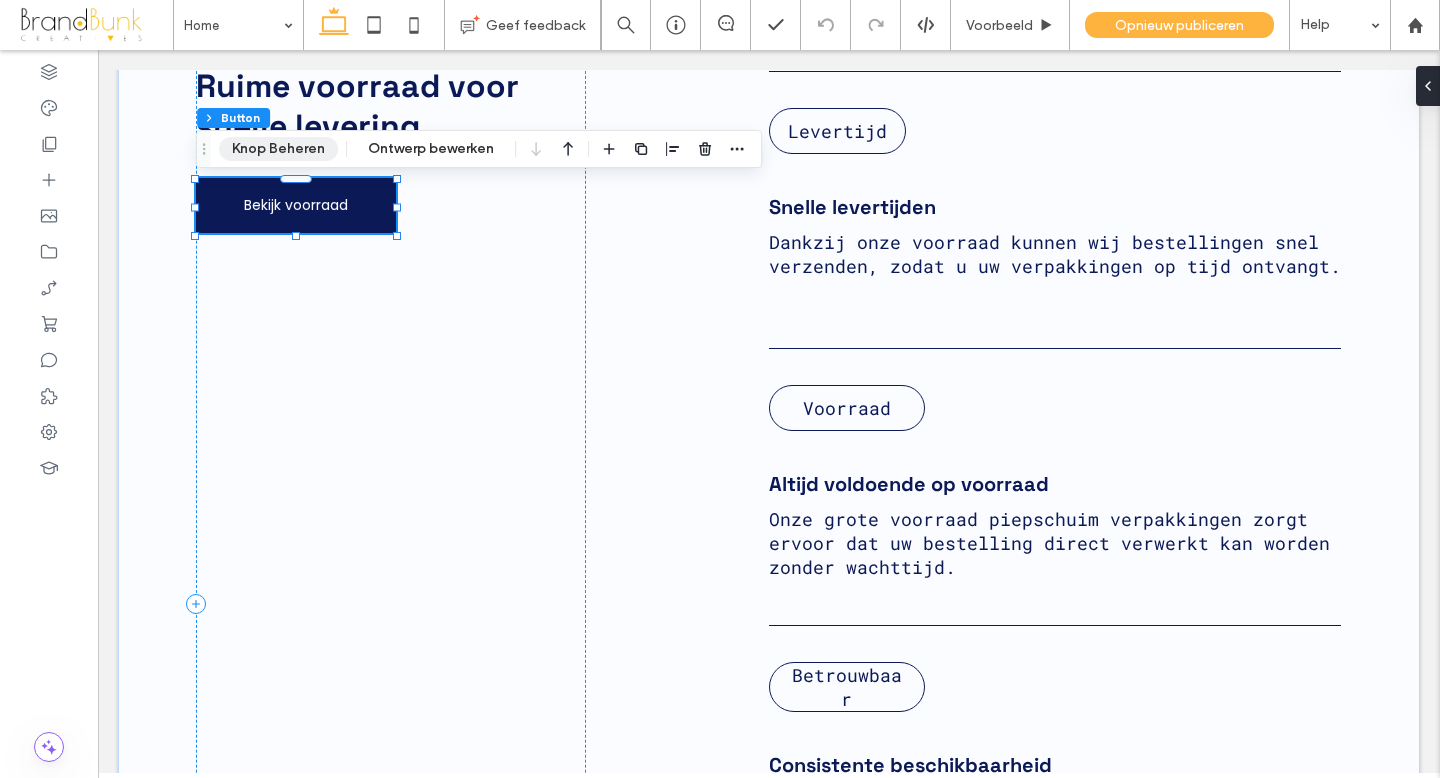 click on "Knop Beheren" at bounding box center (278, 149) 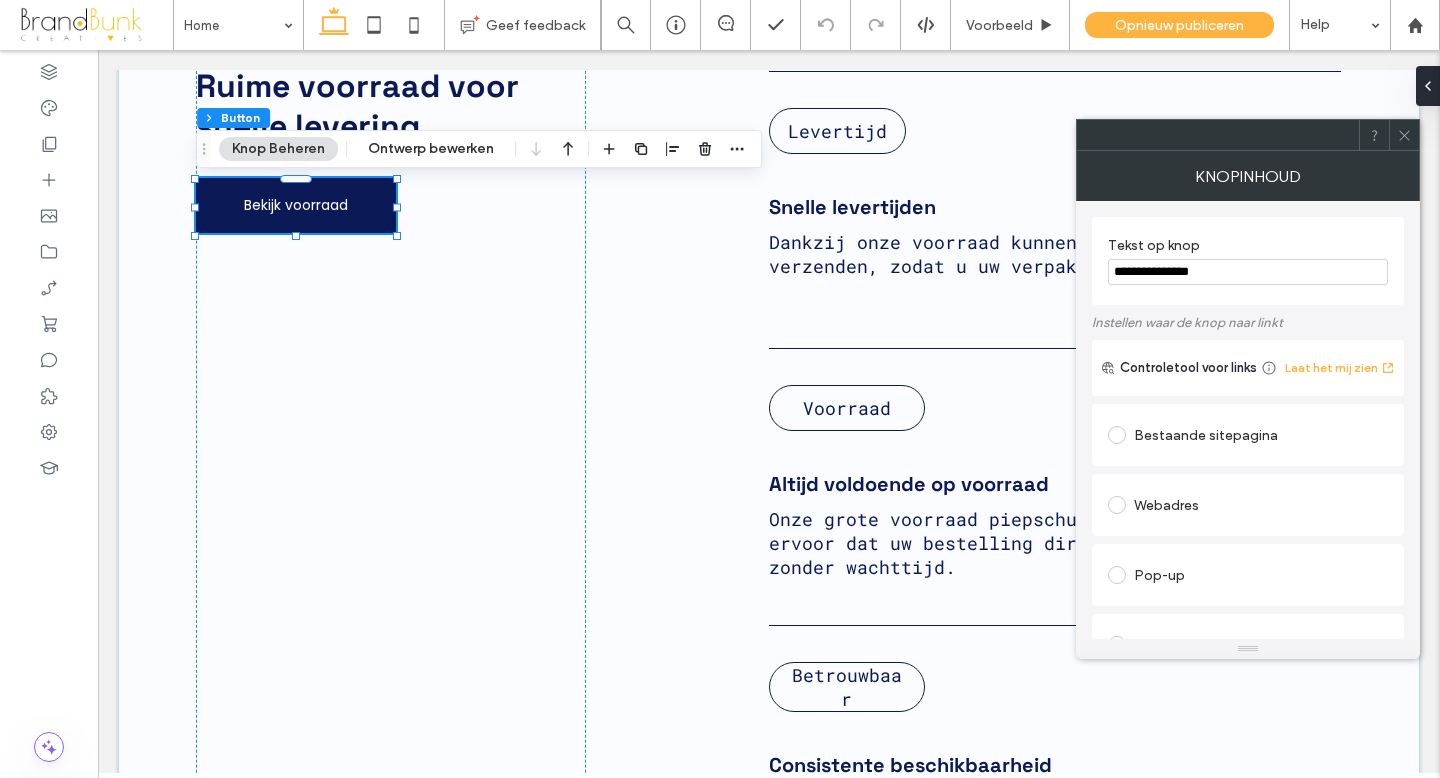 drag, startPoint x: 1215, startPoint y: 273, endPoint x: 1091, endPoint y: 271, distance: 124.01613 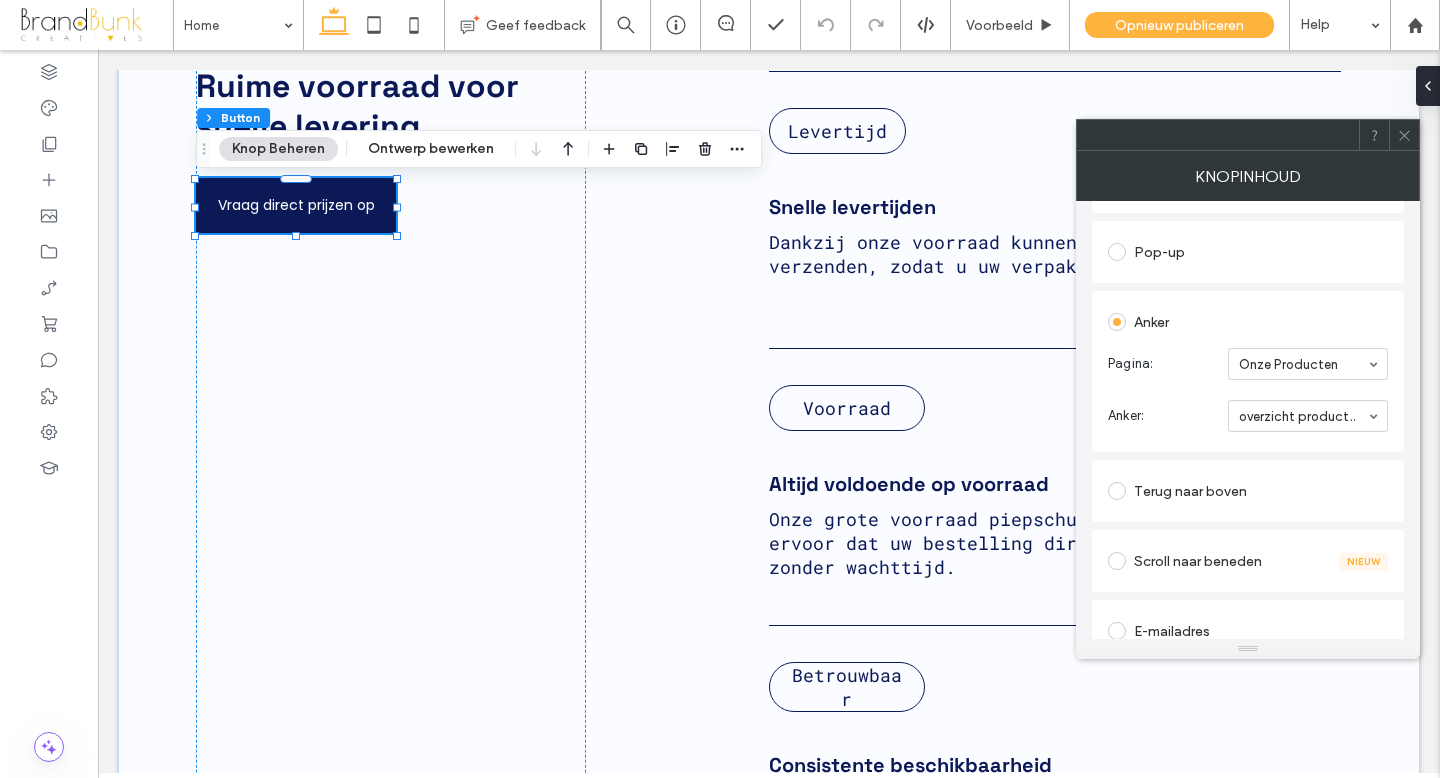 scroll, scrollTop: 345, scrollLeft: 0, axis: vertical 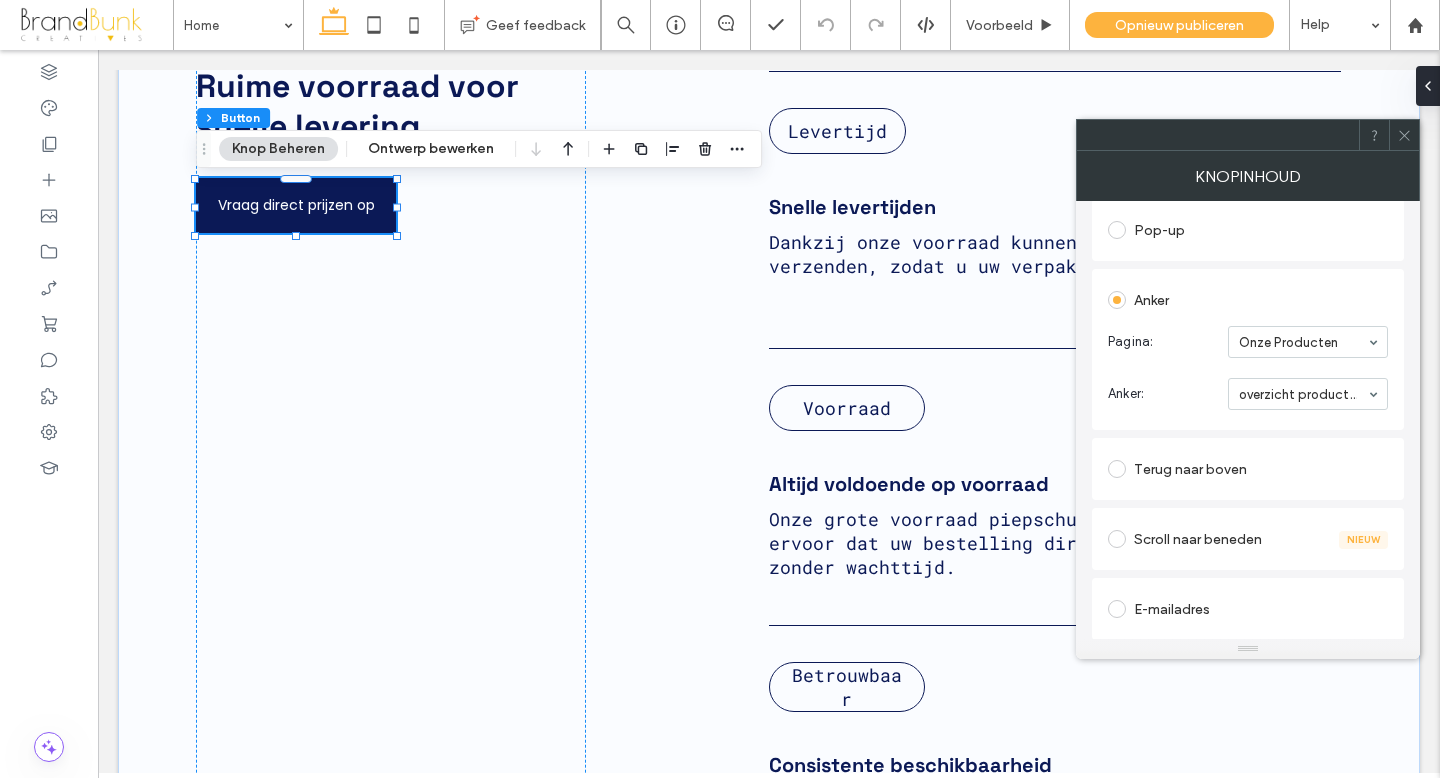 type on "**********" 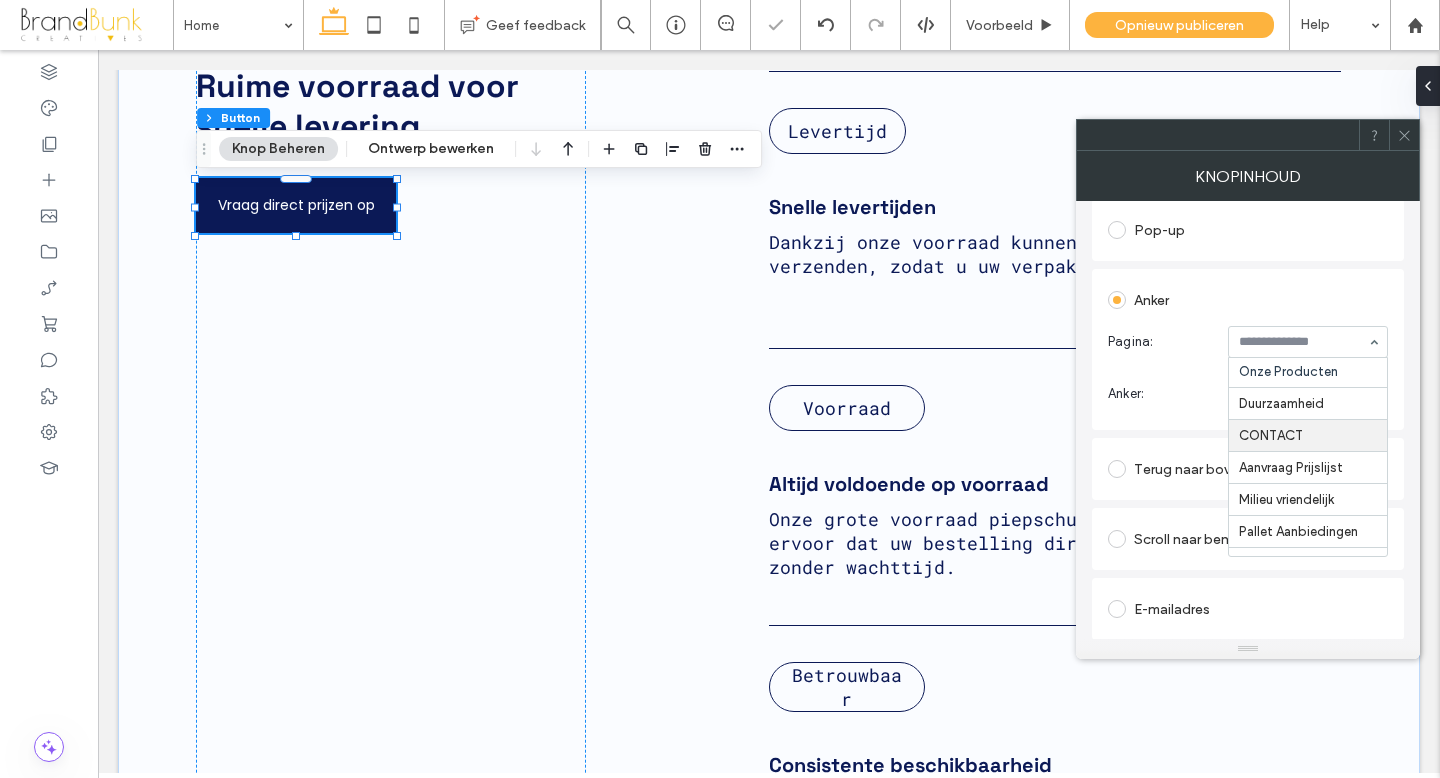 scroll, scrollTop: 98, scrollLeft: 0, axis: vertical 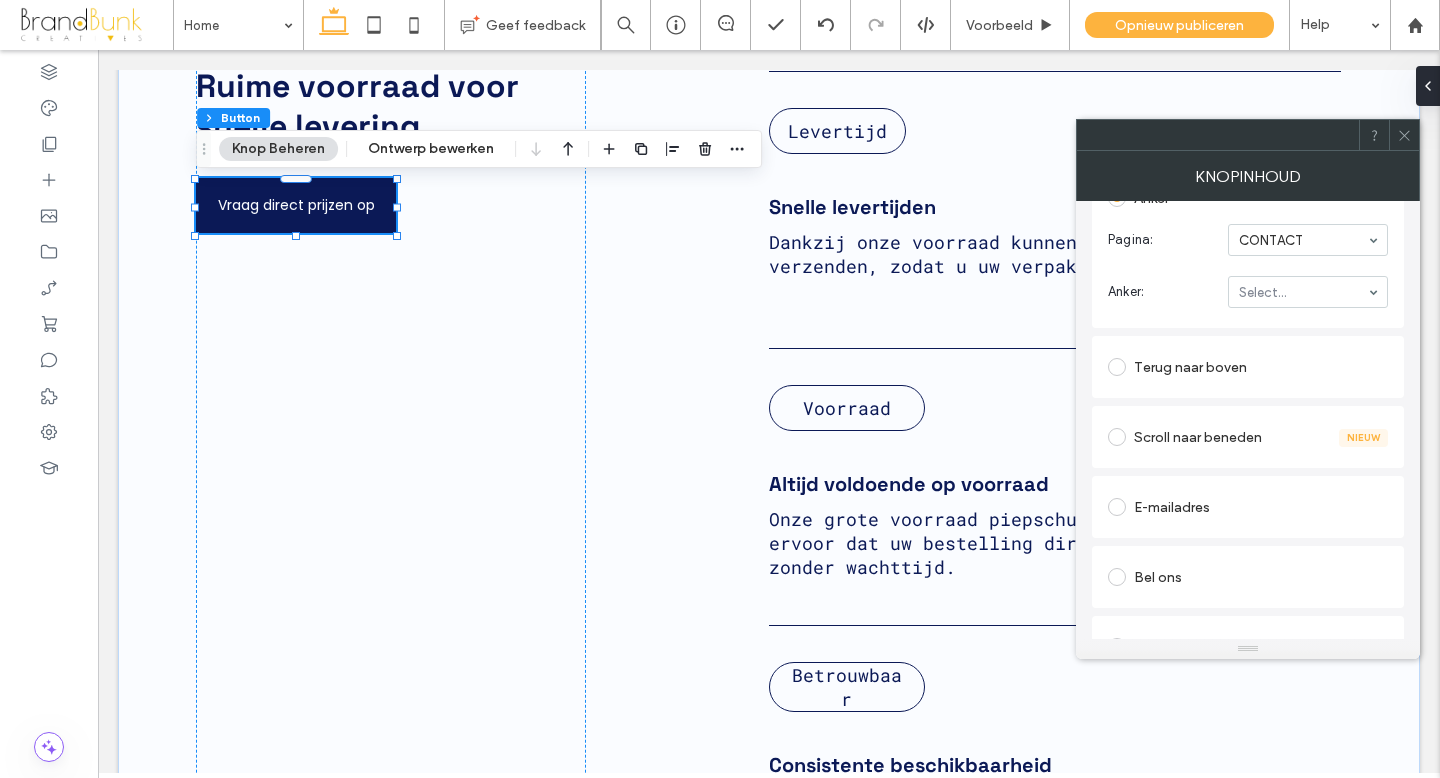 click on "Select..." at bounding box center [1308, 292] 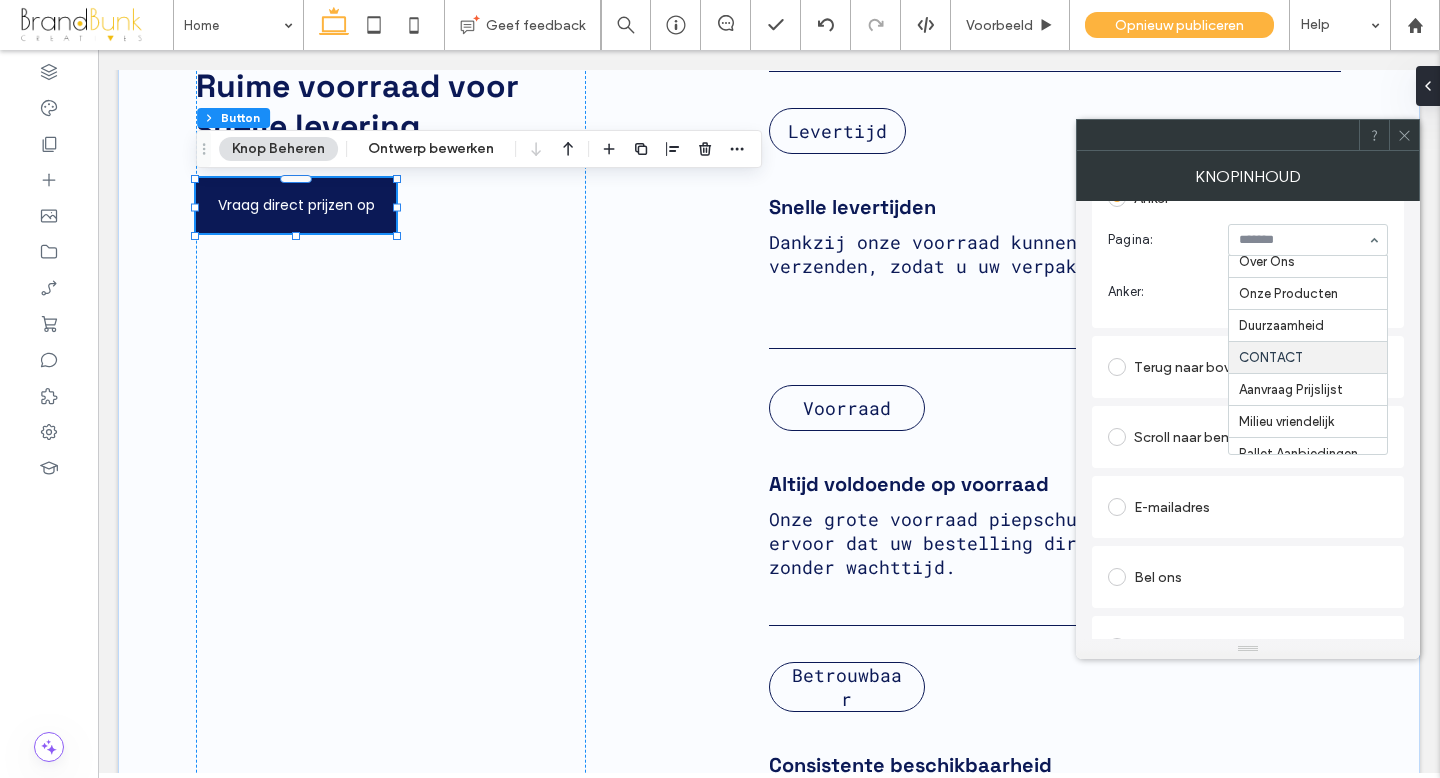 scroll, scrollTop: 0, scrollLeft: 0, axis: both 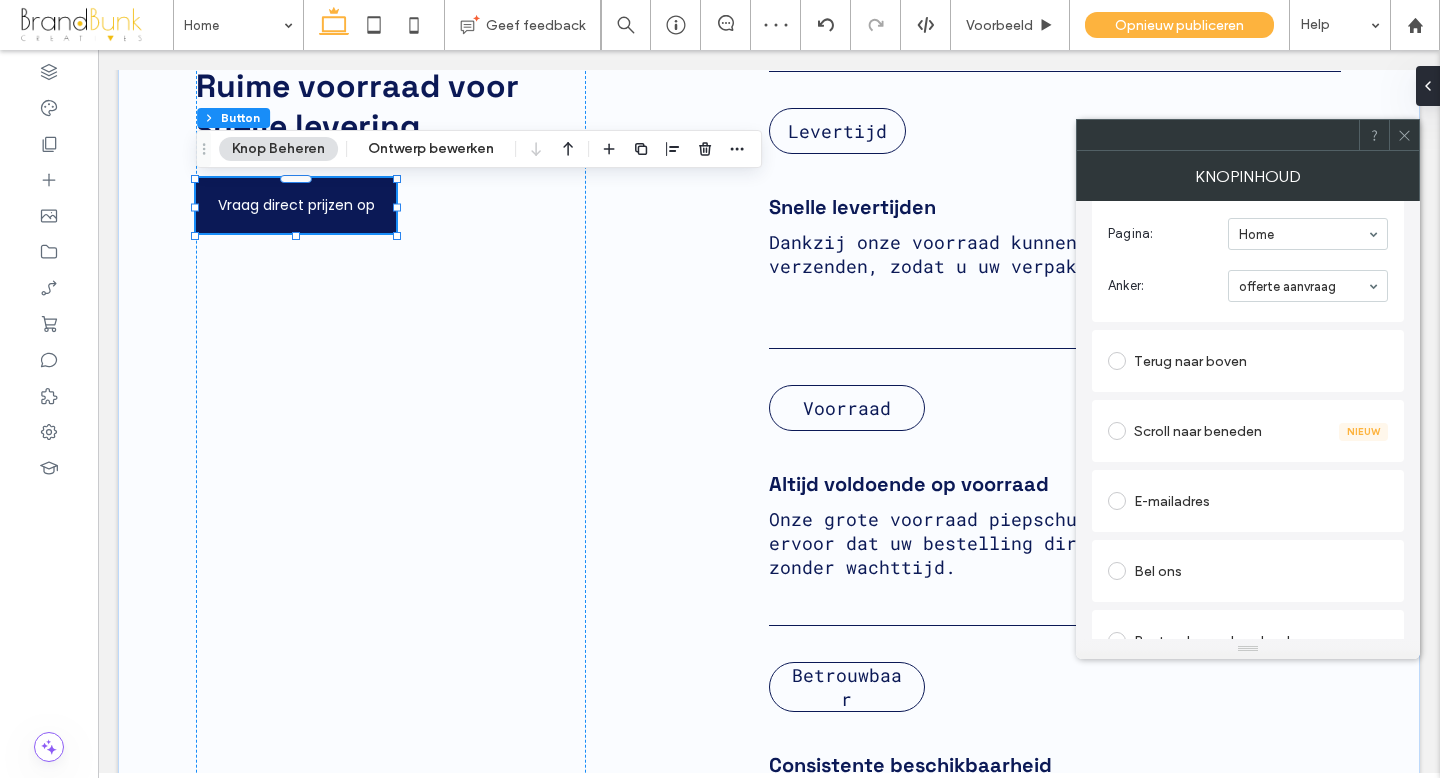click 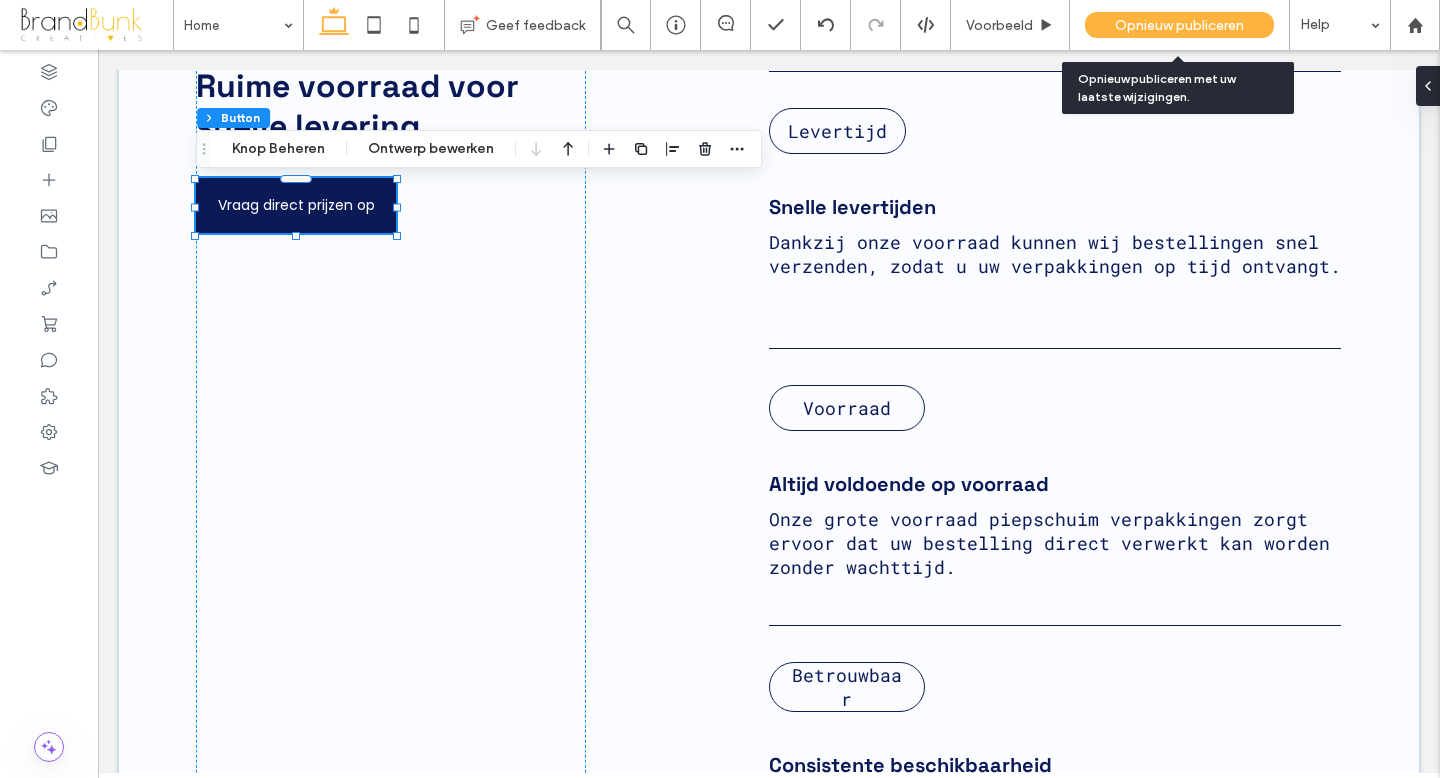 click on "Opnieuw publiceren" at bounding box center [1179, 25] 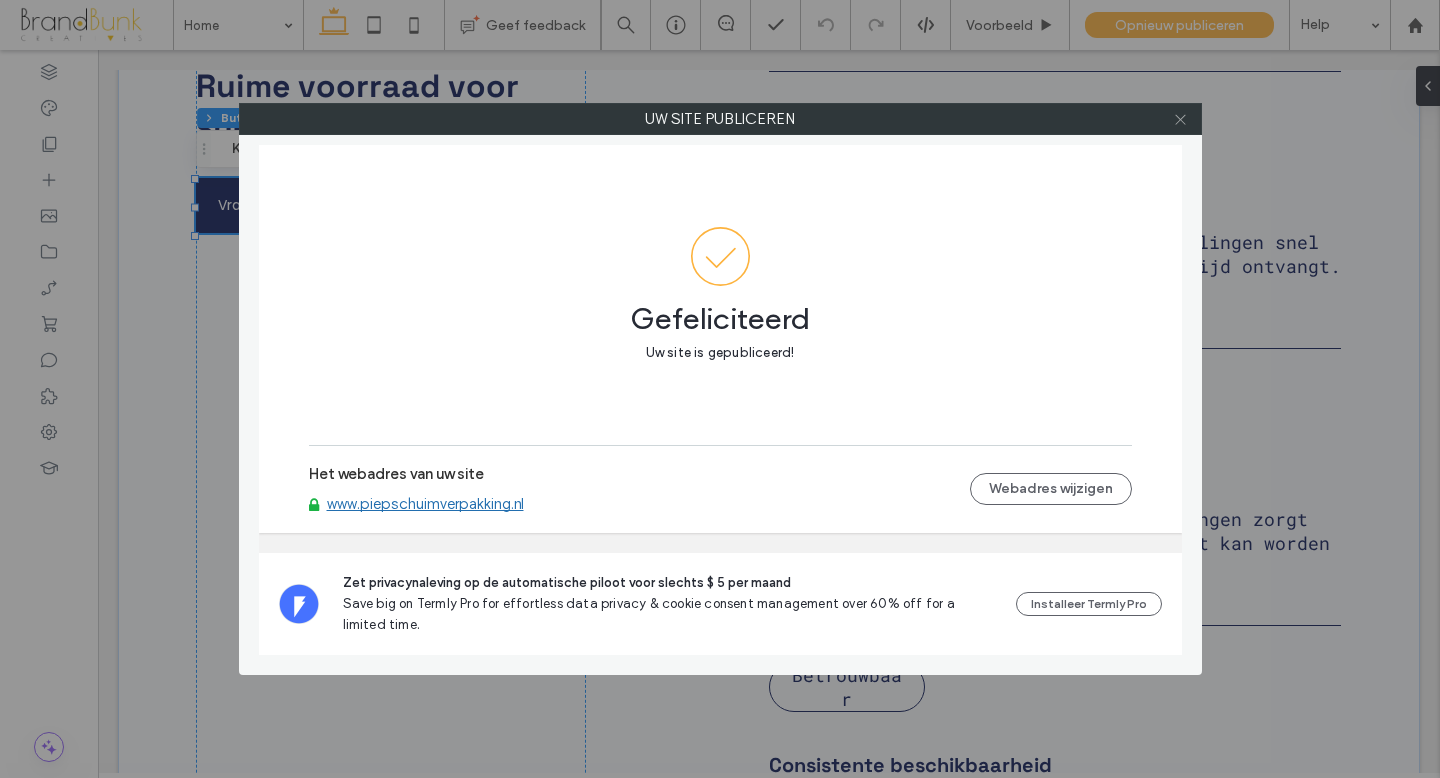 click 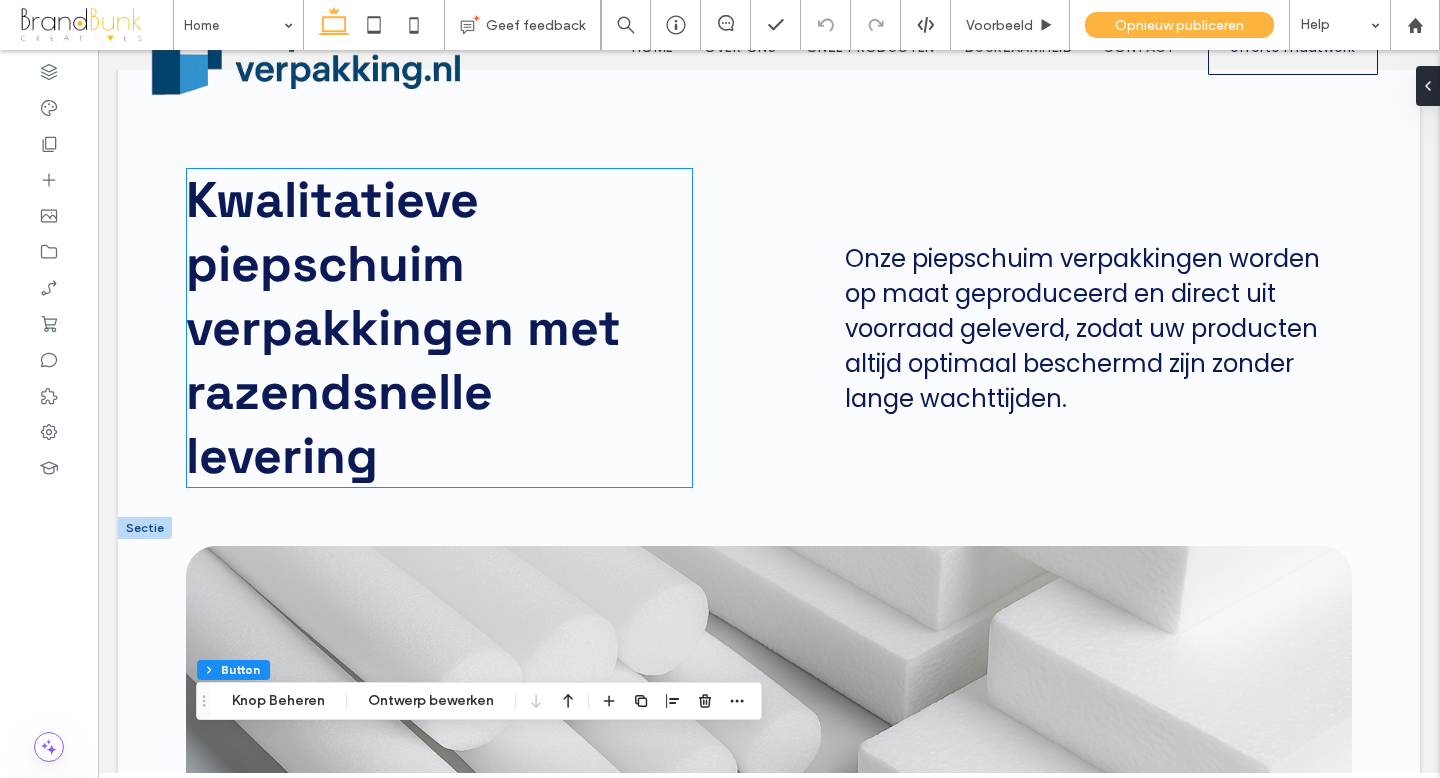 scroll, scrollTop: 0, scrollLeft: 0, axis: both 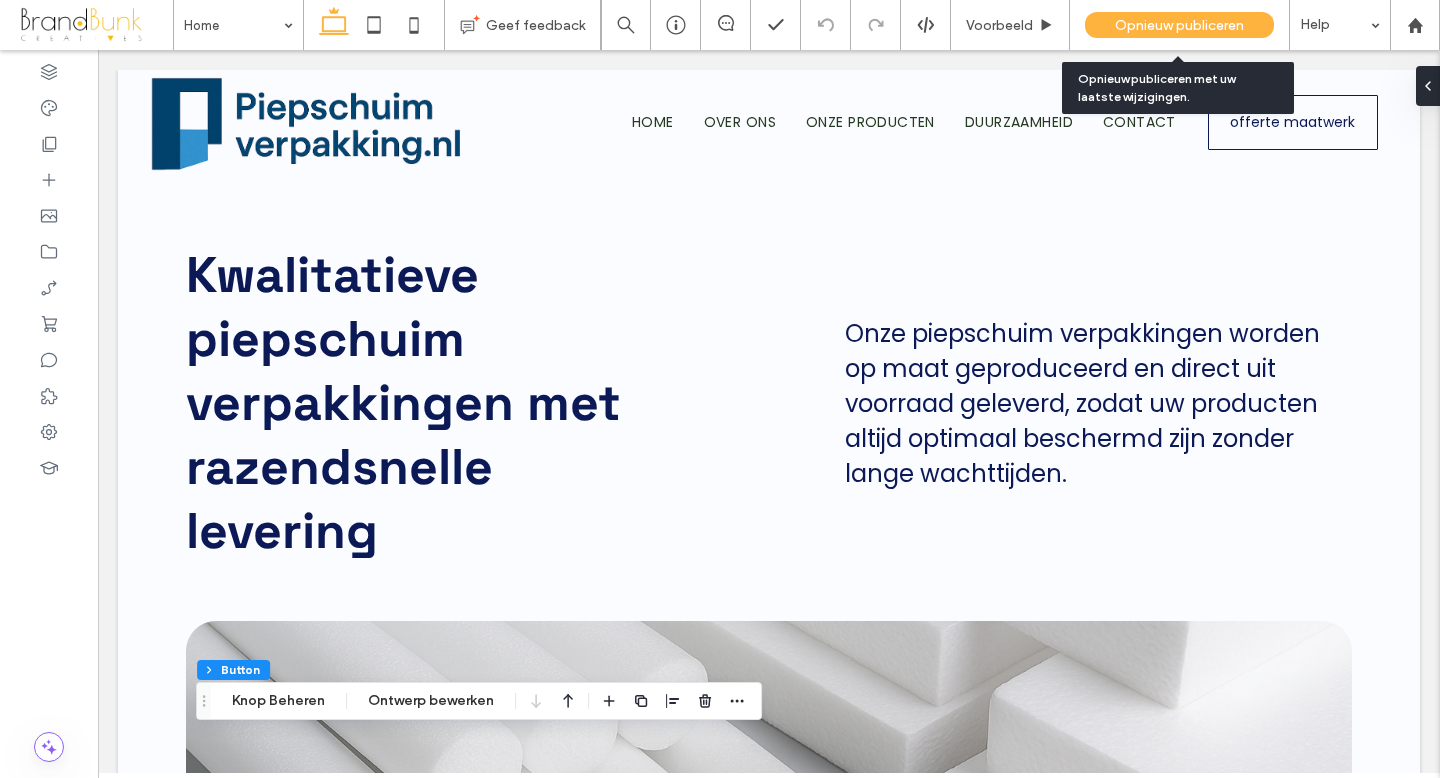 click on "Opnieuw publiceren" at bounding box center (1179, 25) 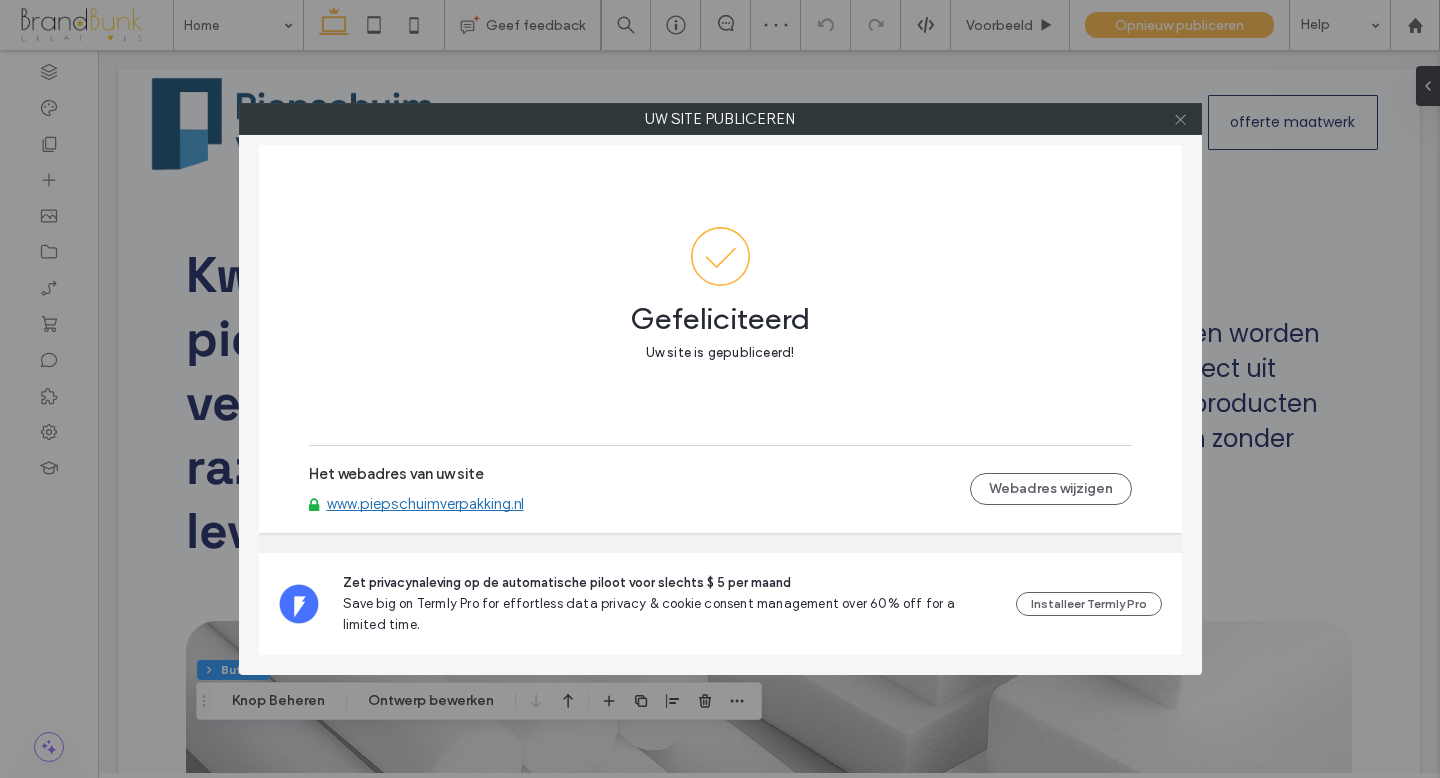 click 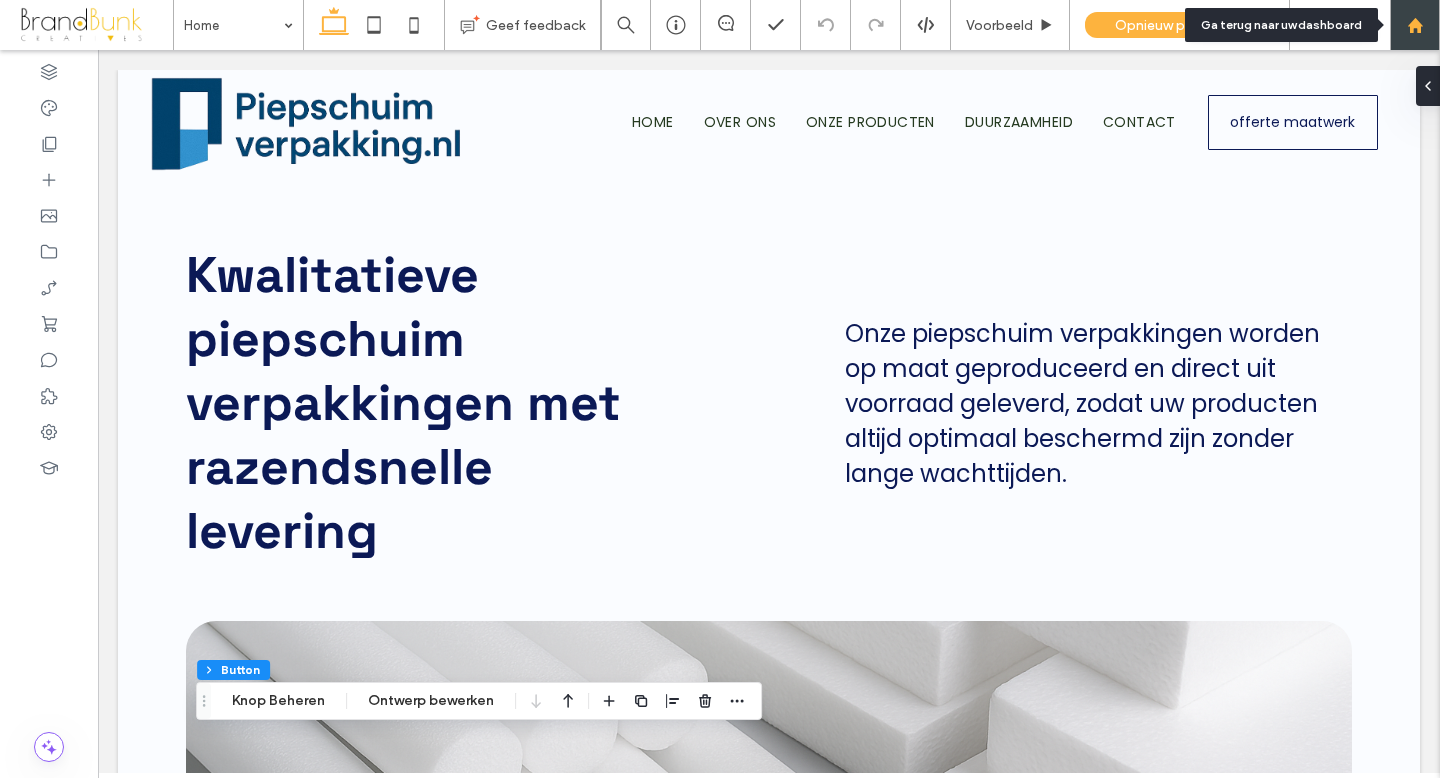 click 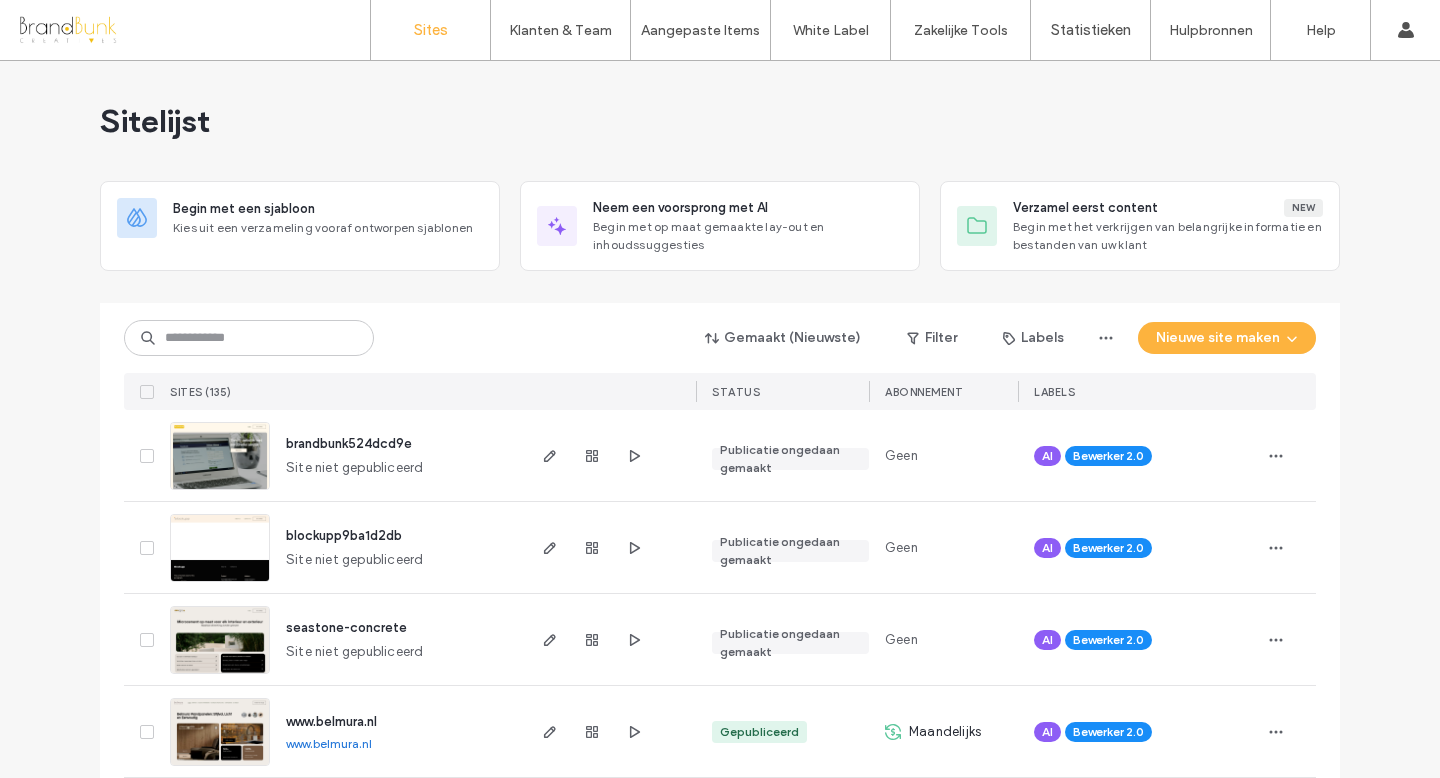 scroll, scrollTop: 0, scrollLeft: 0, axis: both 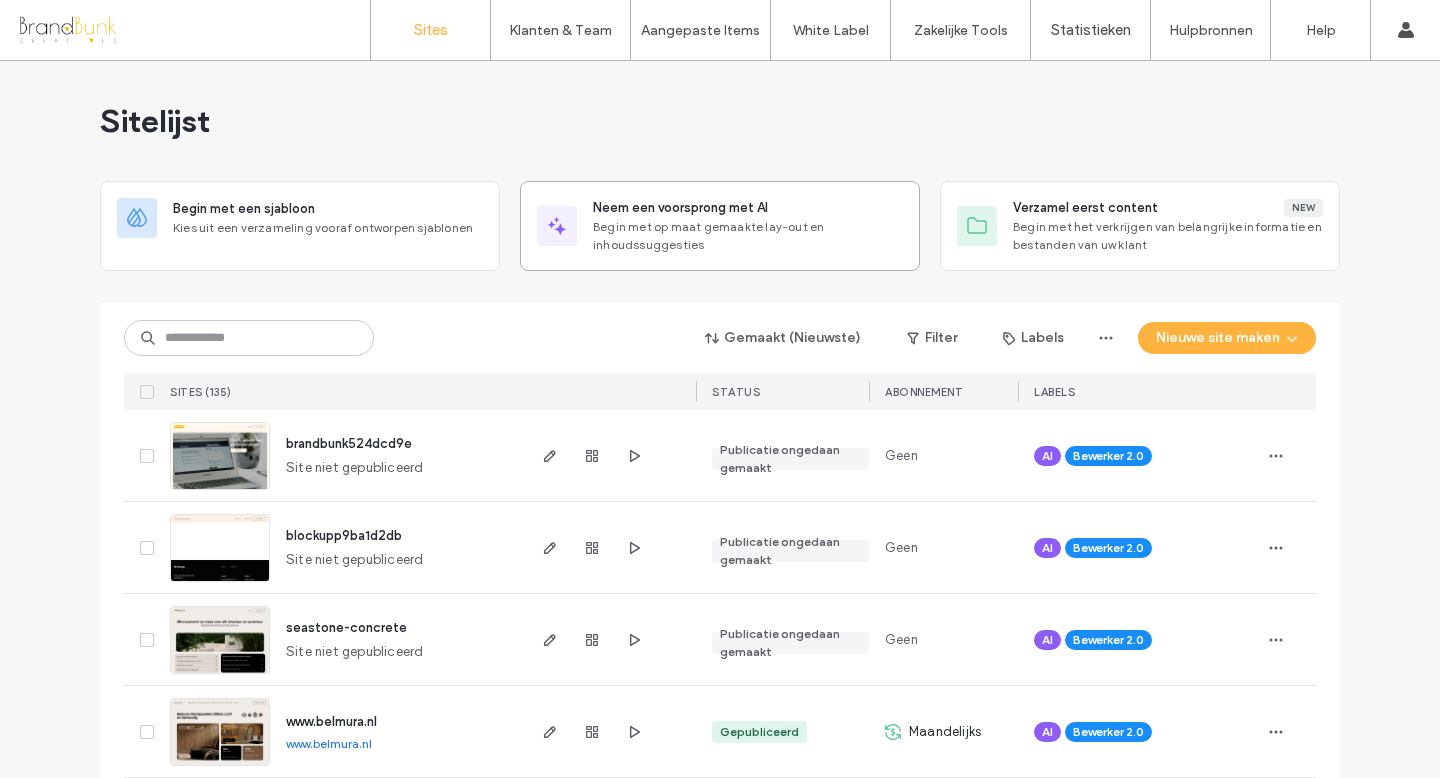click on "Neem een voorsprong met AI" at bounding box center (680, 208) 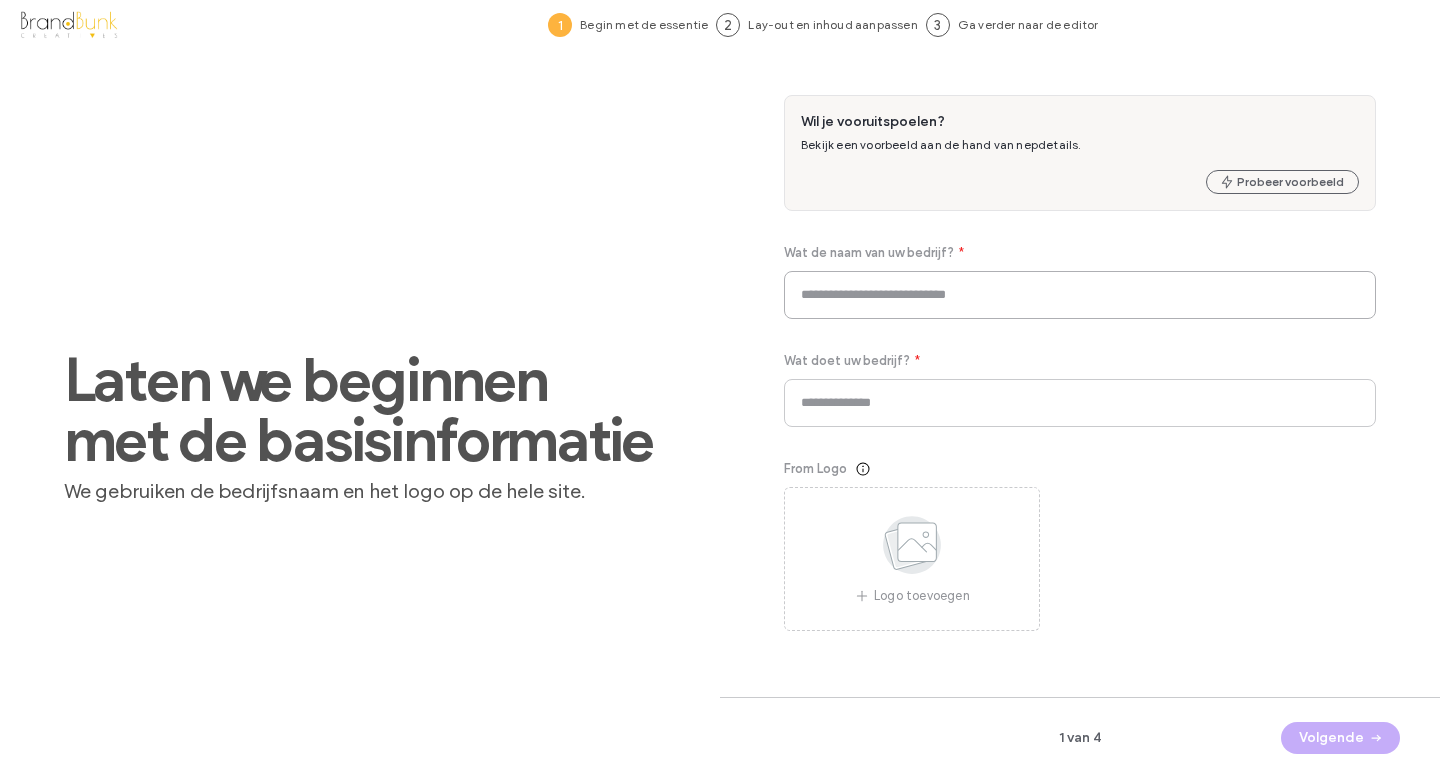 click at bounding box center (1080, 295) 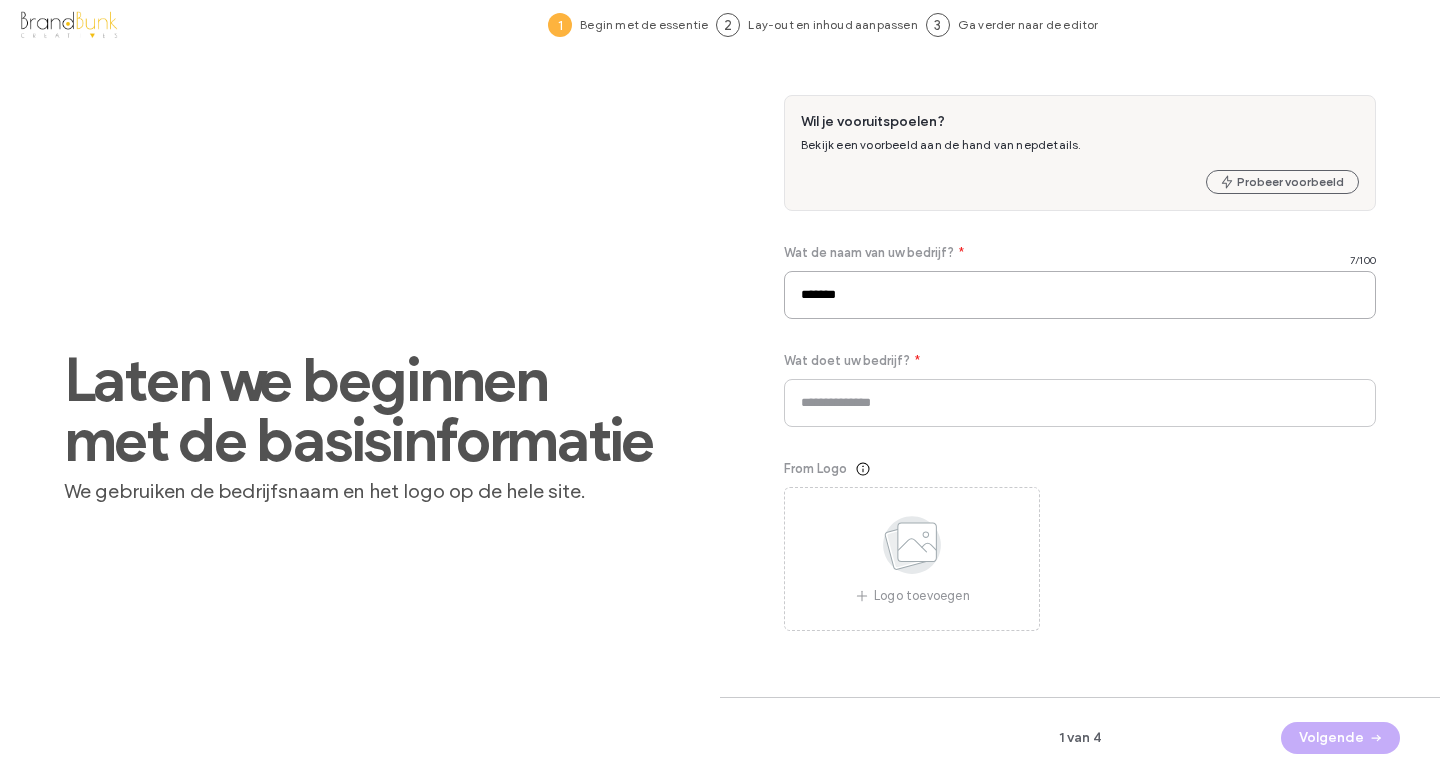 type on "*******" 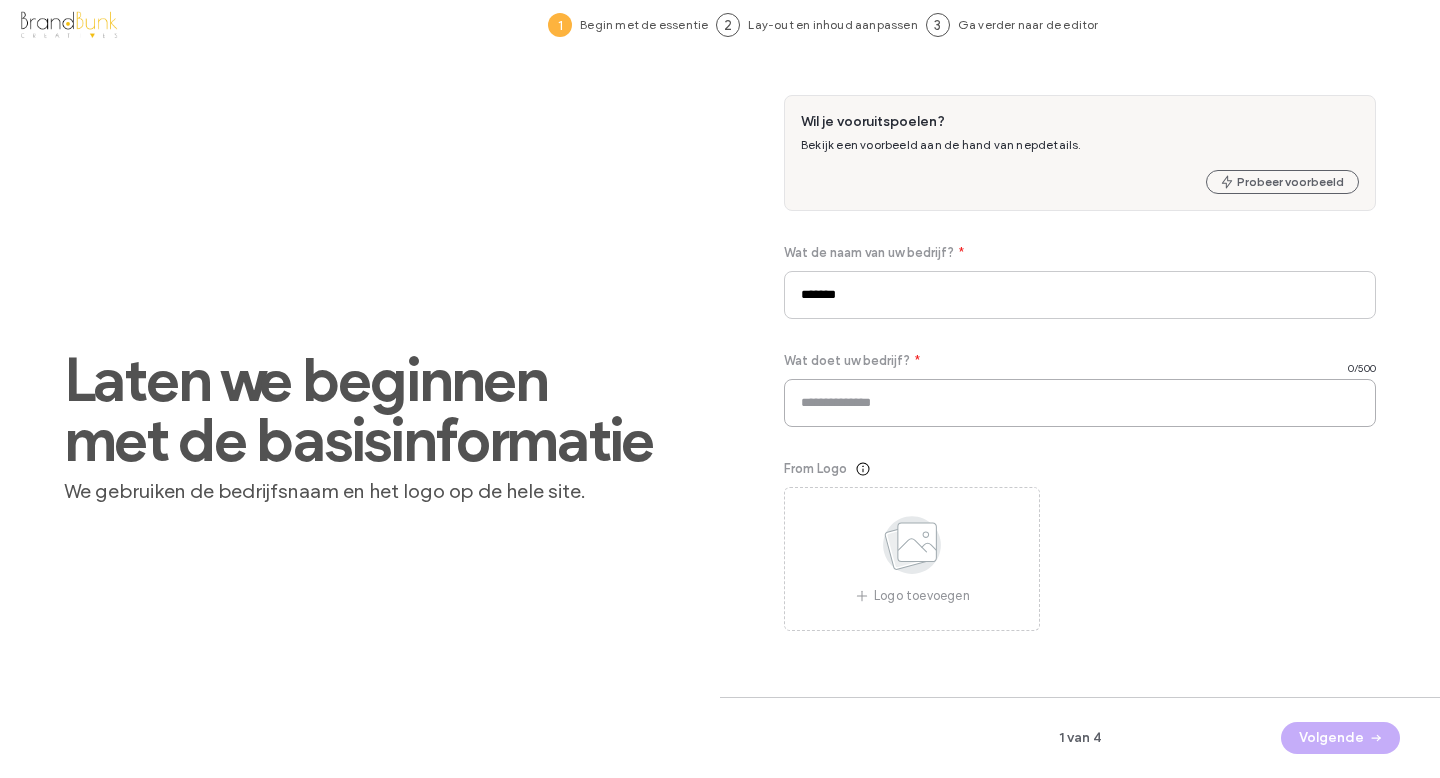 click at bounding box center [1080, 403] 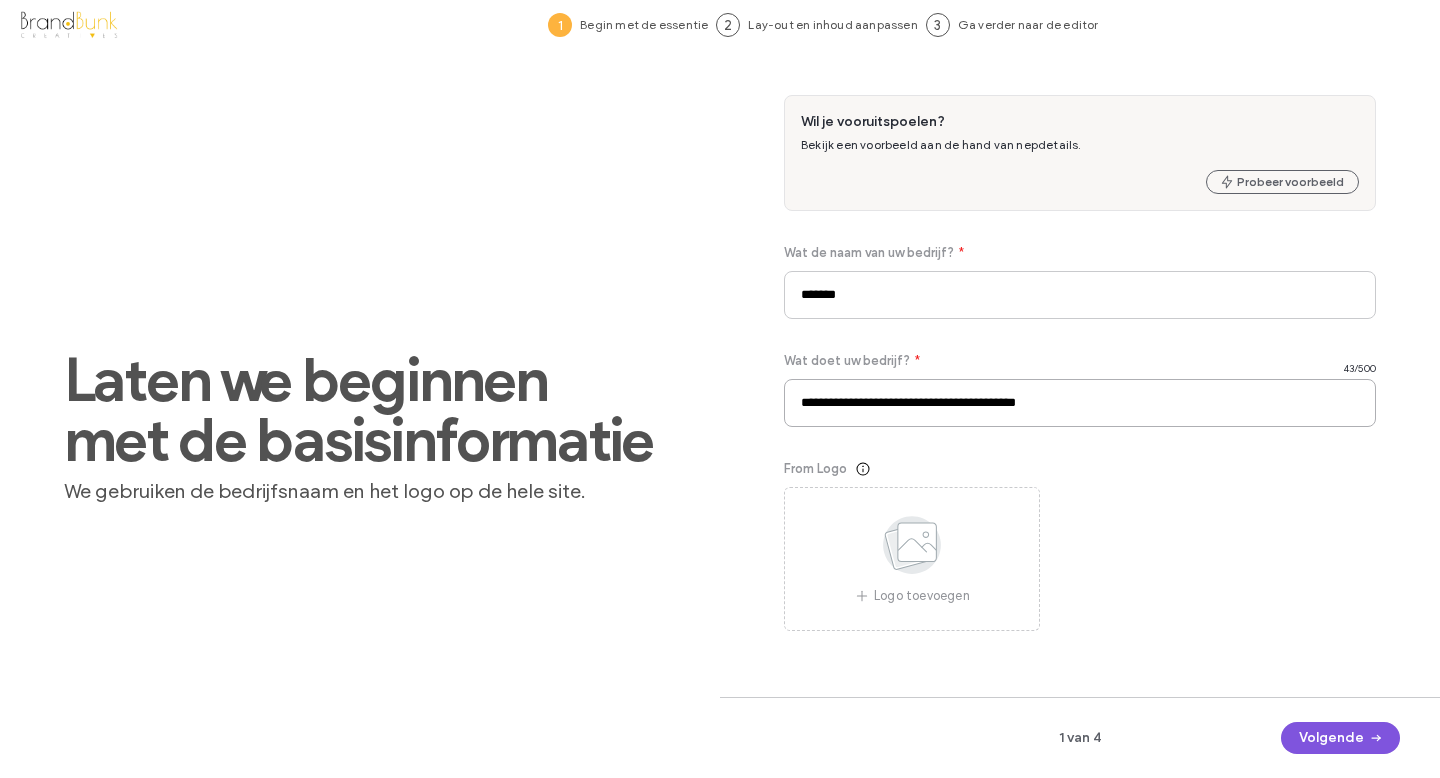 type on "**********" 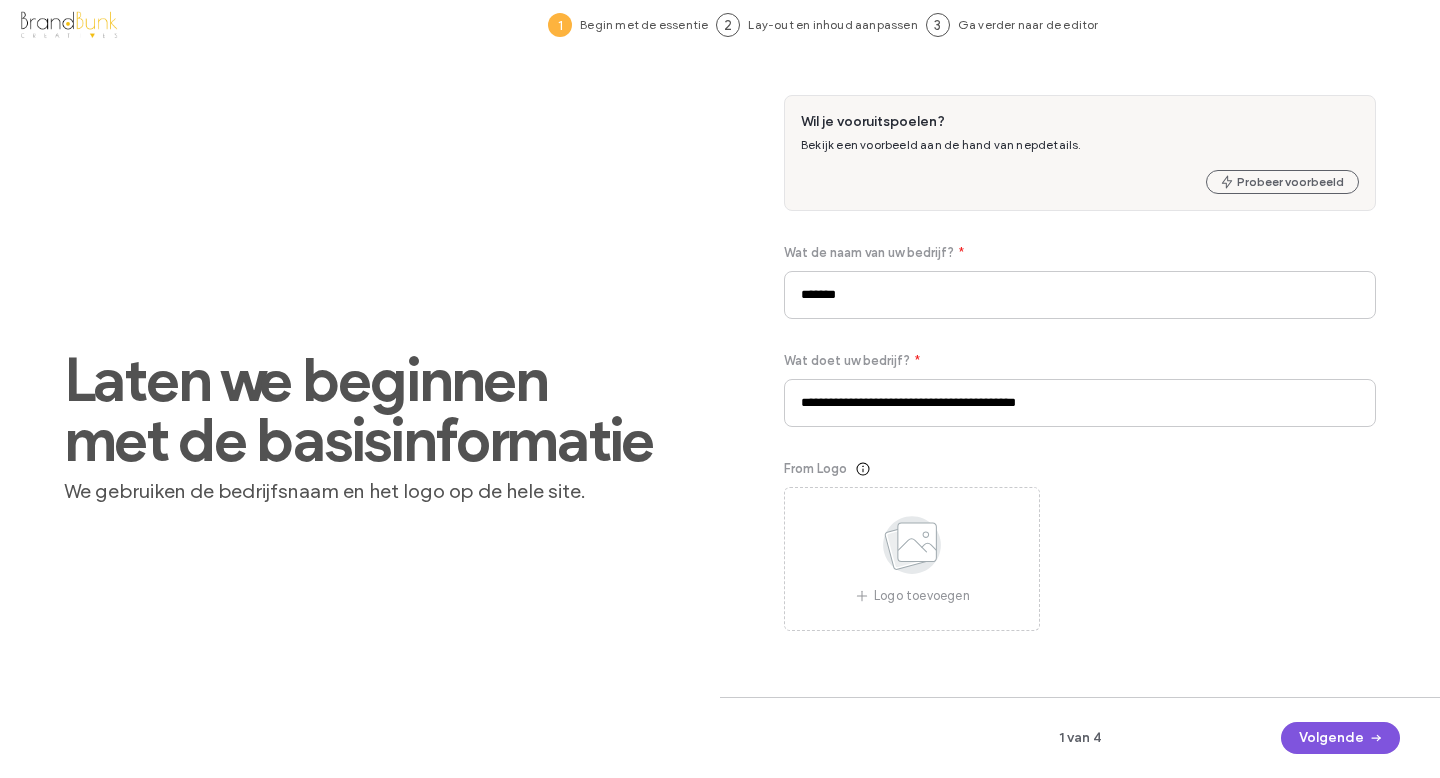 click on "Volgende" at bounding box center (1340, 738) 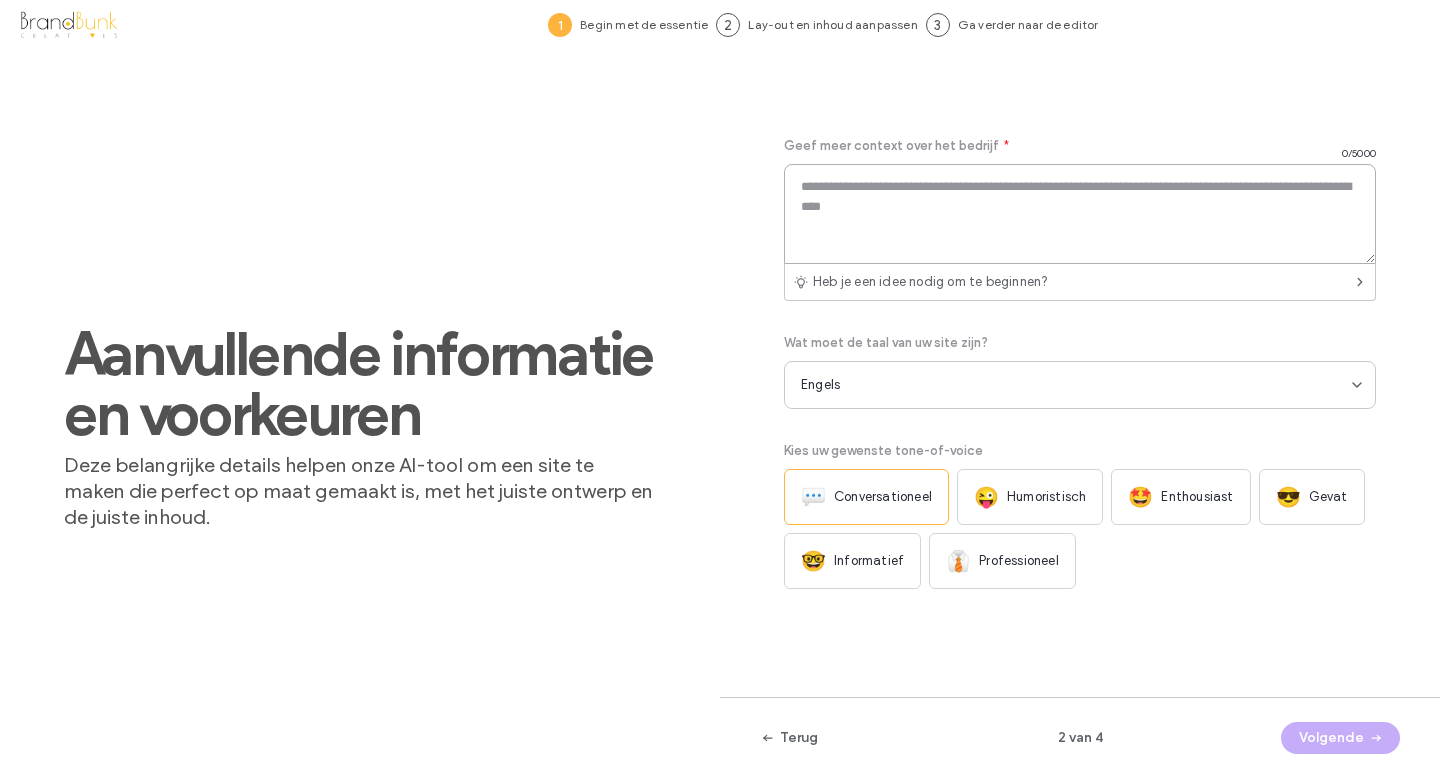 click at bounding box center [1080, 214] 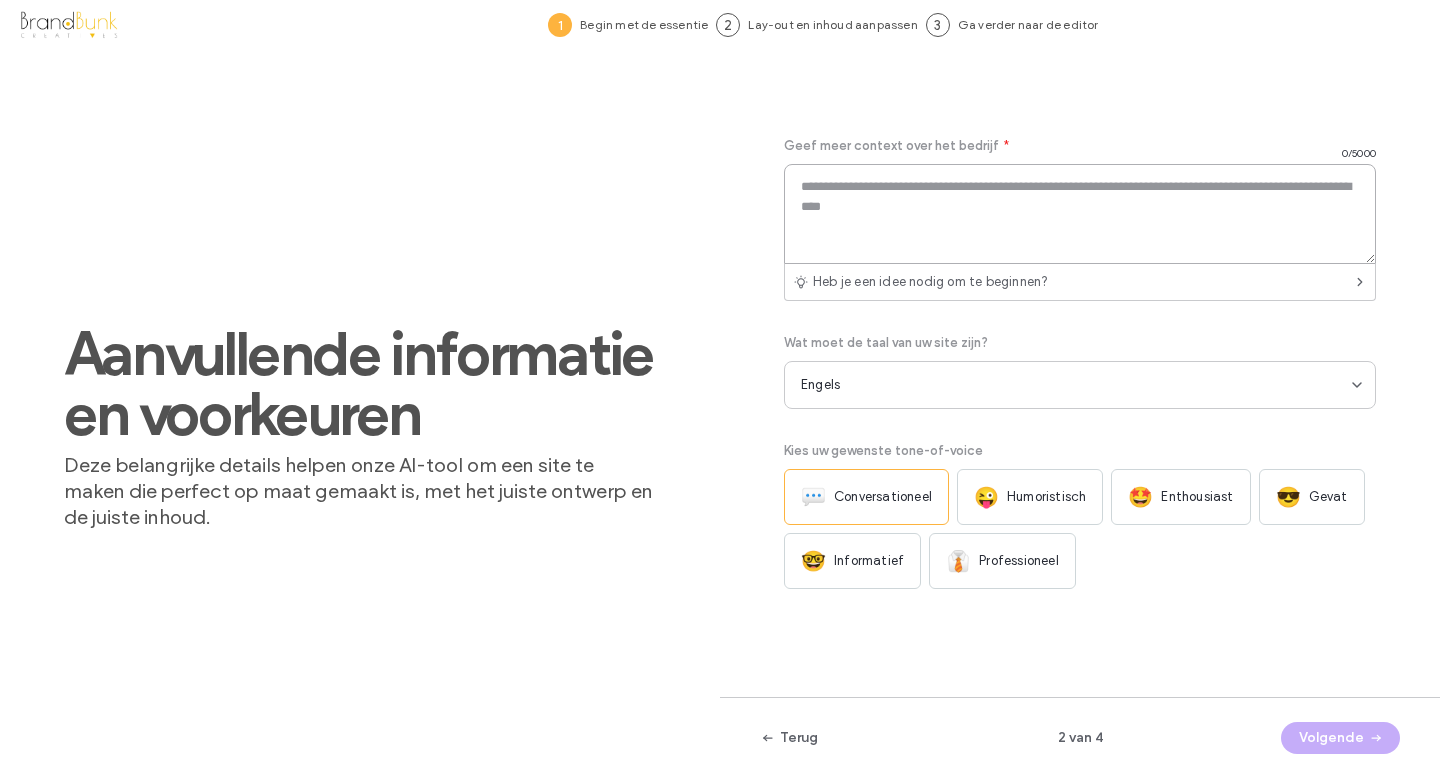 click at bounding box center [1080, 214] 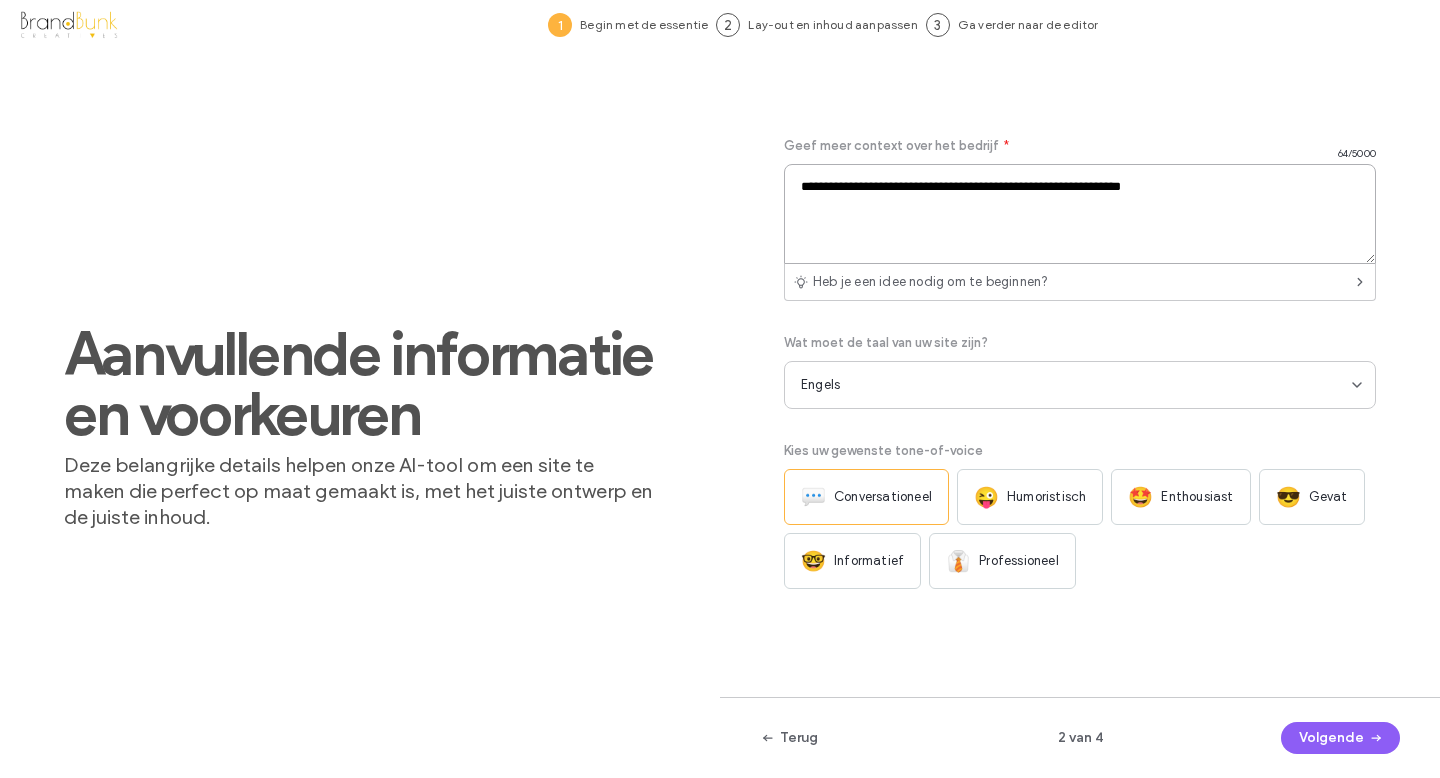 click on "**********" at bounding box center [1080, 214] 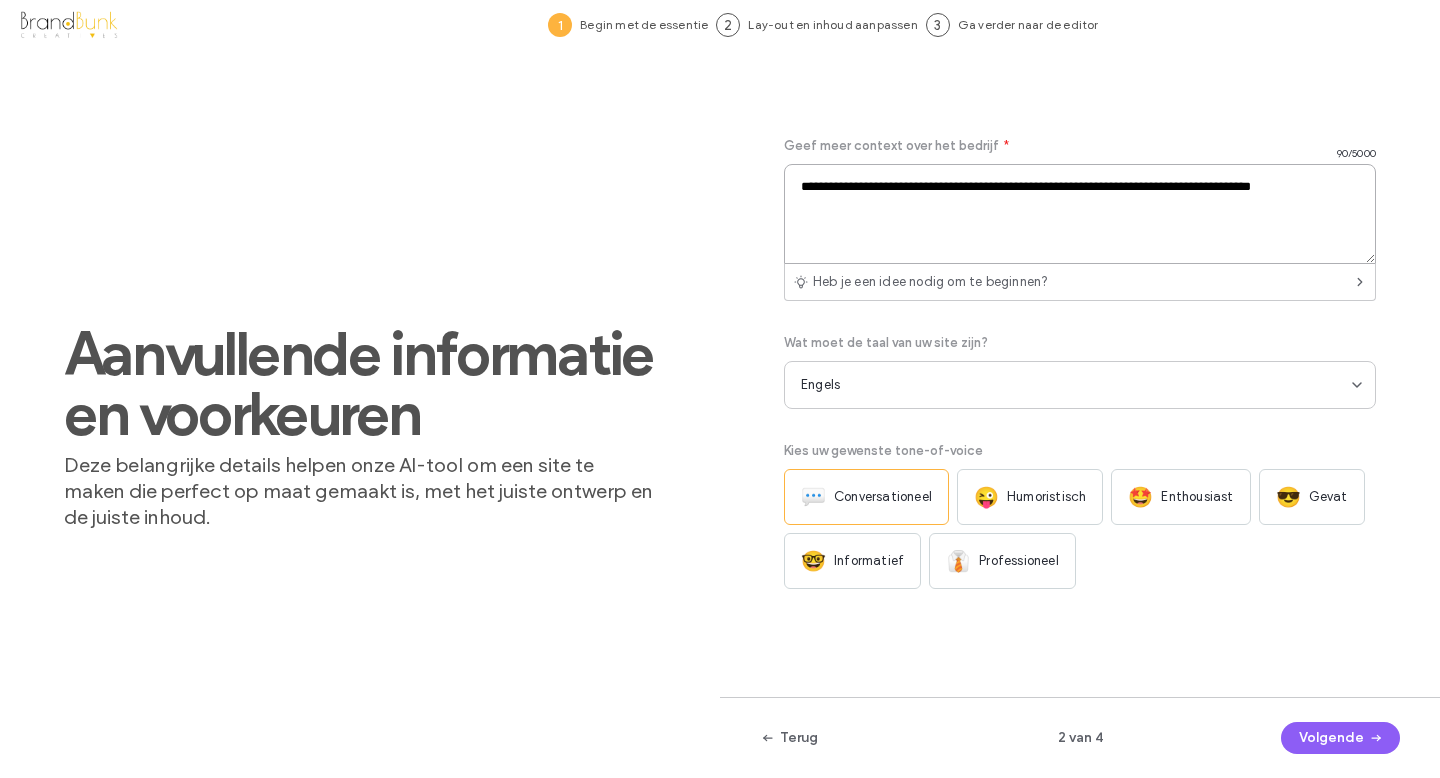 paste on "**********" 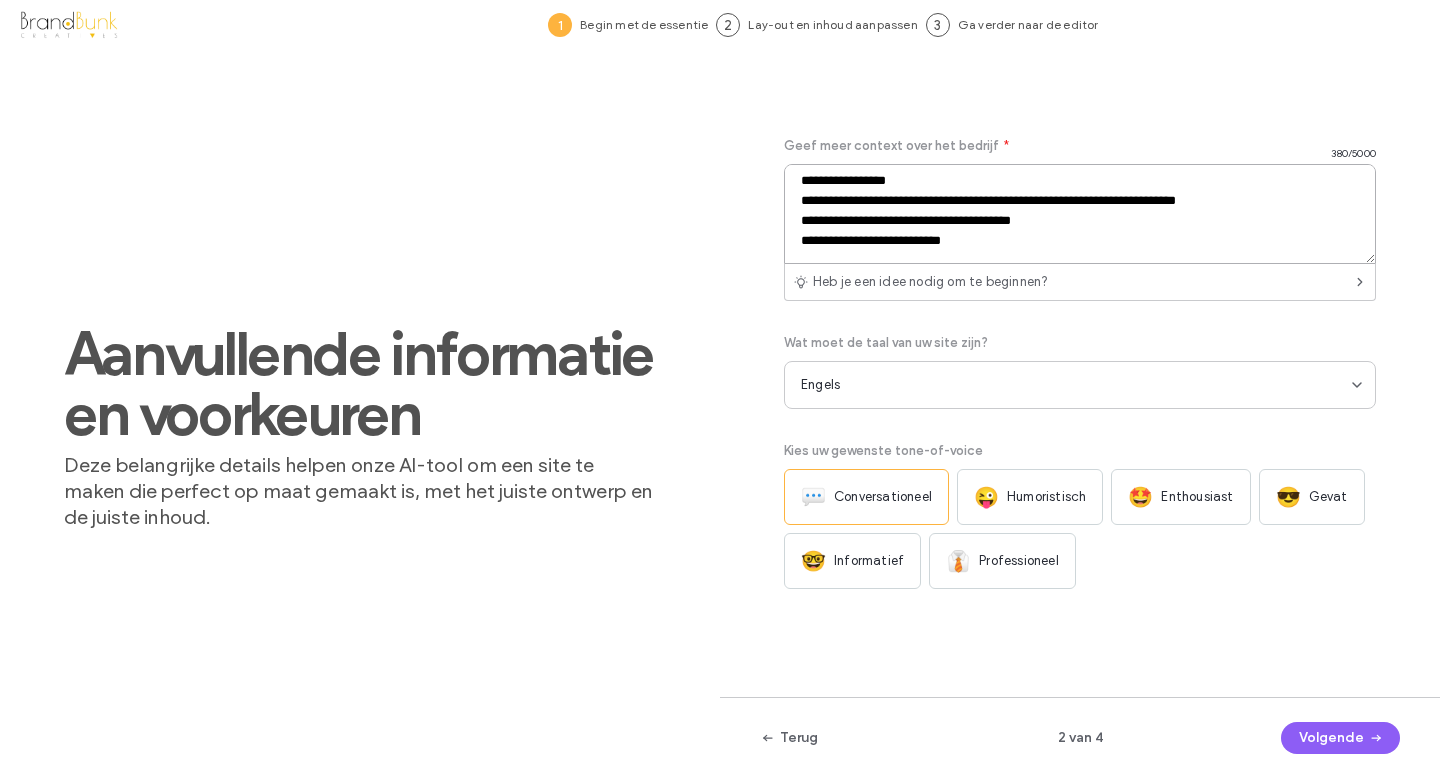 scroll, scrollTop: 106, scrollLeft: 0, axis: vertical 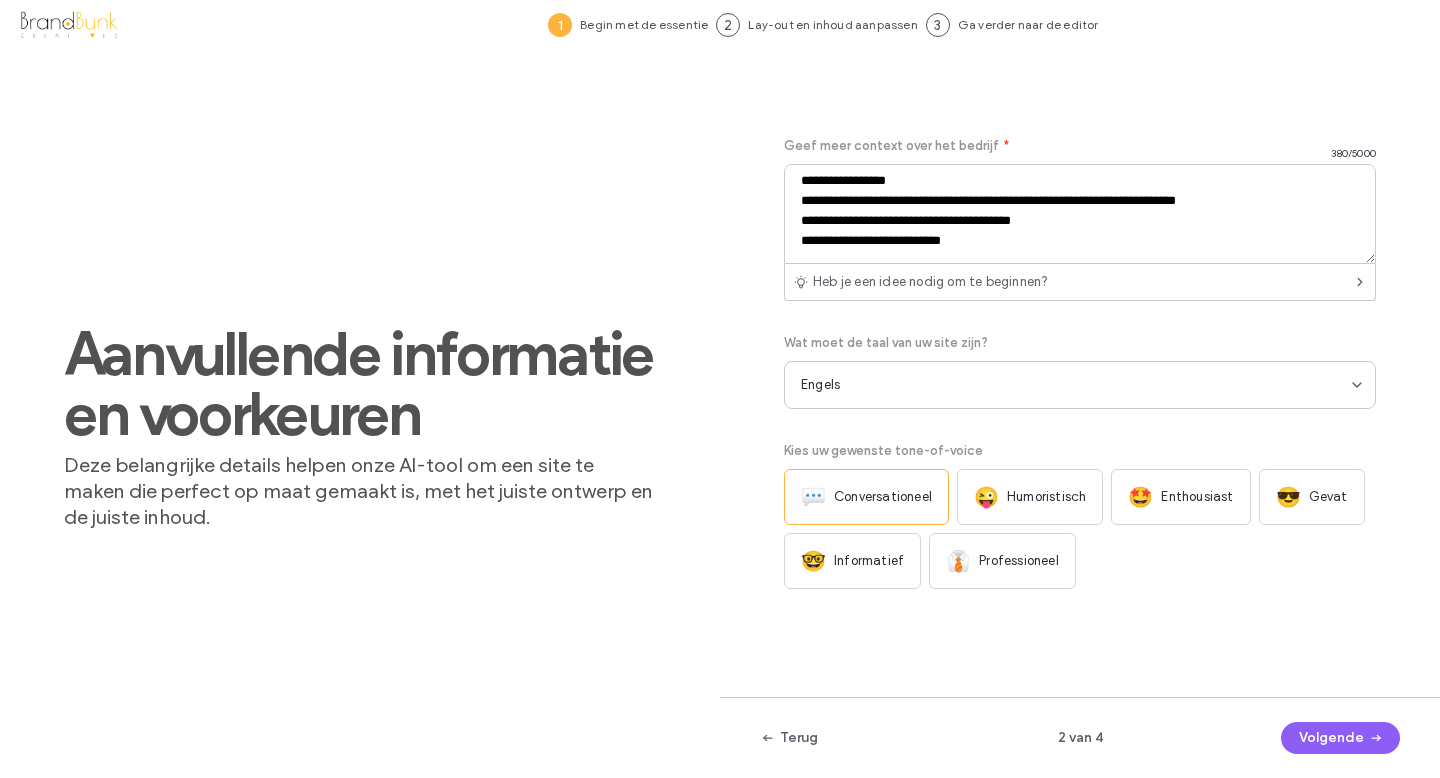 click on "**********" at bounding box center [1080, 362] 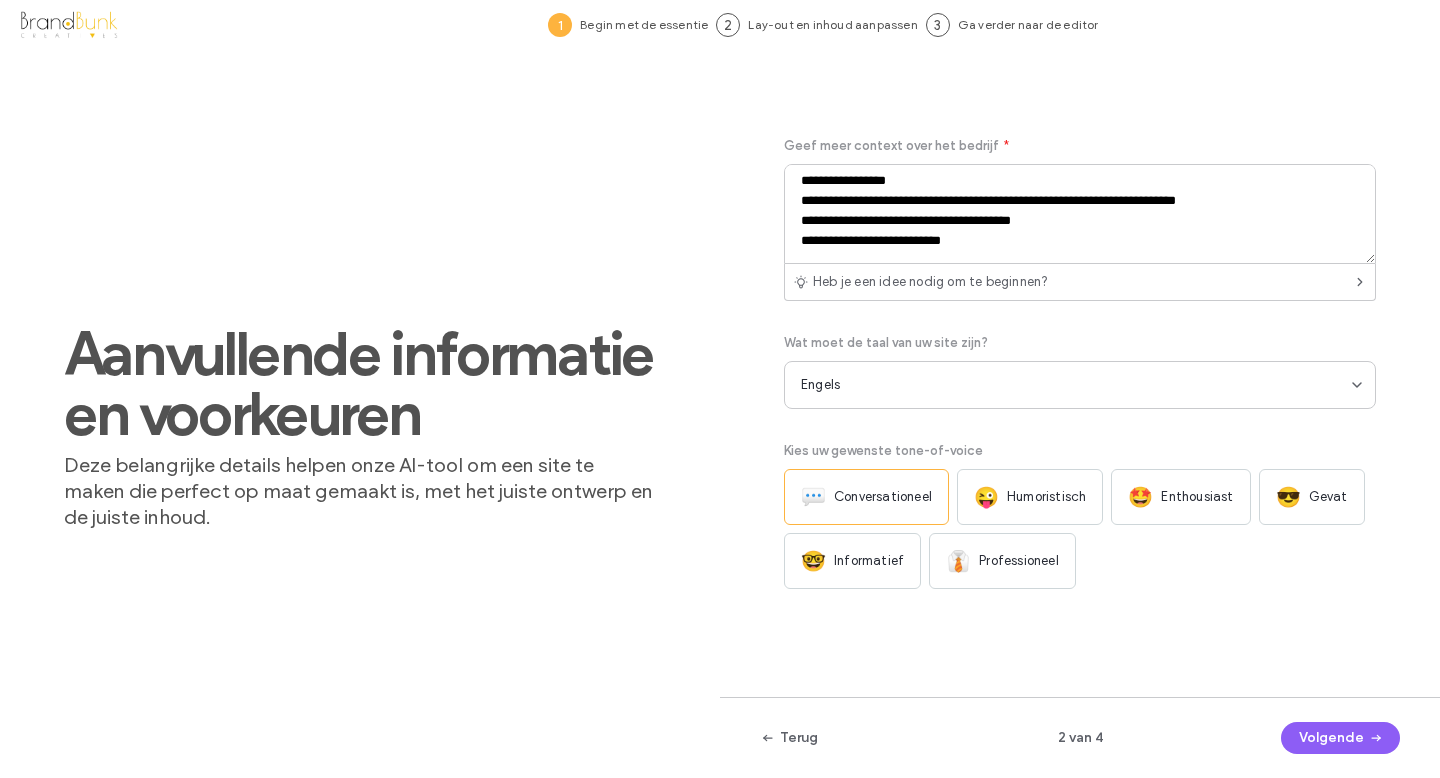 click on "Engels" at bounding box center (1076, 385) 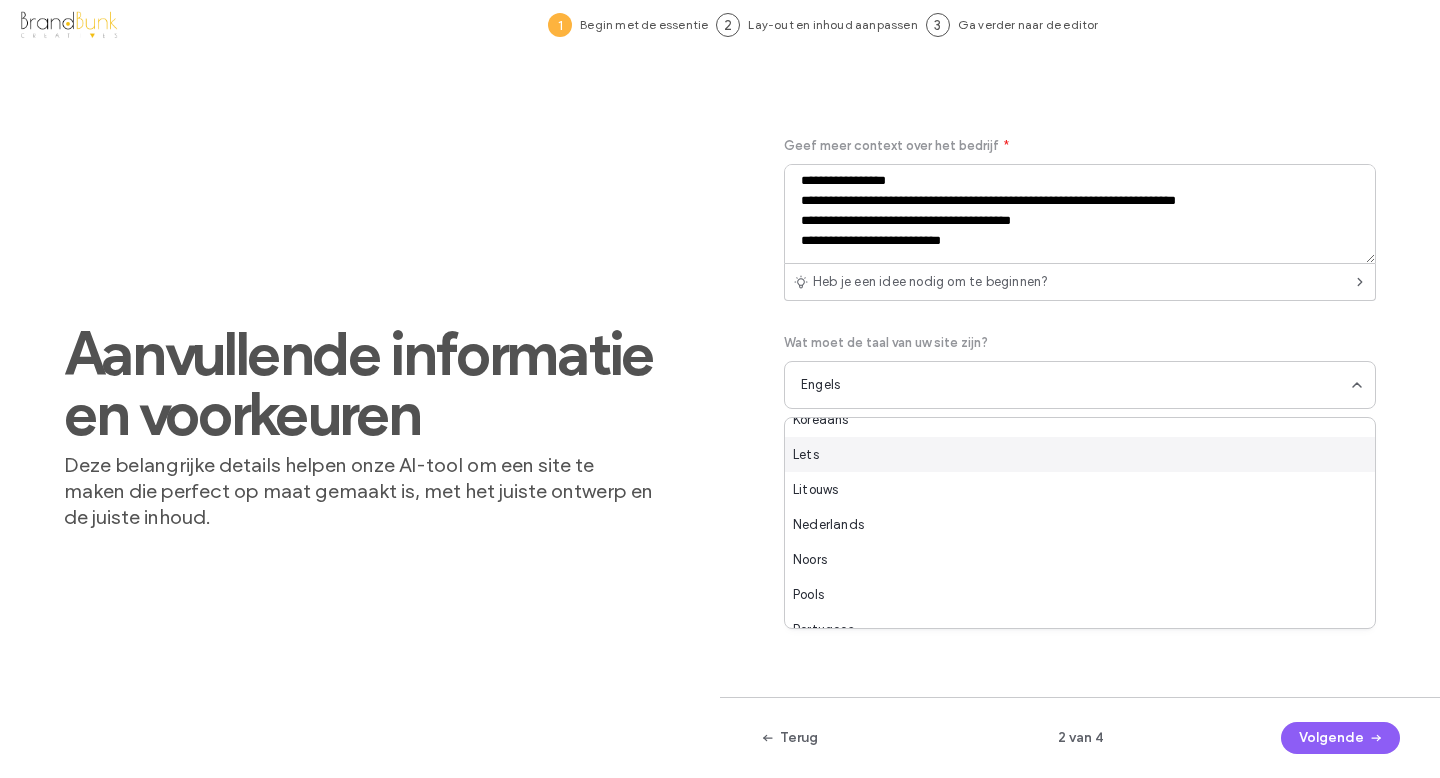 scroll, scrollTop: 477, scrollLeft: 0, axis: vertical 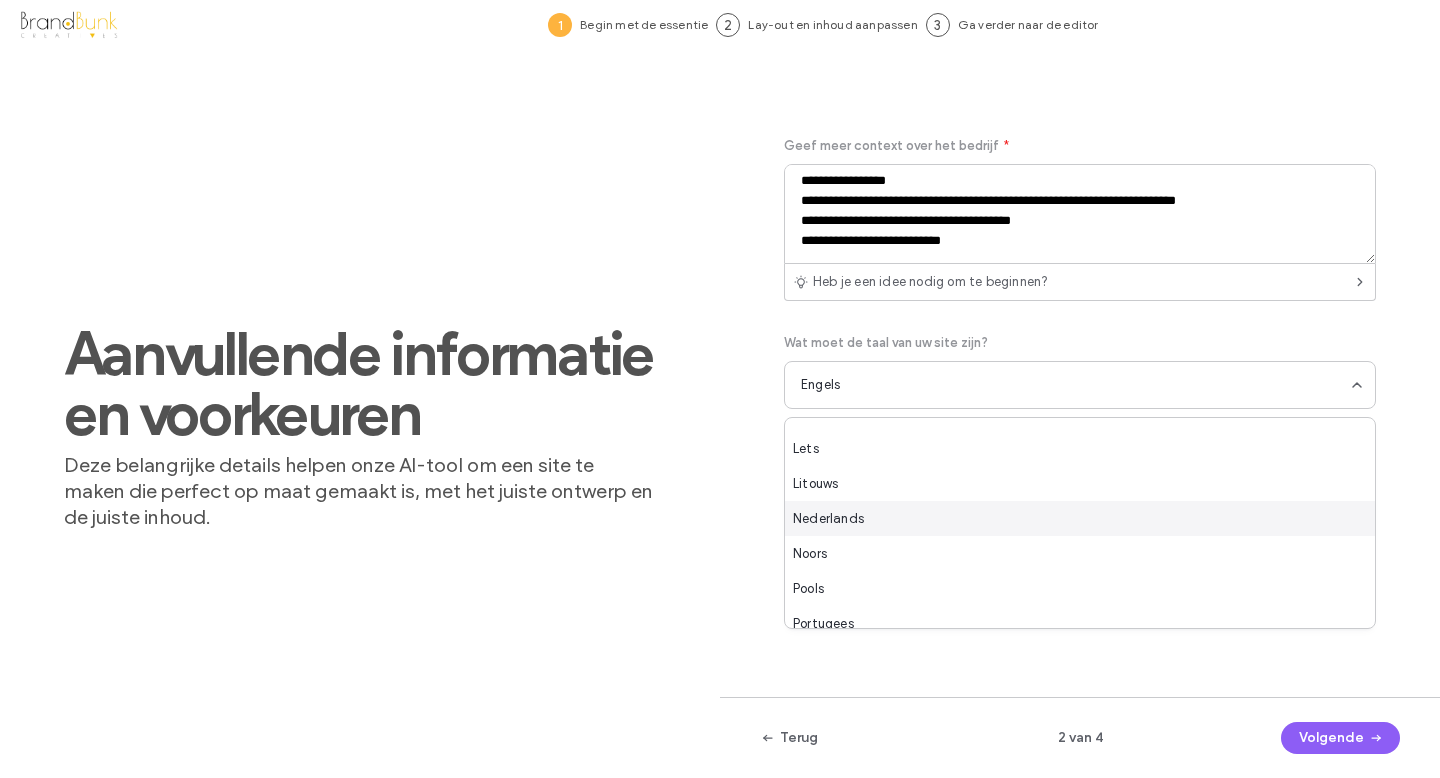 click on "Nederlands" at bounding box center [1080, 518] 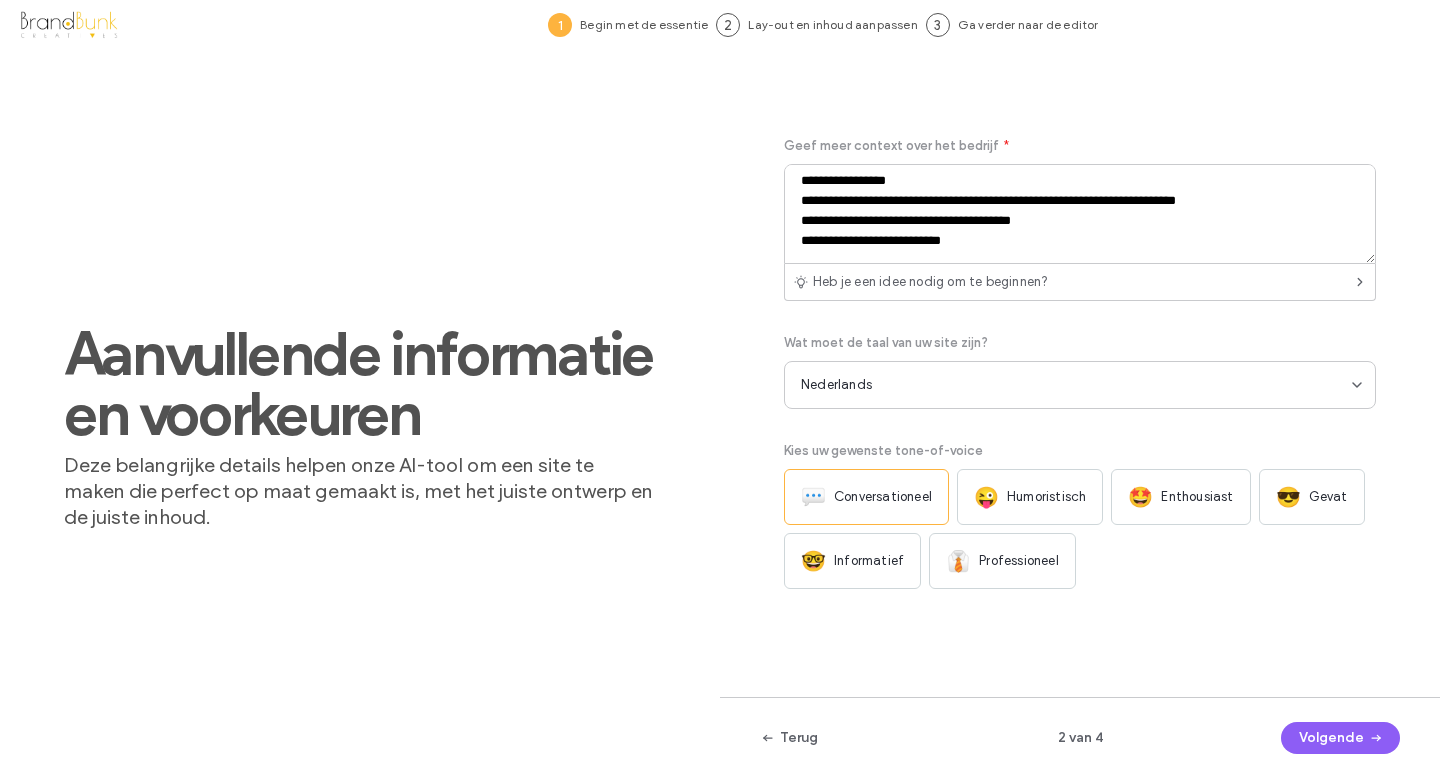click on "Enthousiast" at bounding box center [1197, 497] 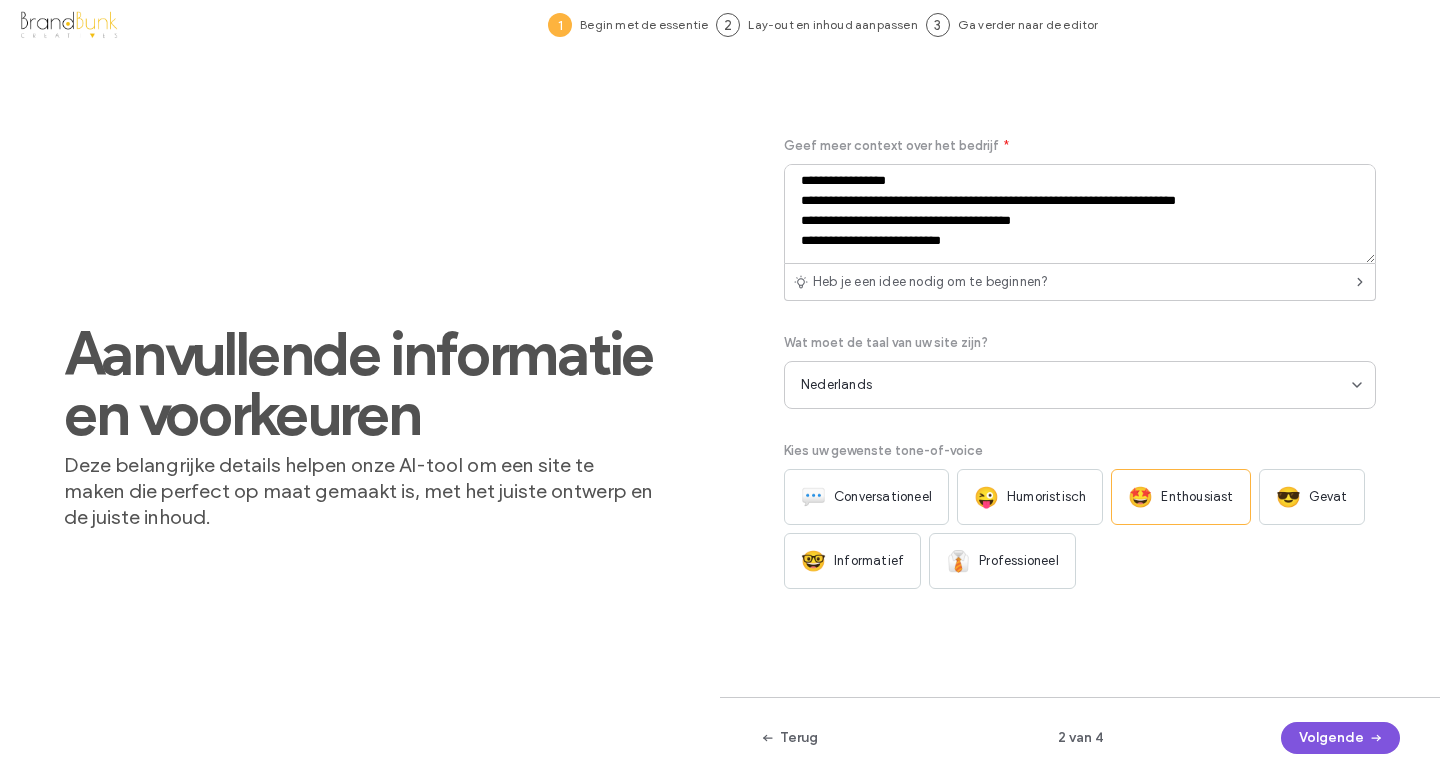 click on "Volgende" at bounding box center [1340, 738] 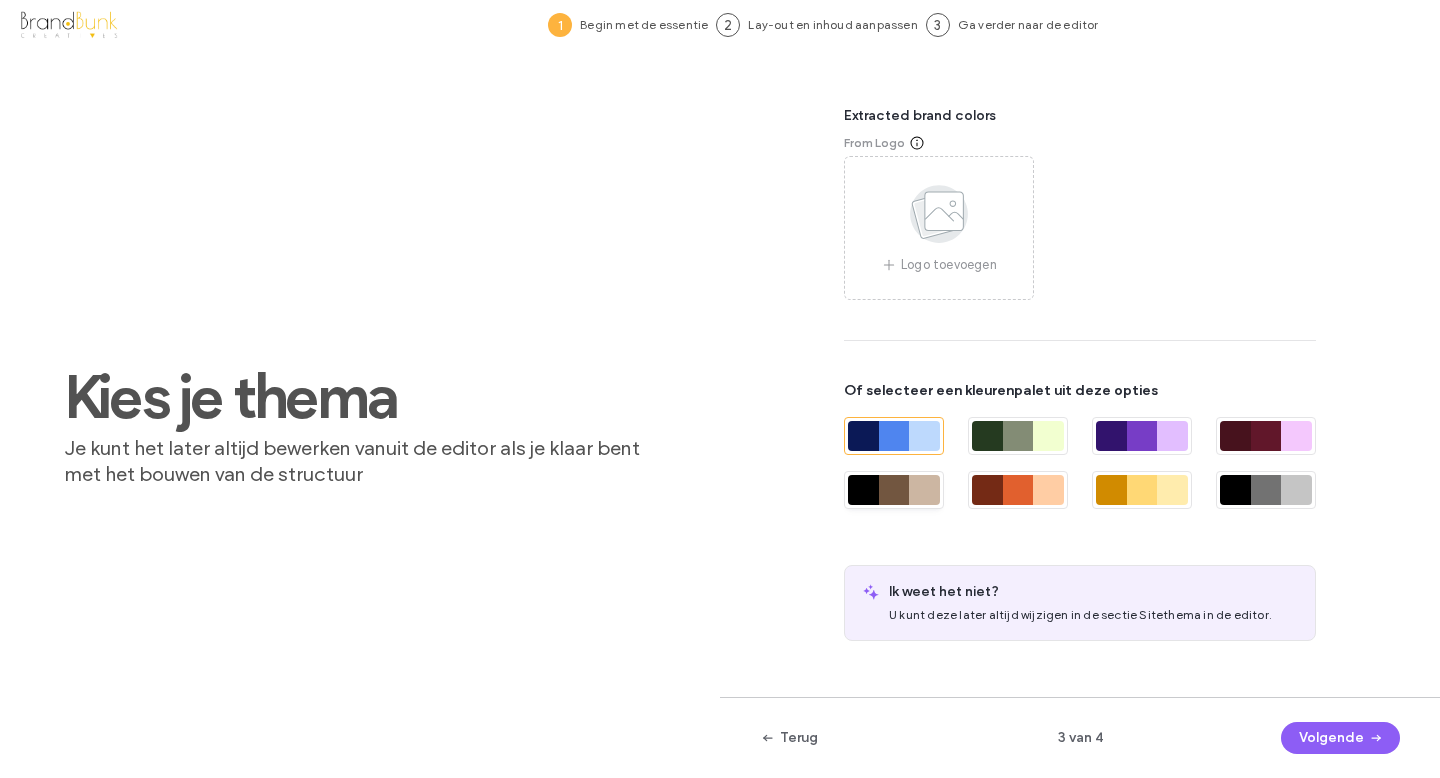 click at bounding box center (894, 490) 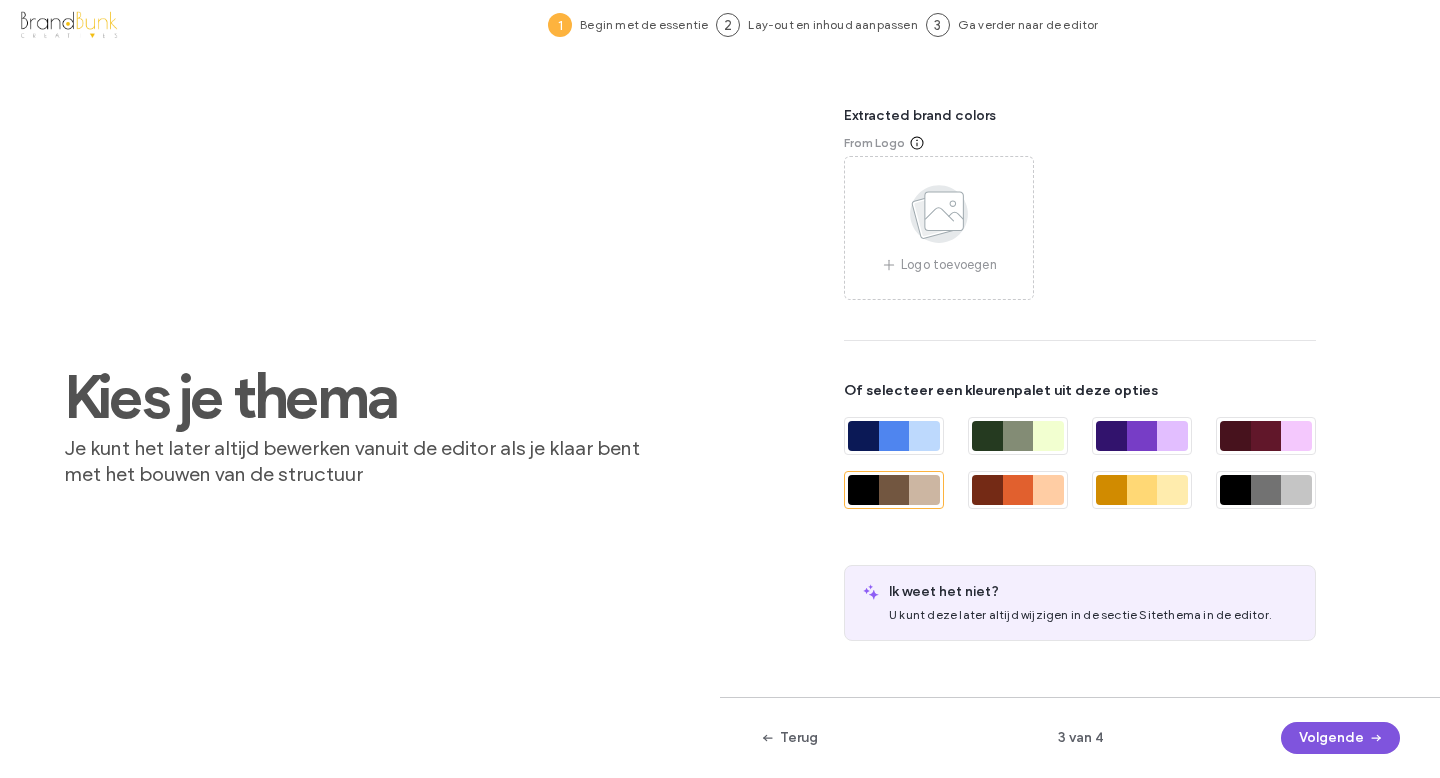 click on "Volgende" at bounding box center (1340, 738) 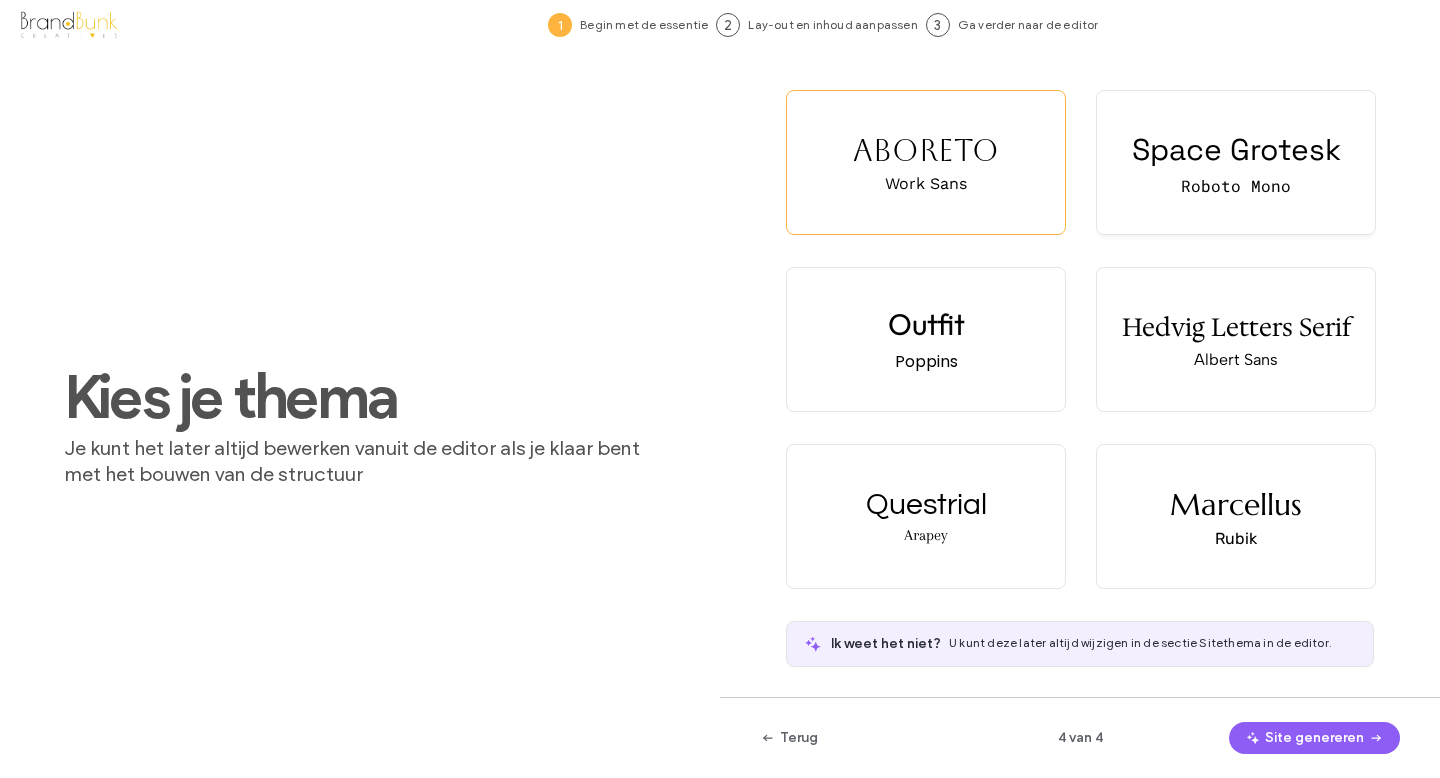 click on "Space Grotesk" at bounding box center [1236, 149] 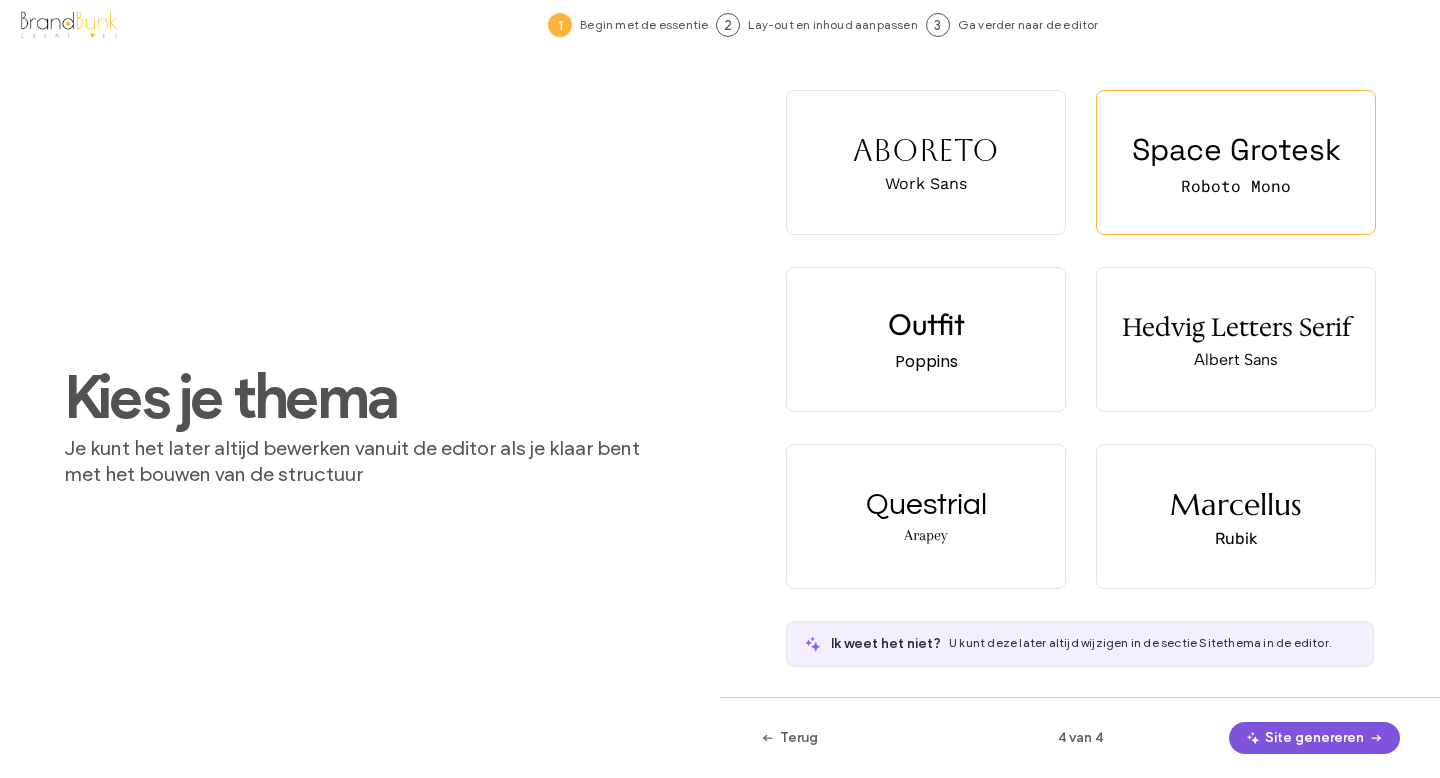 click on "Site genereren" at bounding box center [1314, 738] 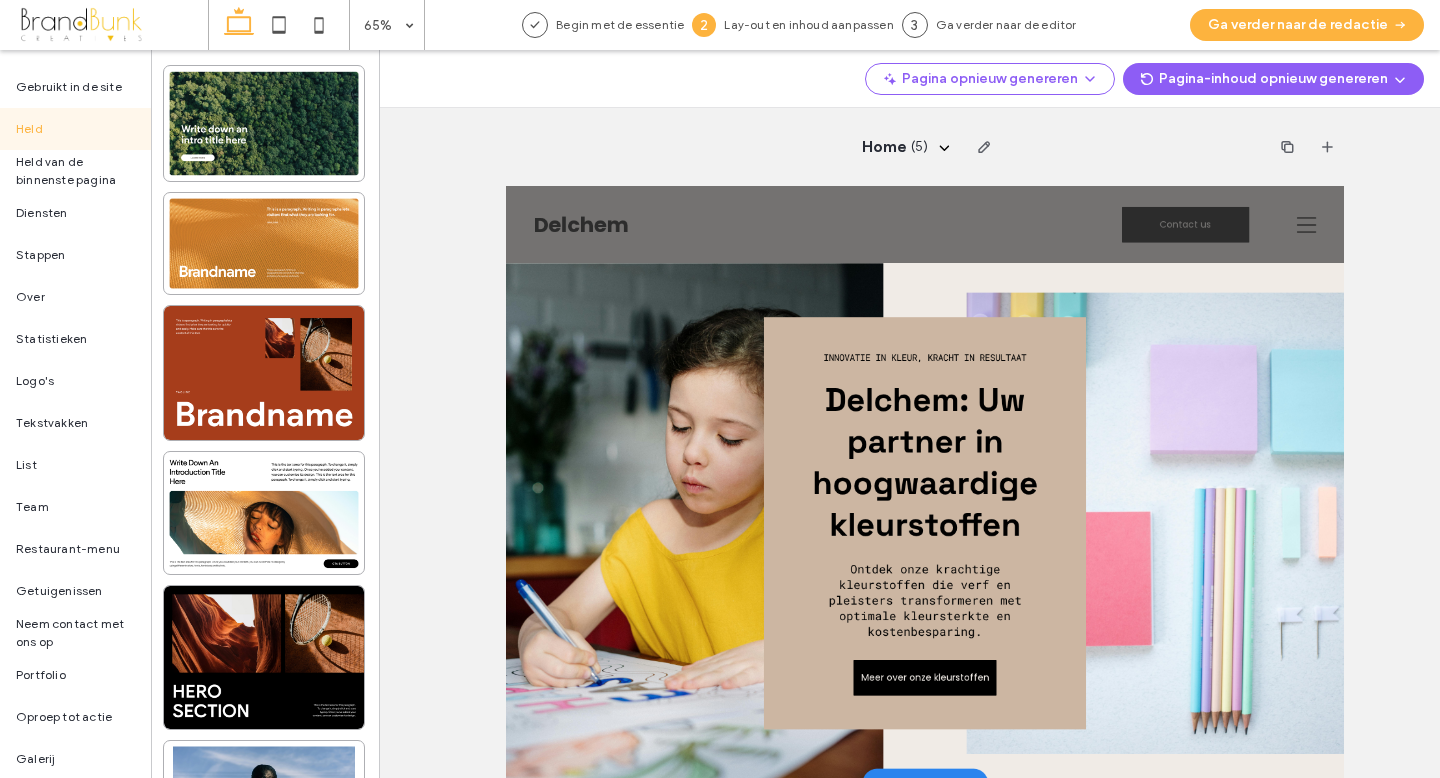 scroll, scrollTop: 0, scrollLeft: 0, axis: both 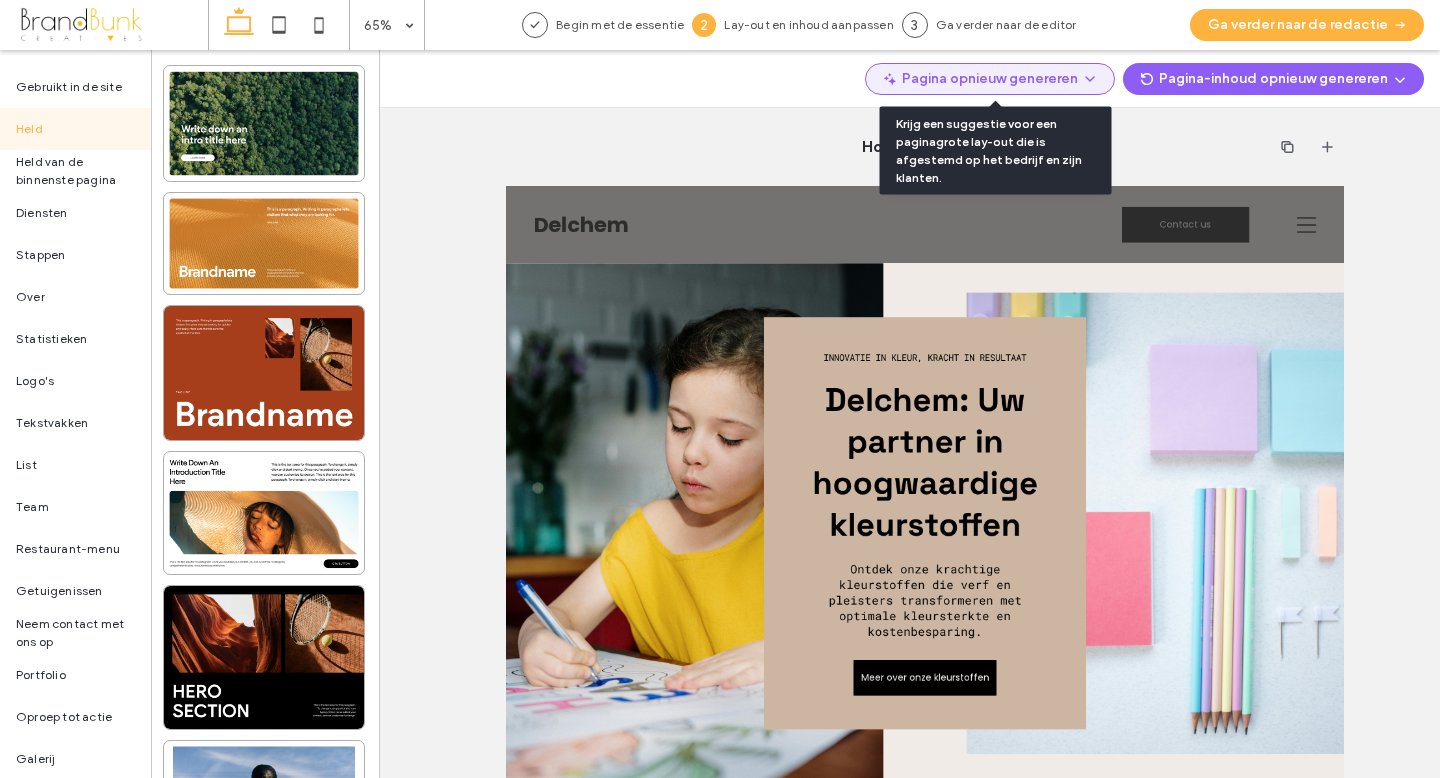 click 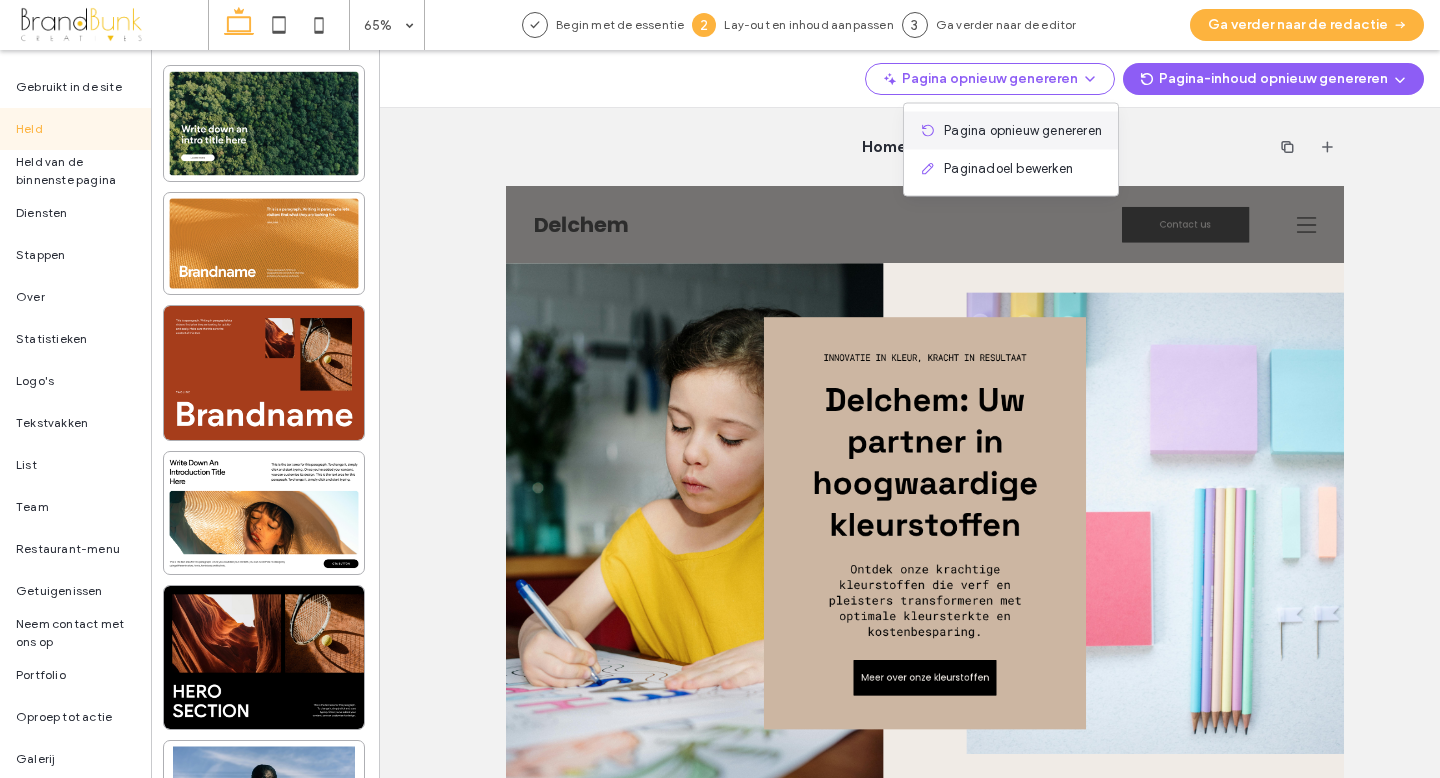 click on "Pagina opnieuw genereren" at bounding box center (1023, 131) 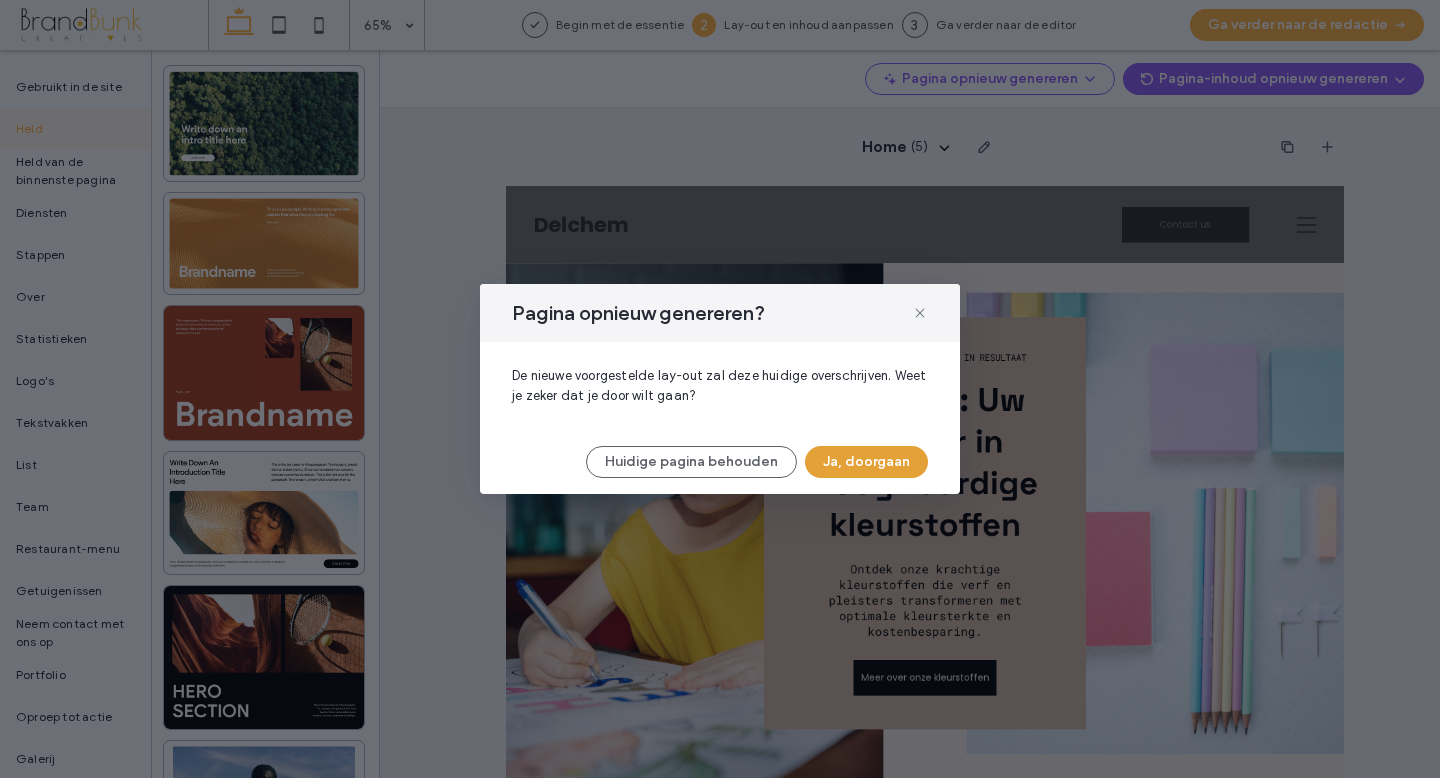 click on "Ja, doorgaan" at bounding box center [866, 462] 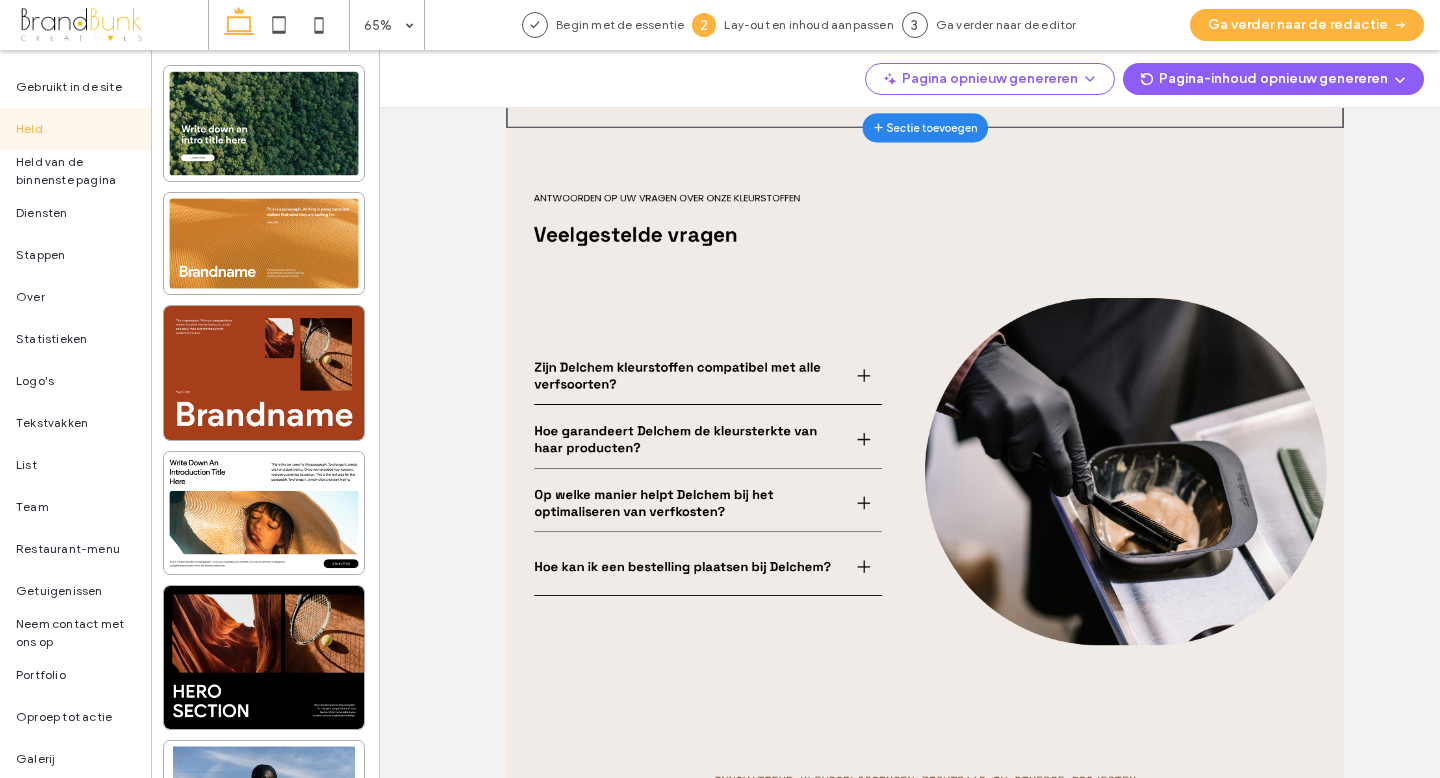 scroll, scrollTop: 2725, scrollLeft: 0, axis: vertical 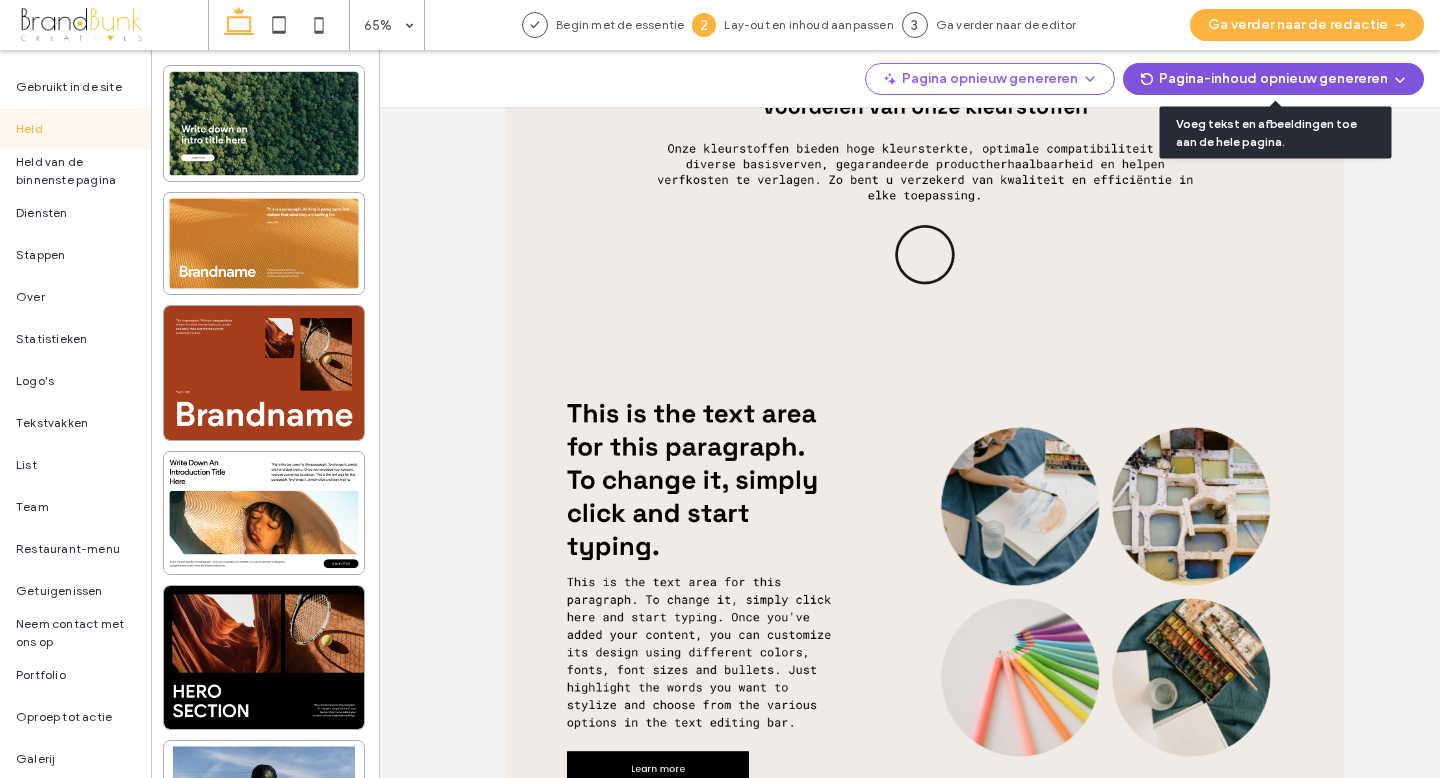click 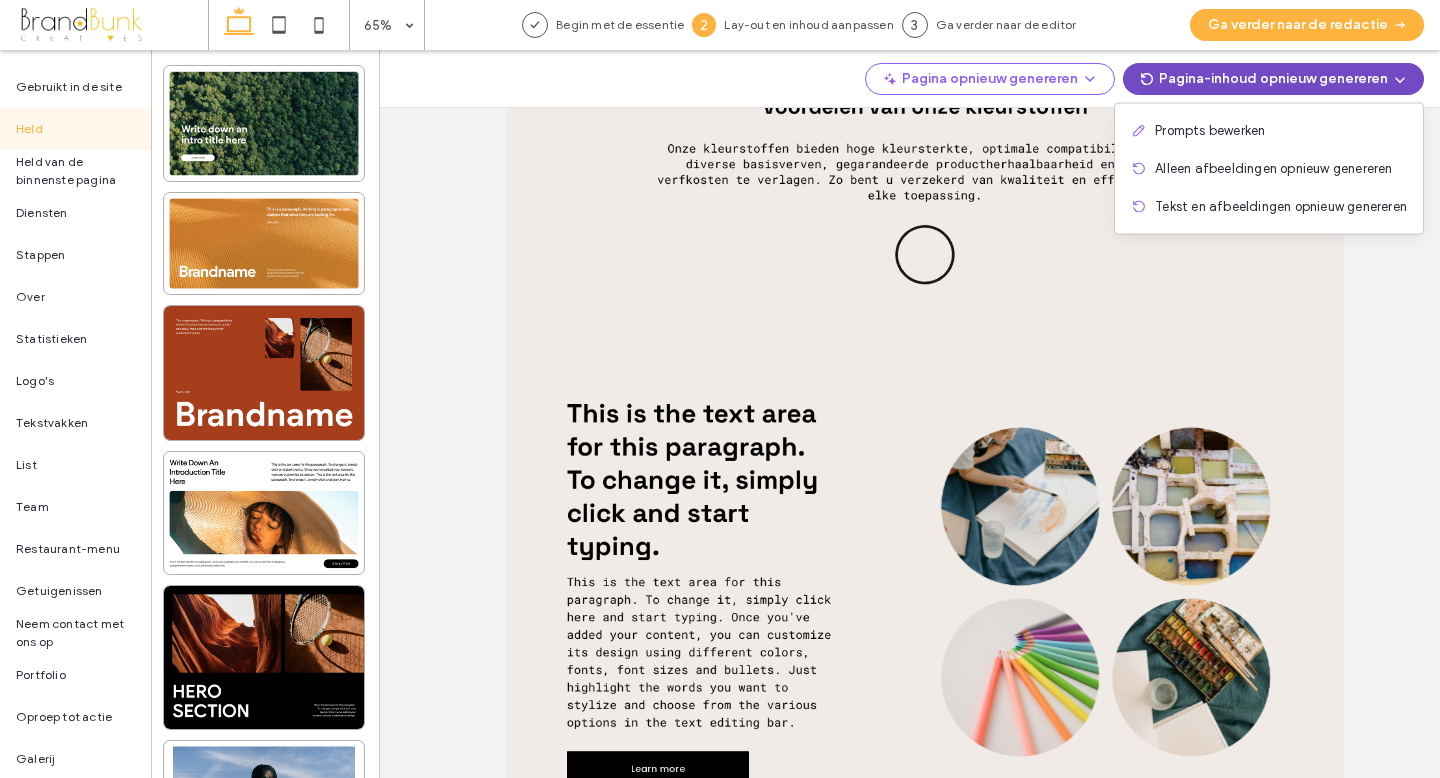 click 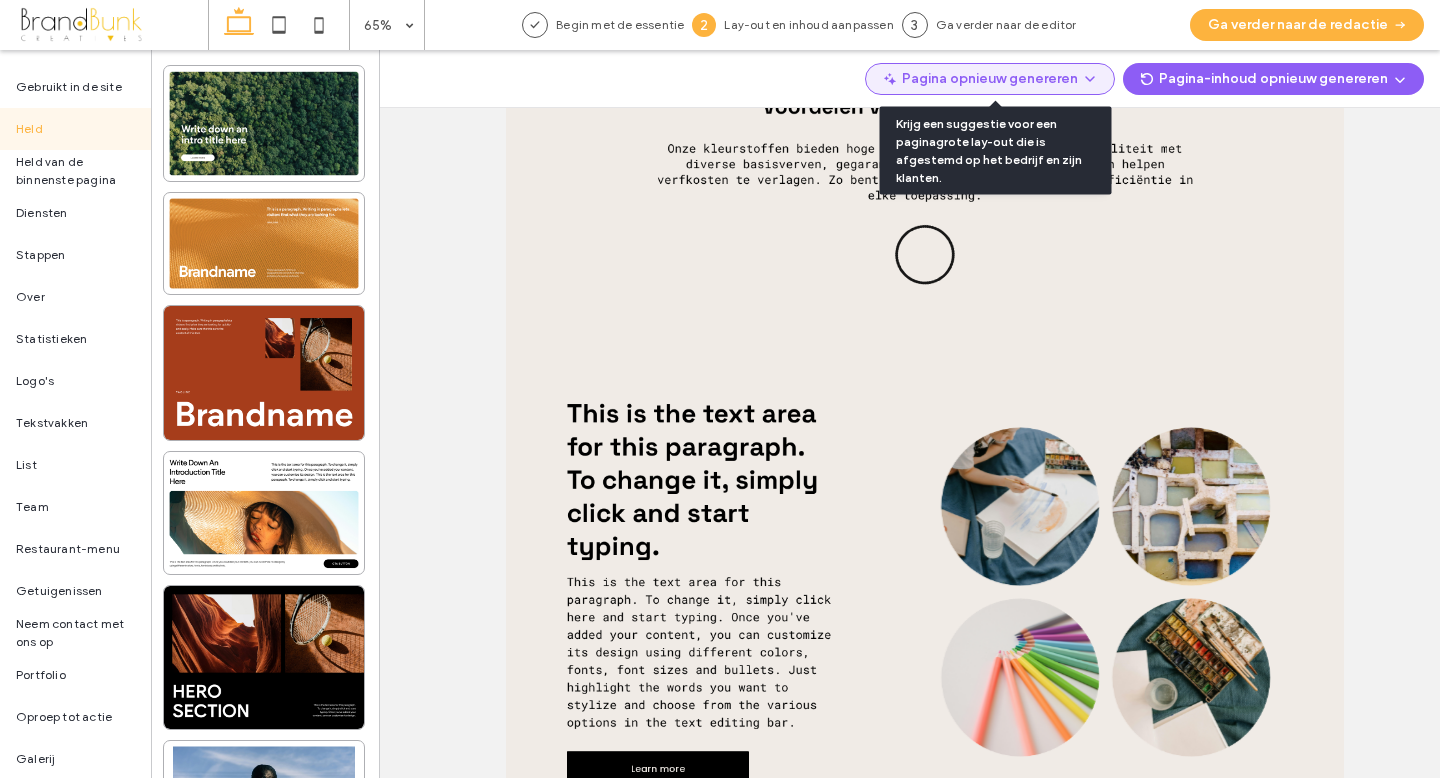 click 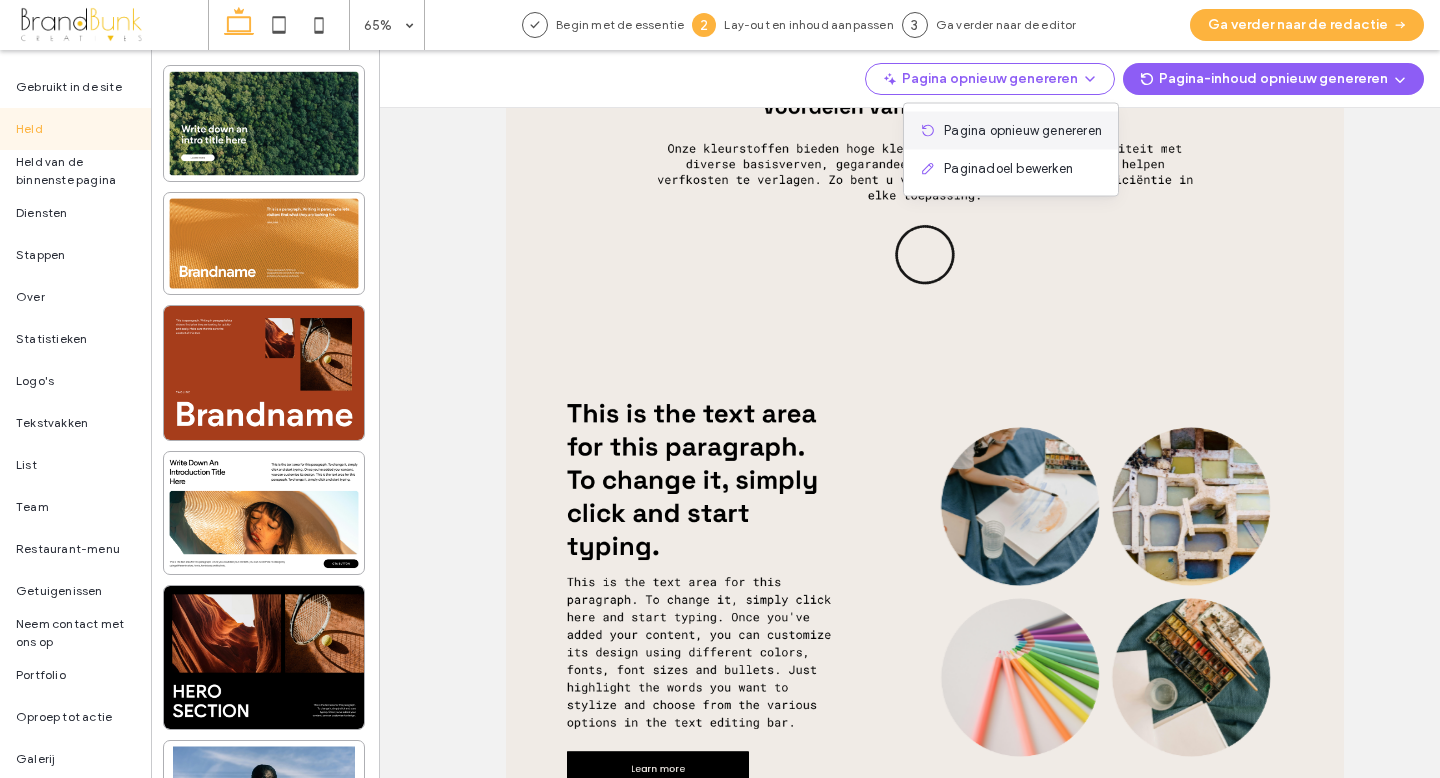 click on "Pagina opnieuw genereren" at bounding box center [1023, 131] 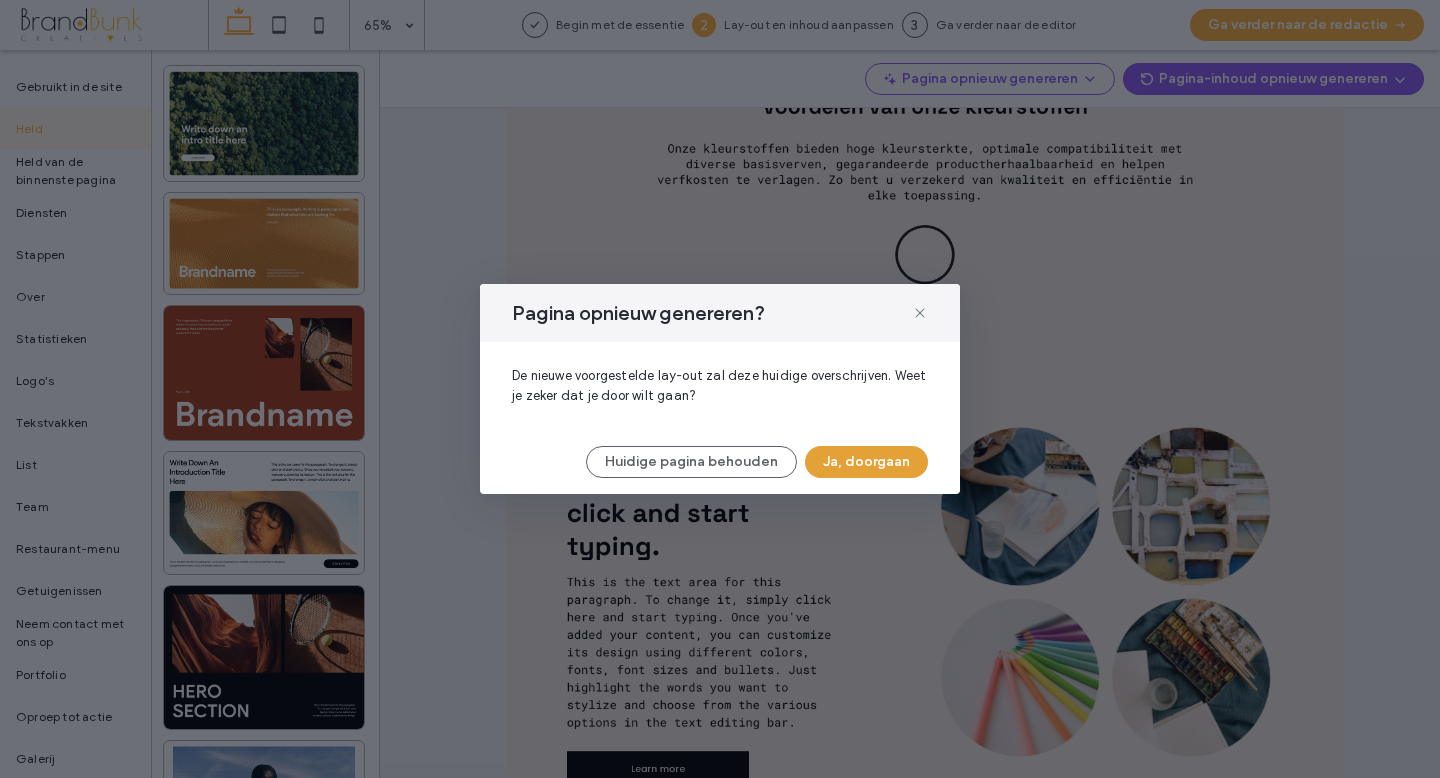 click on "Ja, doorgaan" at bounding box center (866, 462) 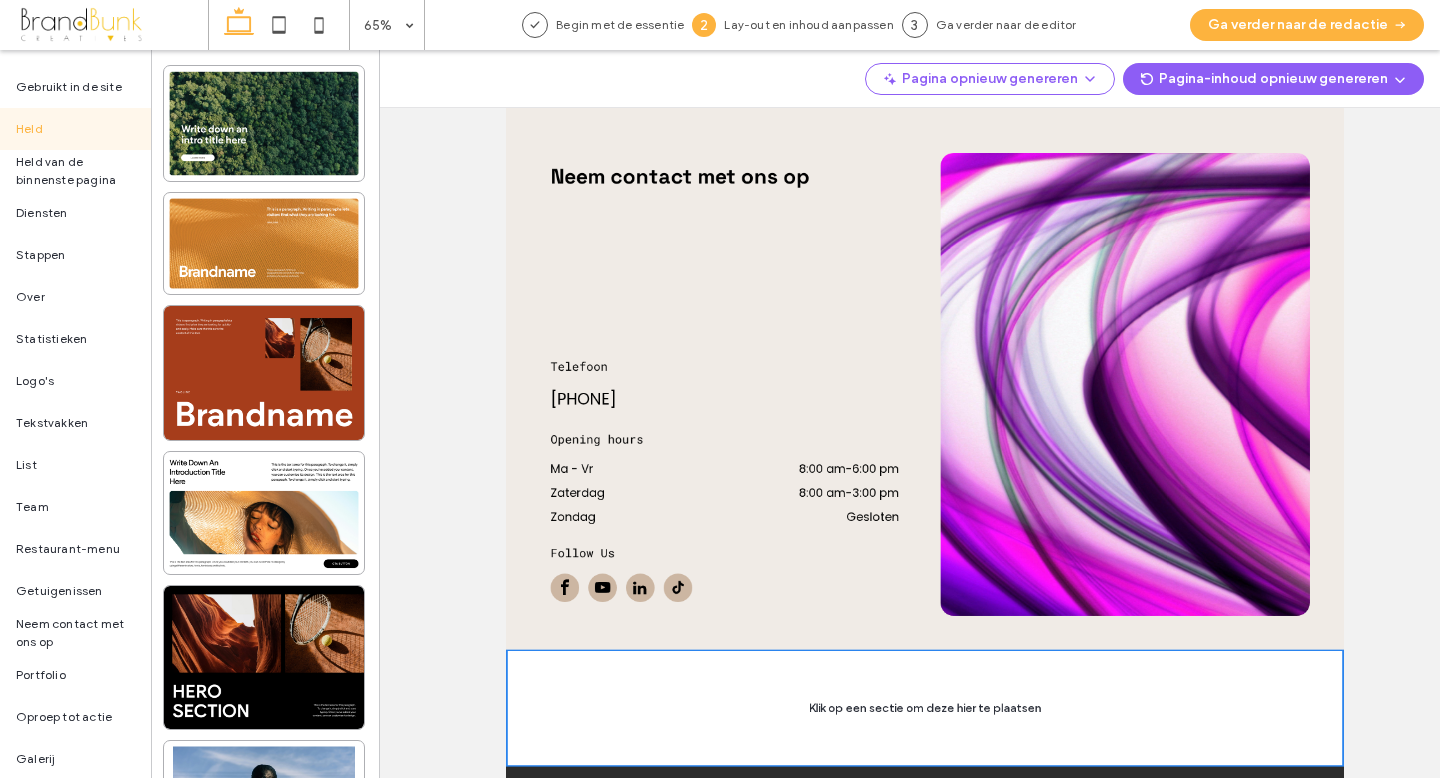 scroll, scrollTop: 4733, scrollLeft: 0, axis: vertical 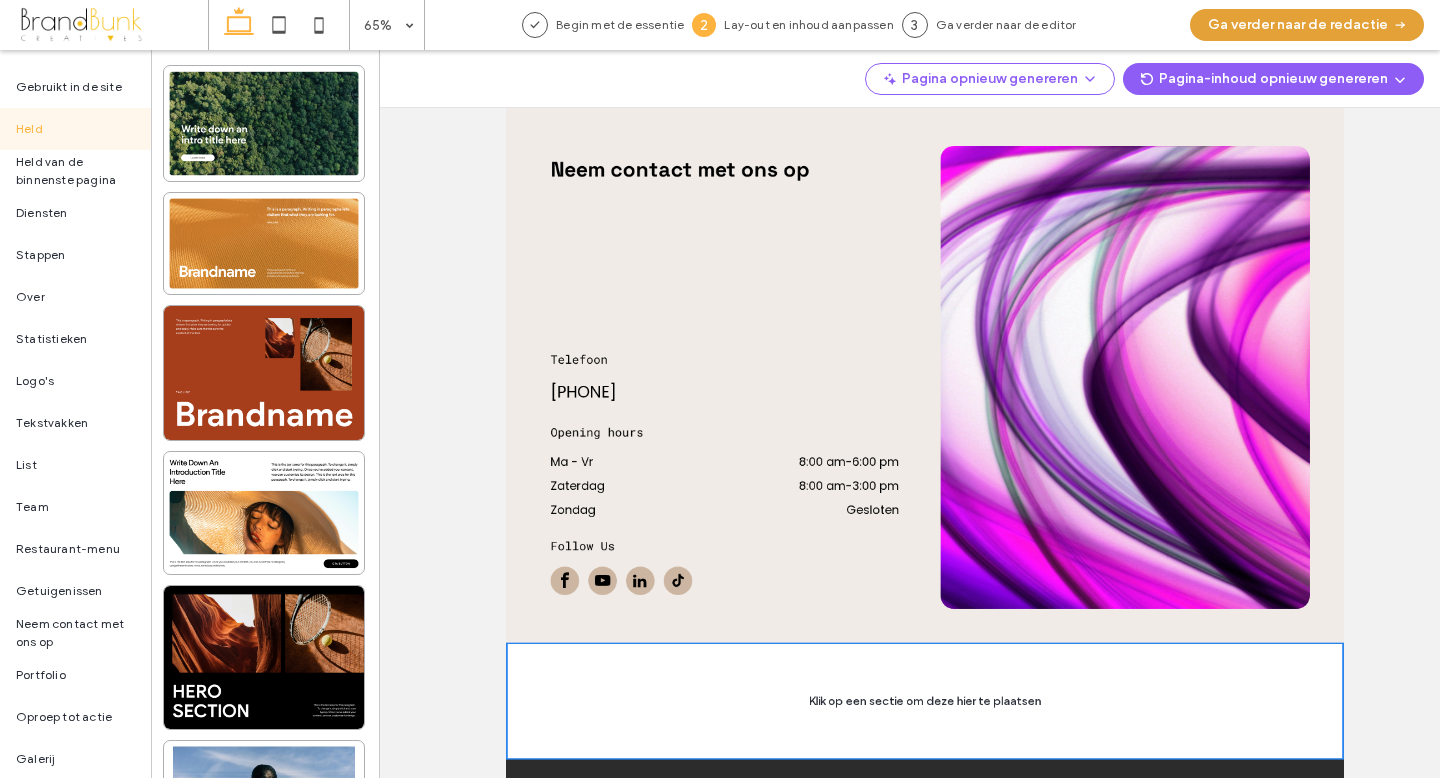 click on "Ga verder naar de redactie" at bounding box center [1307, 25] 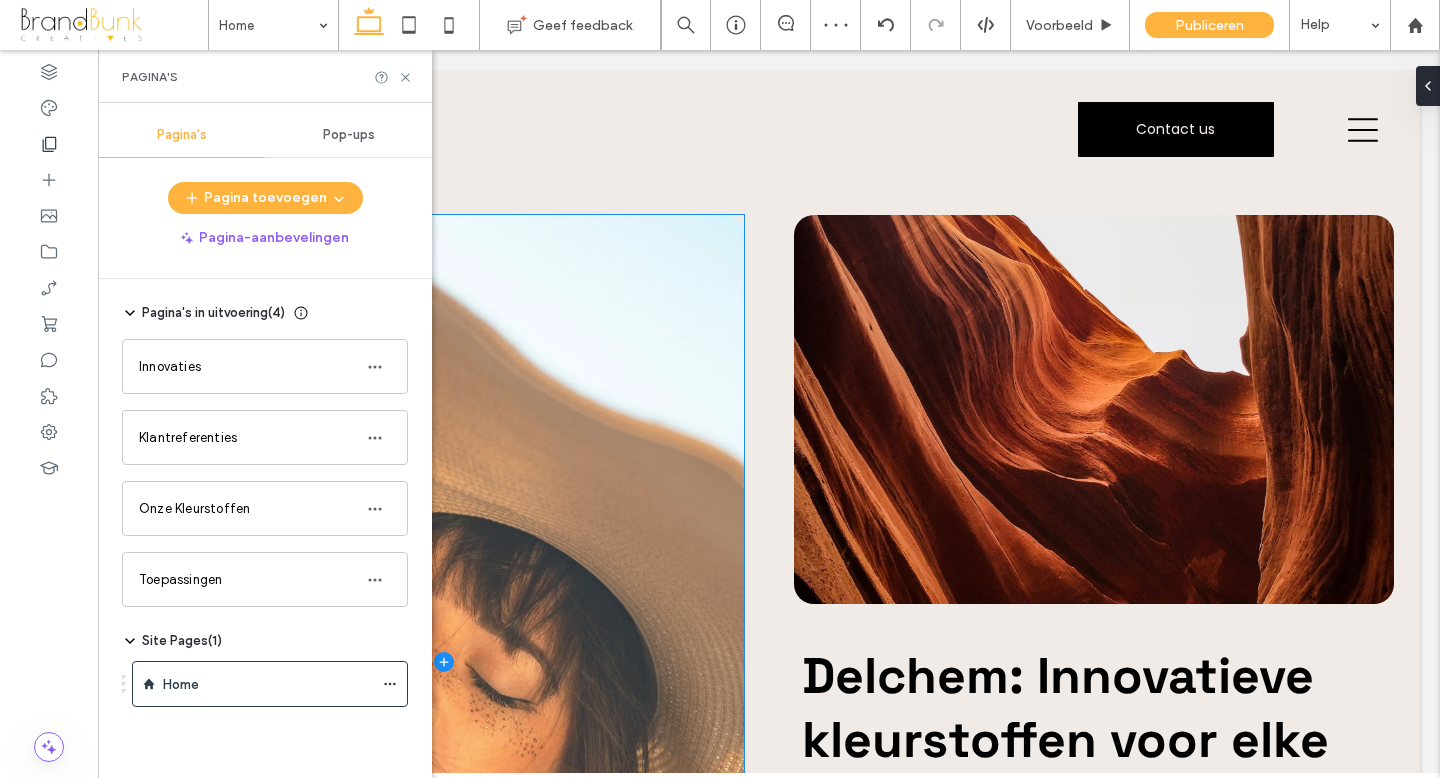 scroll, scrollTop: 0, scrollLeft: 0, axis: both 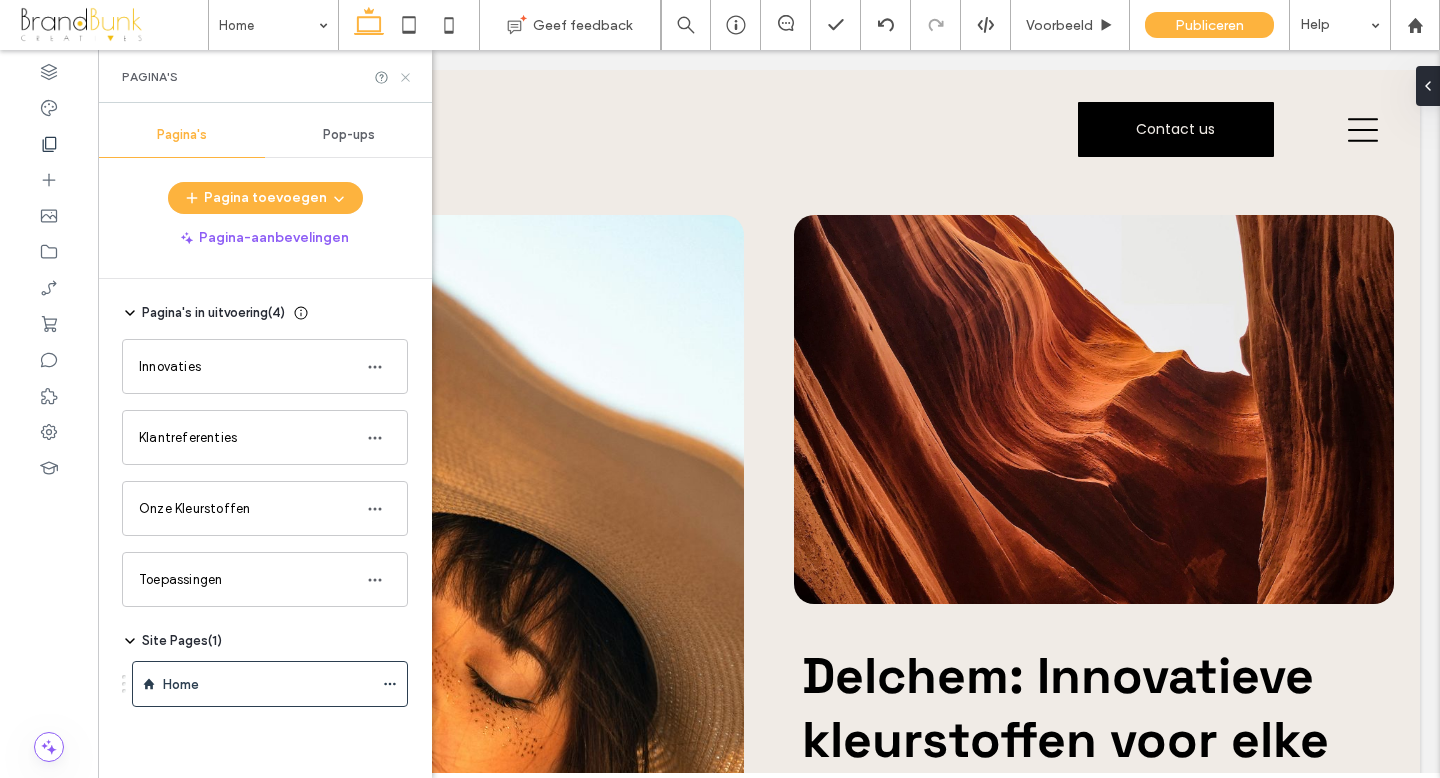 click 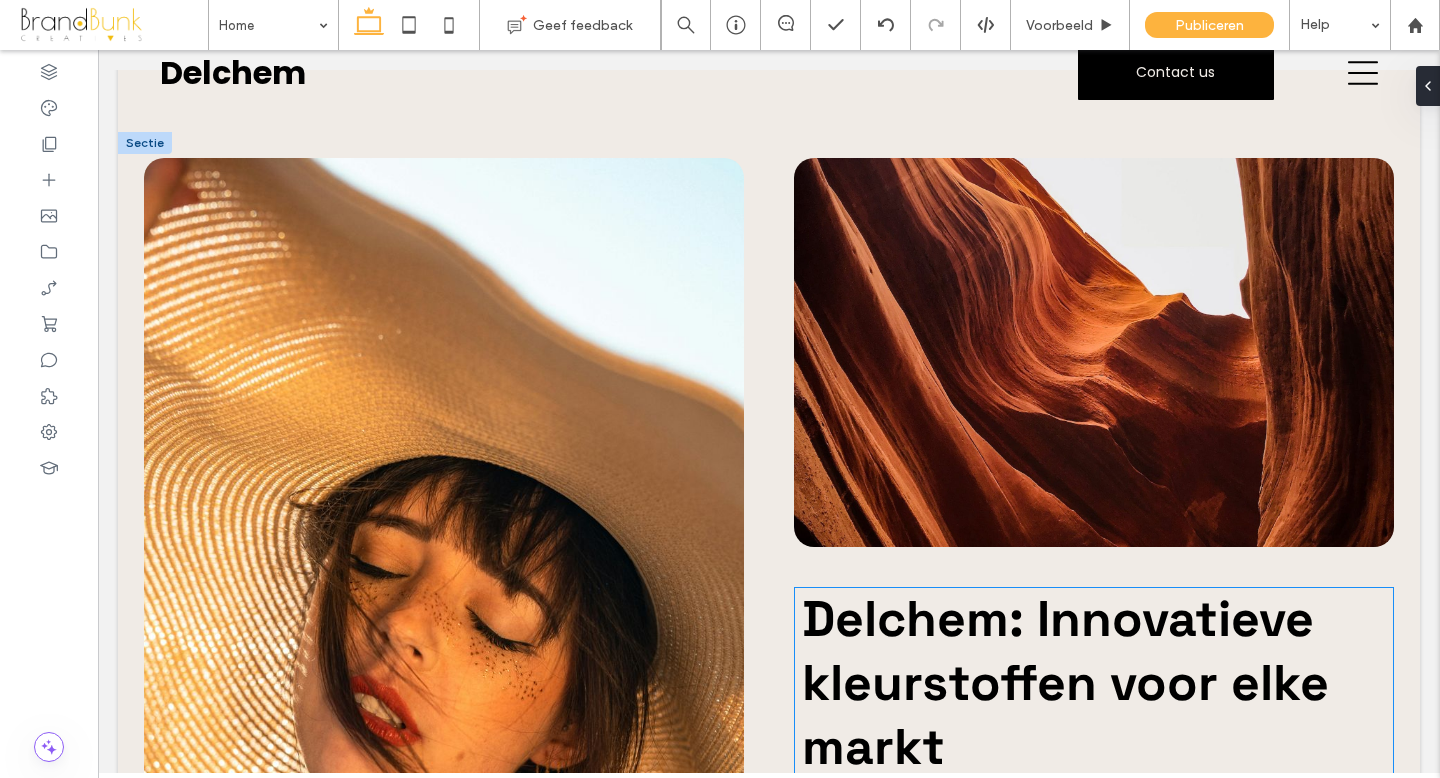 scroll, scrollTop: 0, scrollLeft: 0, axis: both 